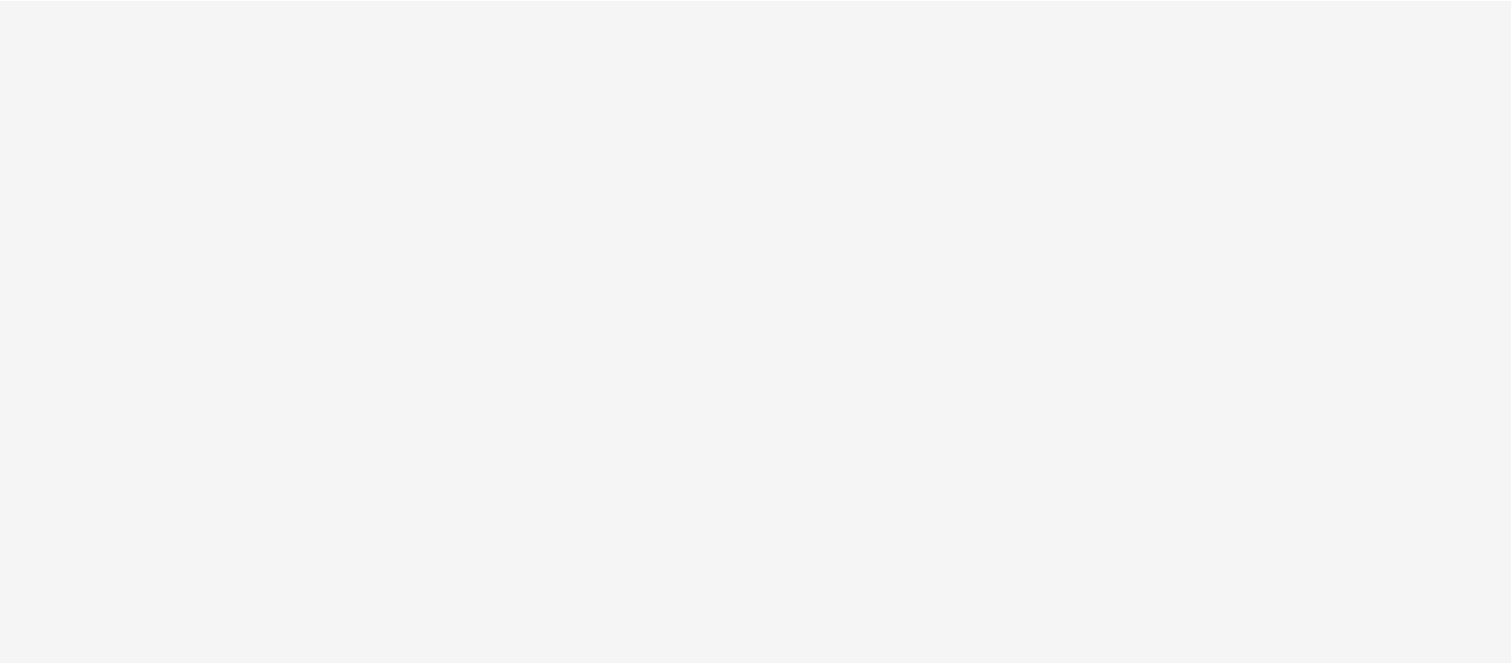 scroll, scrollTop: 0, scrollLeft: 0, axis: both 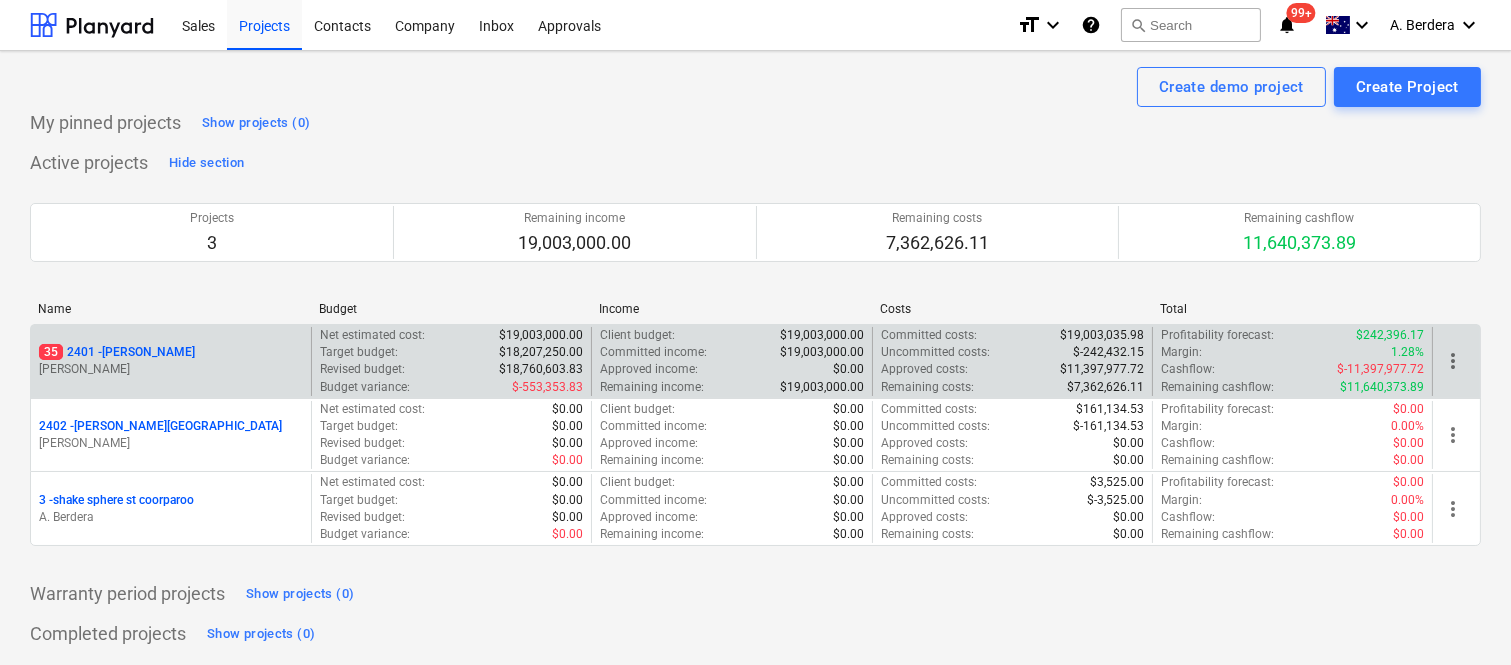 click on "M. Williams" at bounding box center [171, 369] 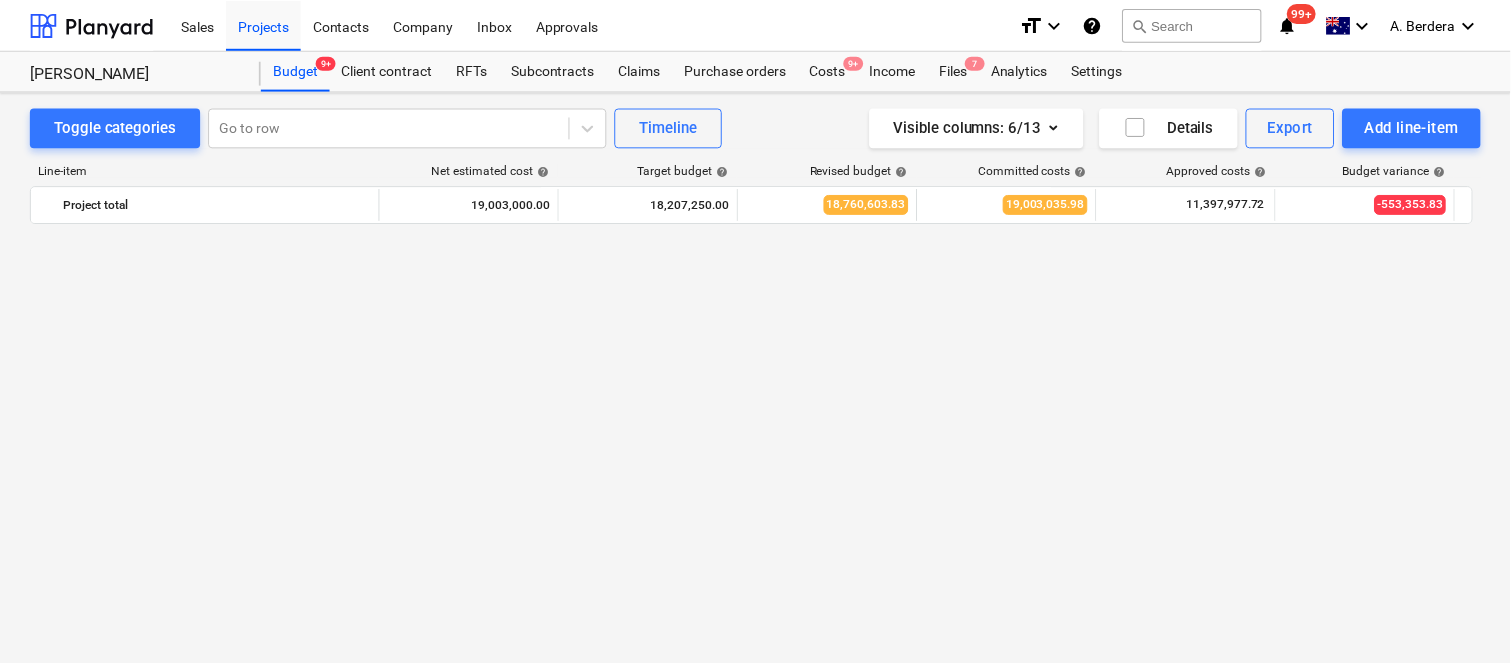 scroll, scrollTop: 2144, scrollLeft: 0, axis: vertical 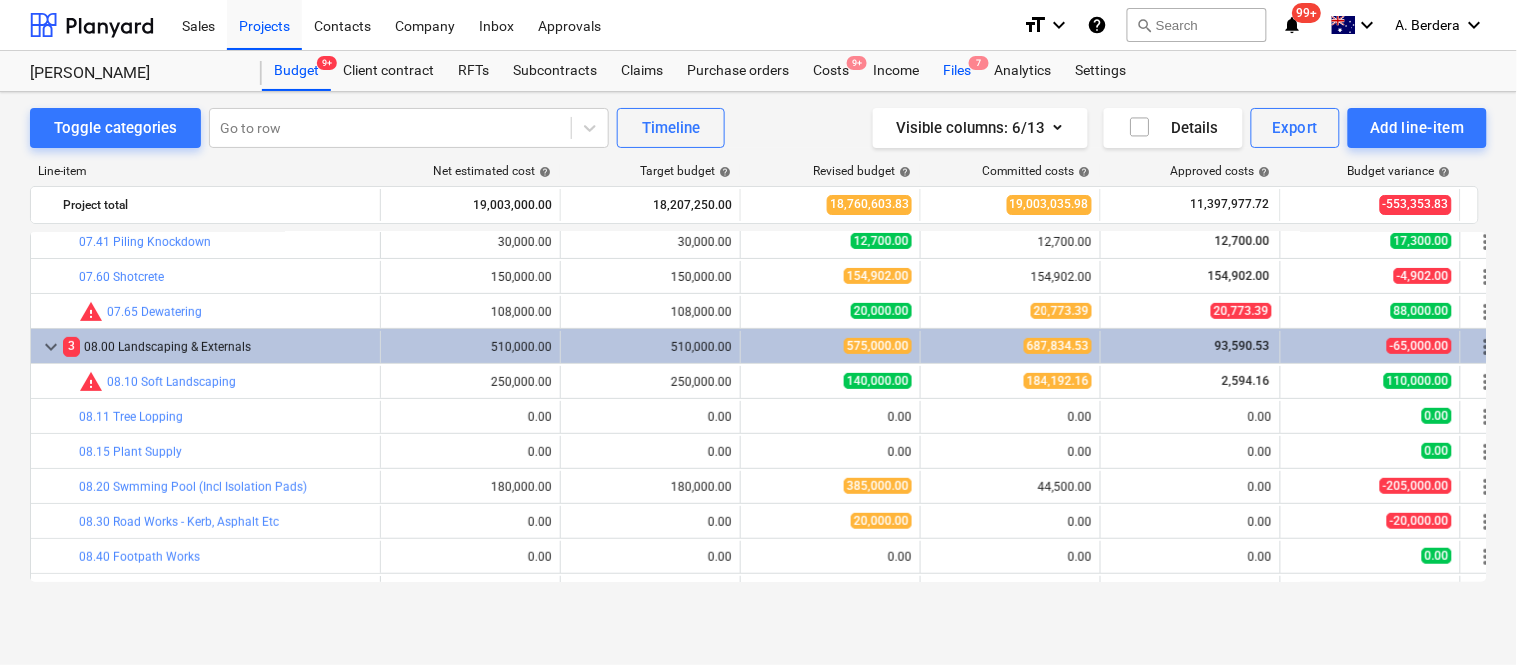 click on "Files 7" at bounding box center (957, 71) 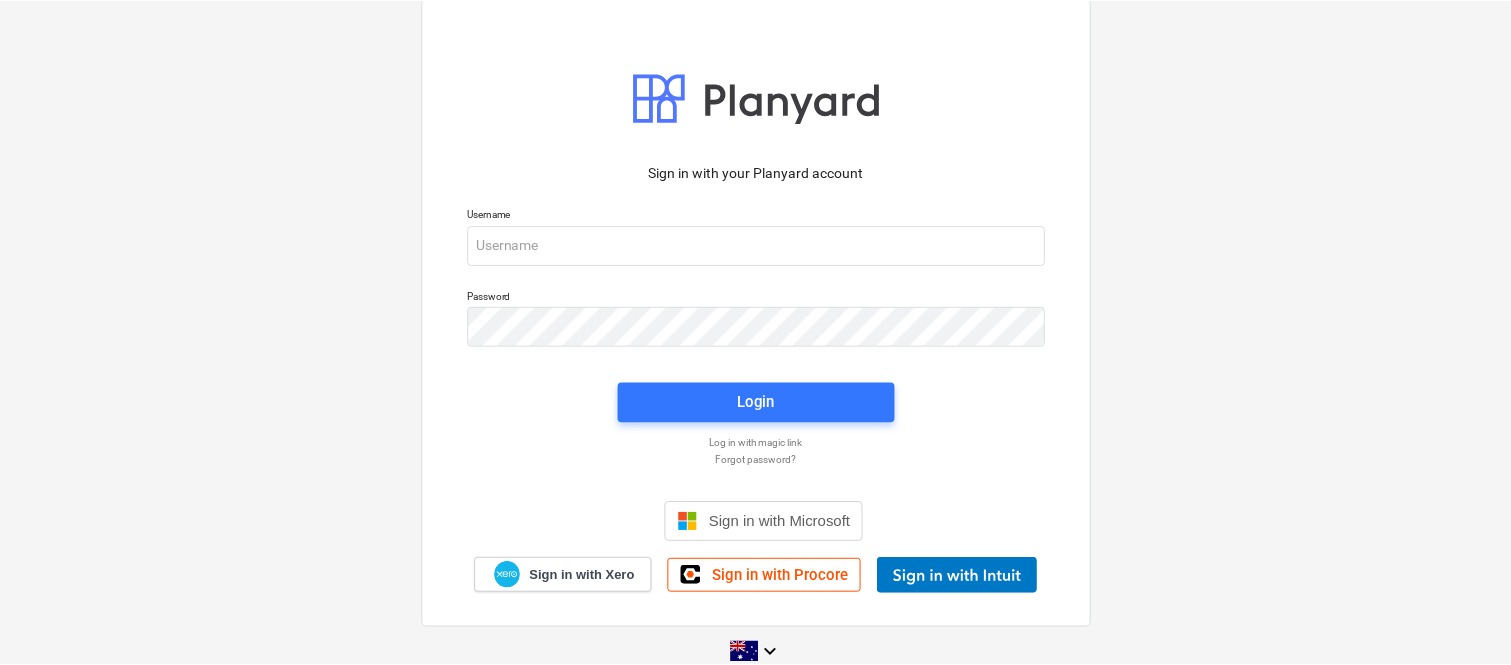 scroll, scrollTop: 0, scrollLeft: 0, axis: both 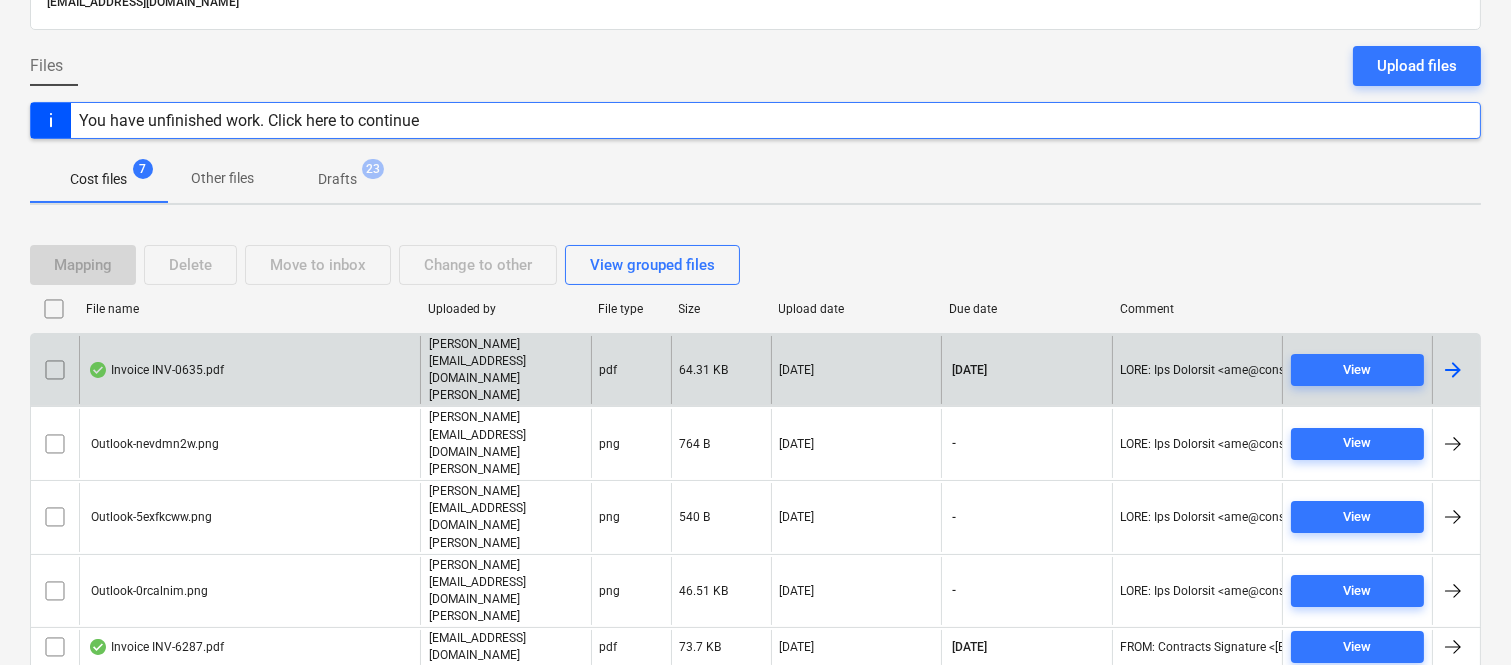 click on "Invoice INV-0635.pdf" at bounding box center [249, 370] 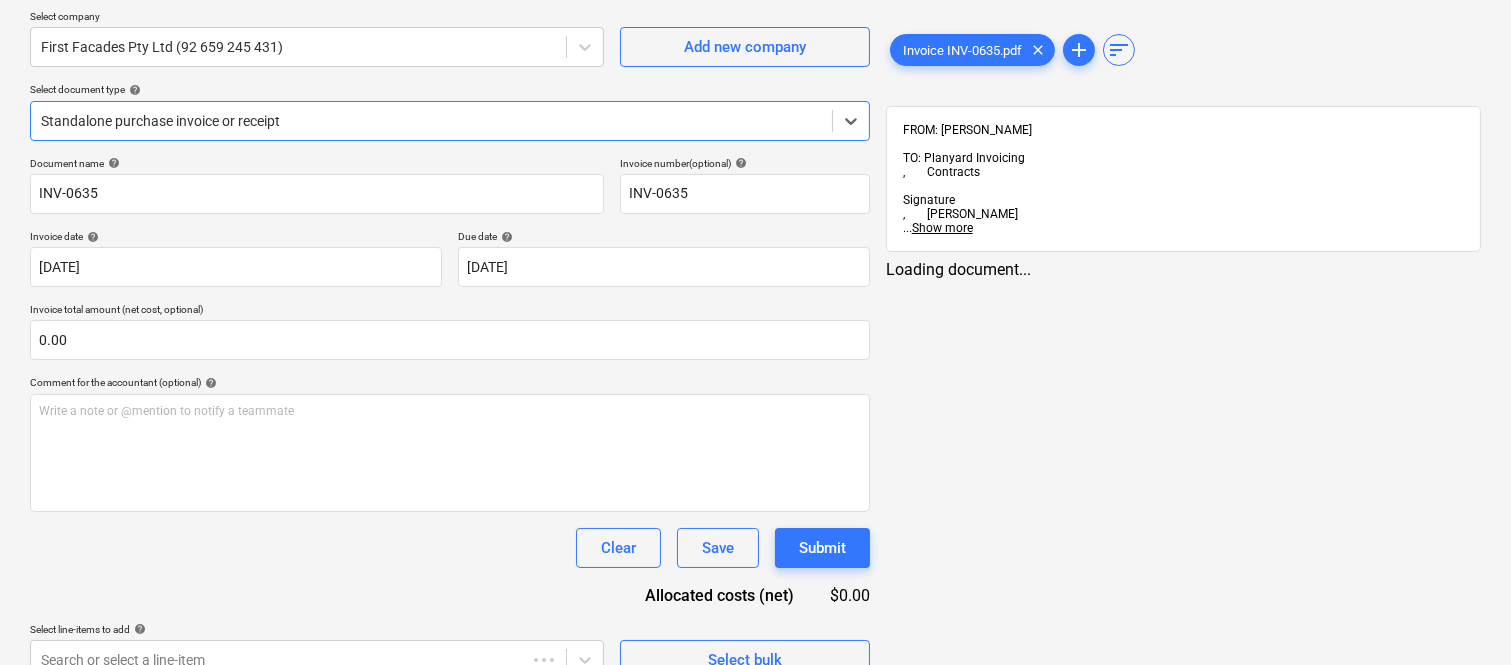 type on "INV-0635" 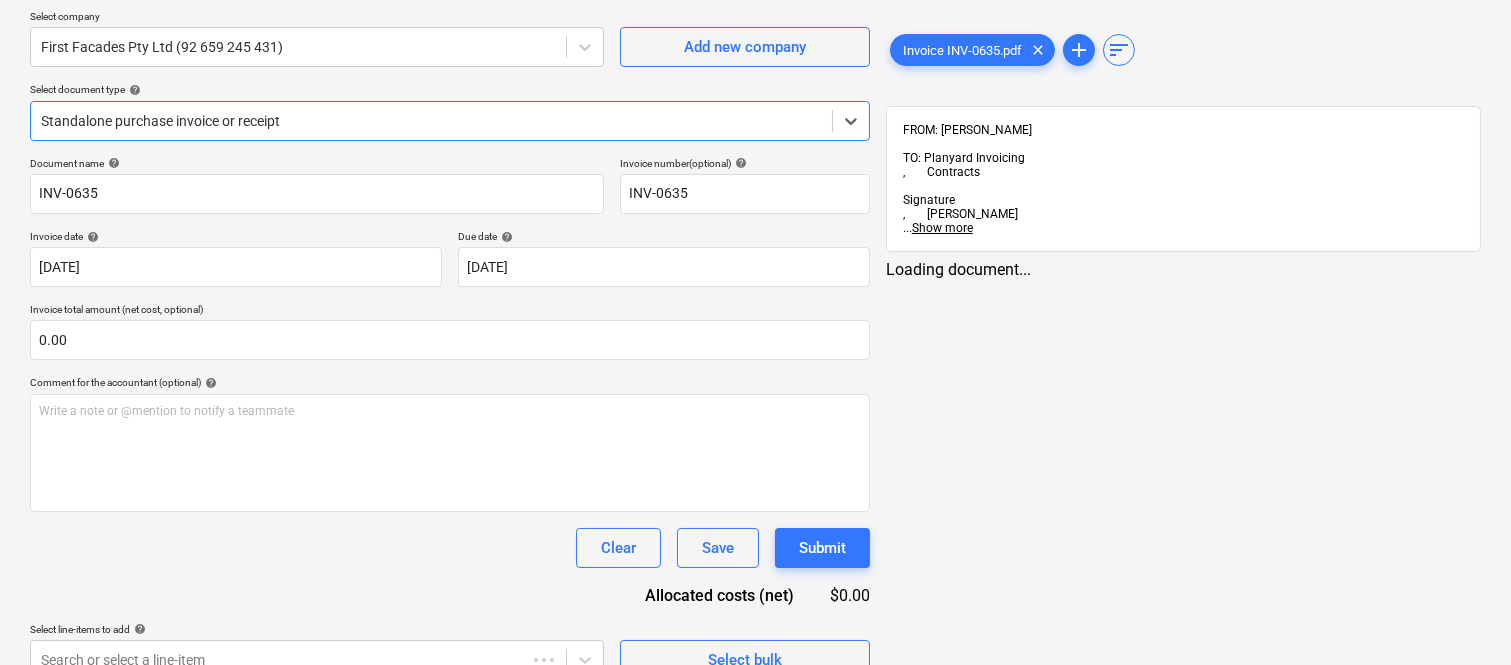 type on "INV-0635" 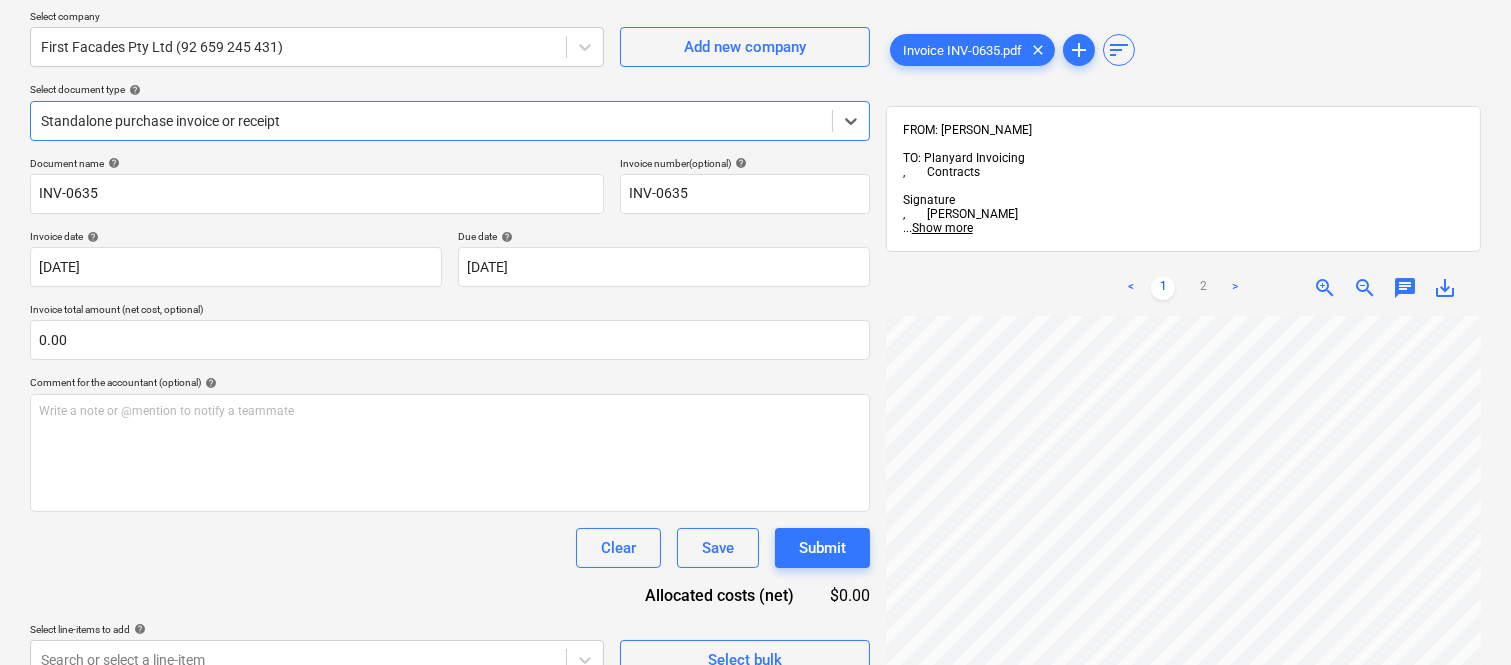 click on "Standalone purchase invoice or receipt" at bounding box center (431, 121) 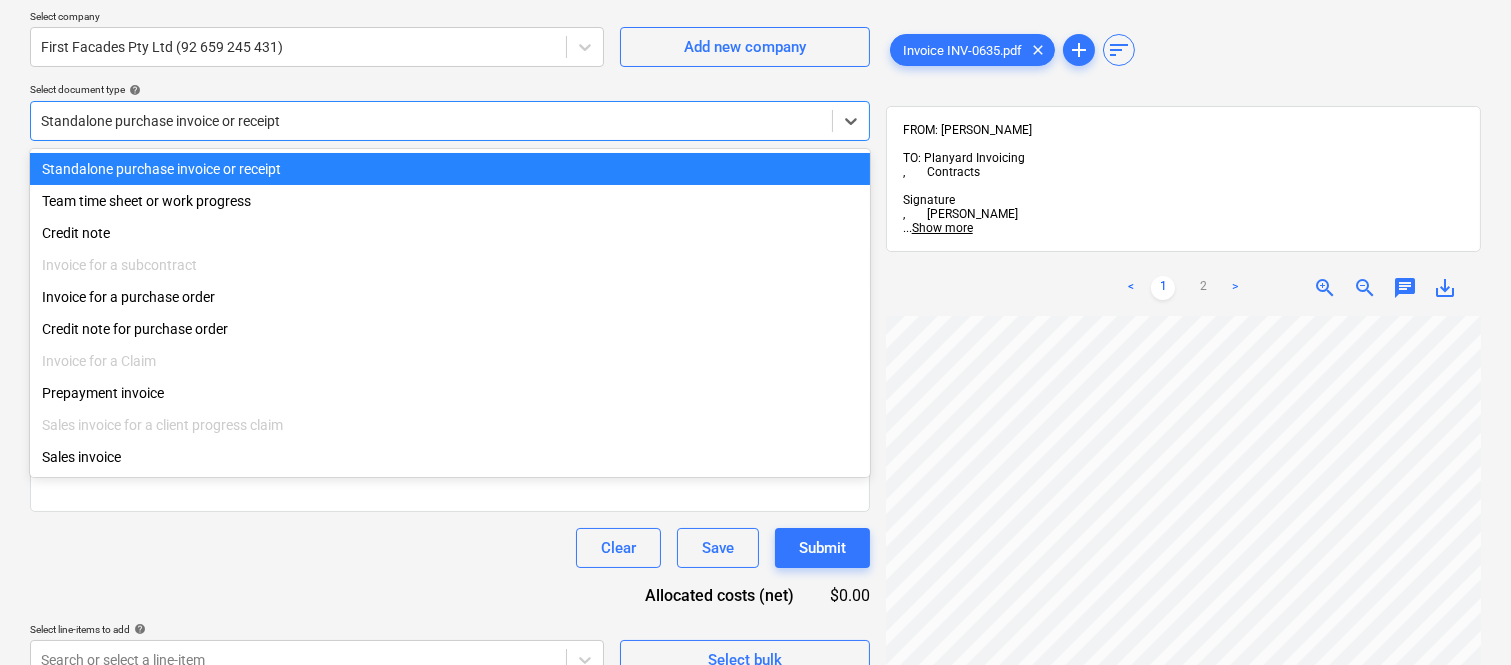 click on "Standalone purchase invoice or receipt" at bounding box center (450, 169) 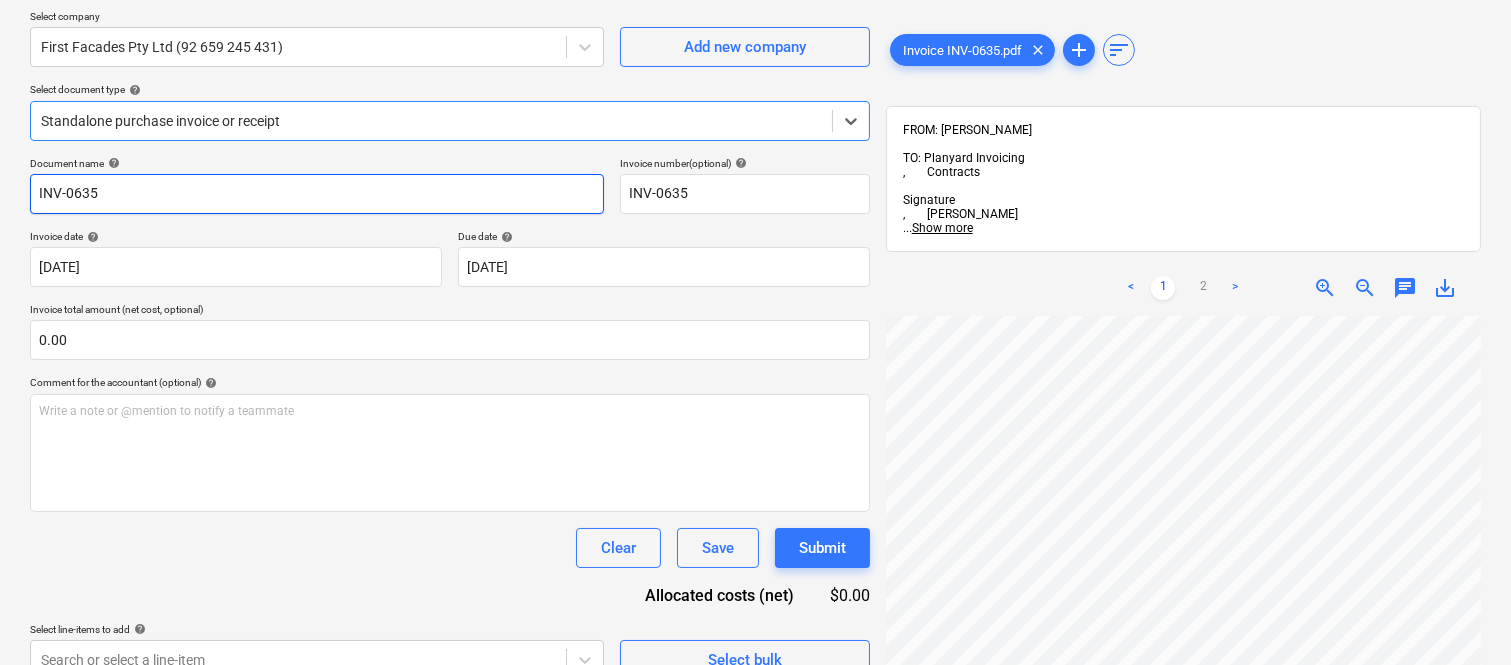 click on "INV-0635" at bounding box center [317, 194] 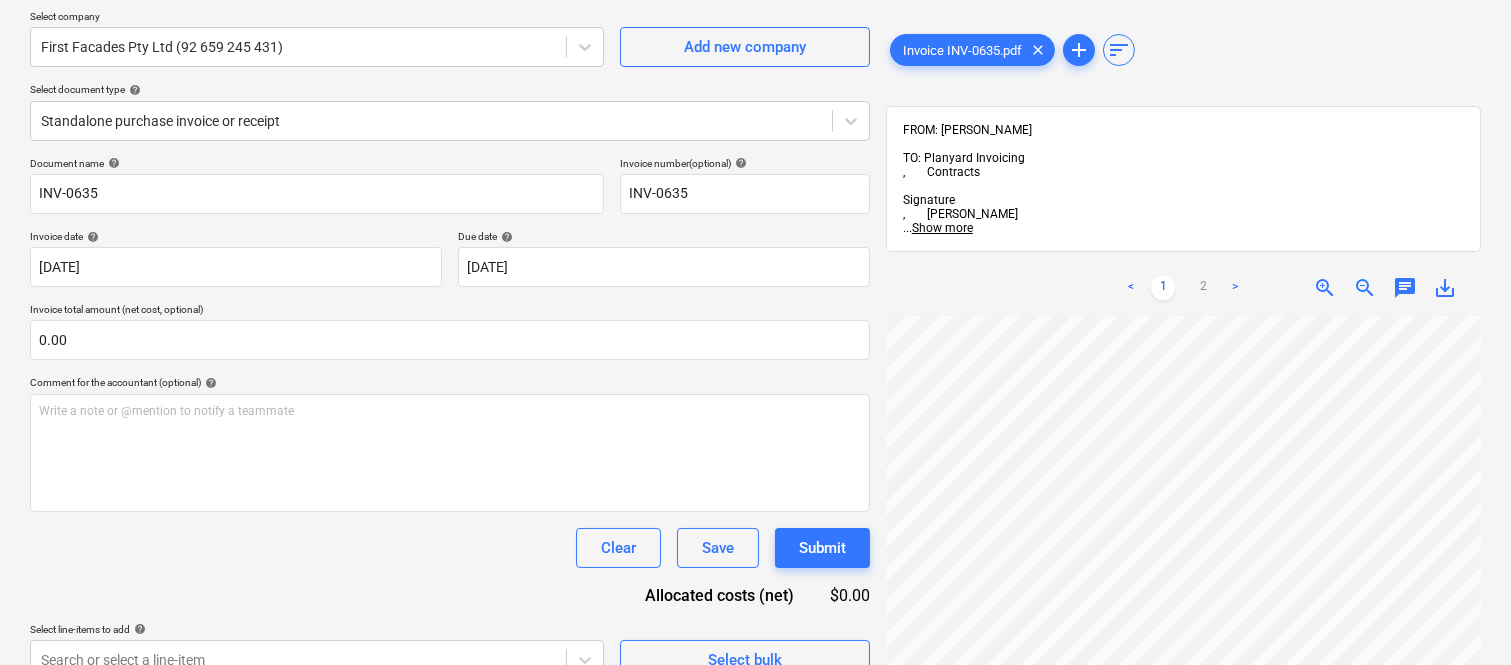 scroll, scrollTop: 0, scrollLeft: 307, axis: horizontal 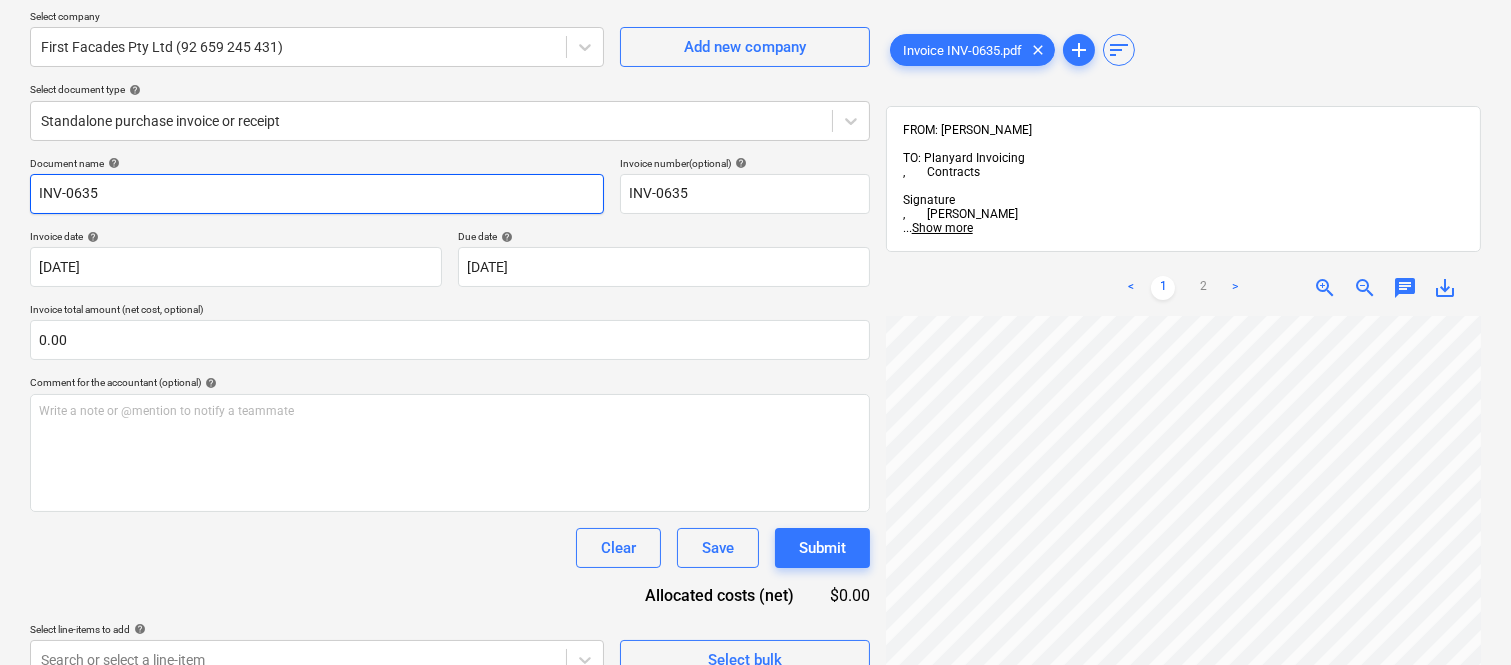 click on "INV-0635" at bounding box center (317, 194) 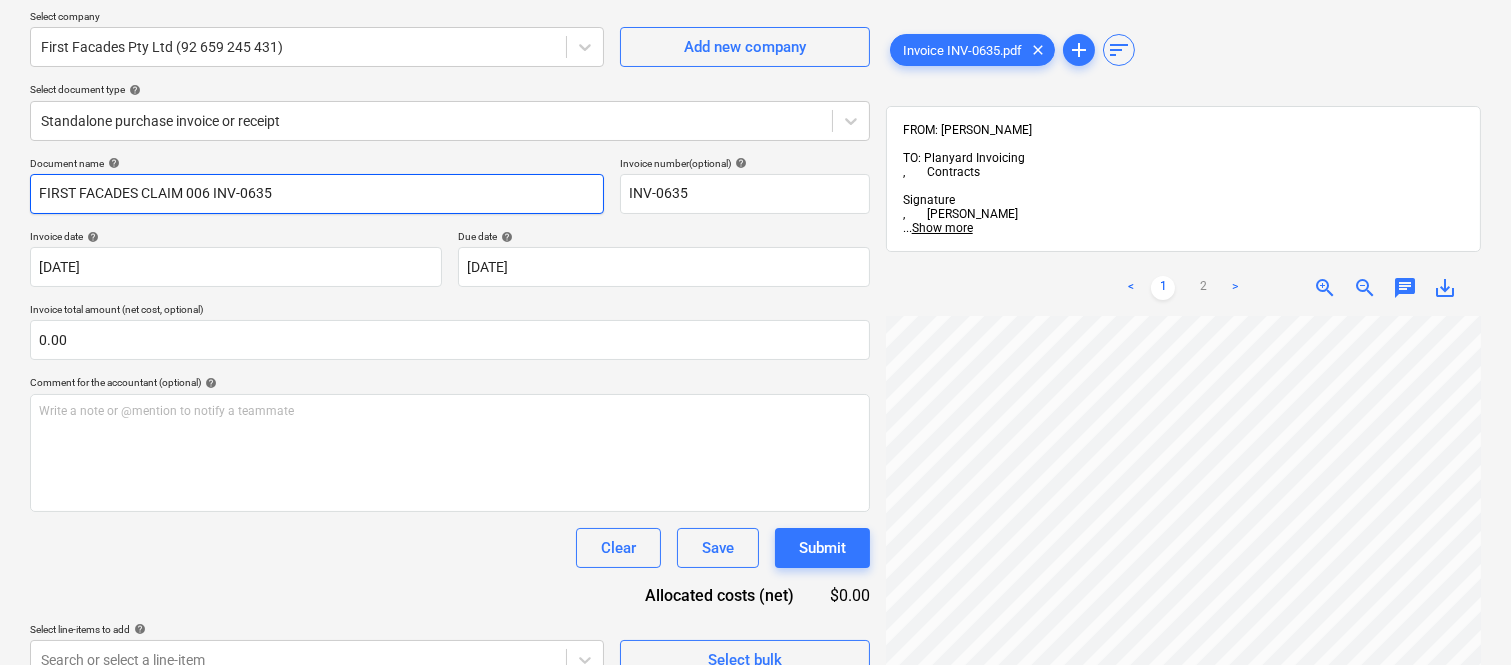 type on "FIRST FACADES CLAIM 006 INV-0635" 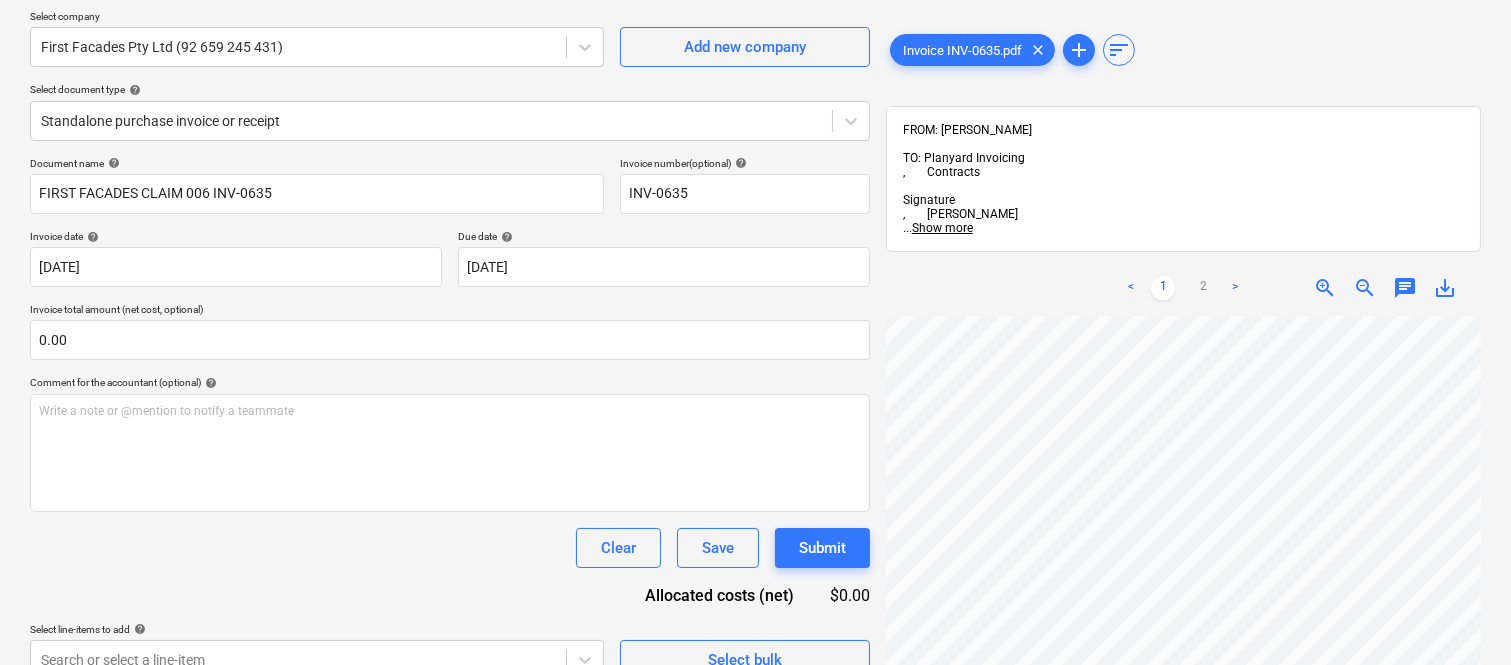 scroll, scrollTop: 98, scrollLeft: 4, axis: both 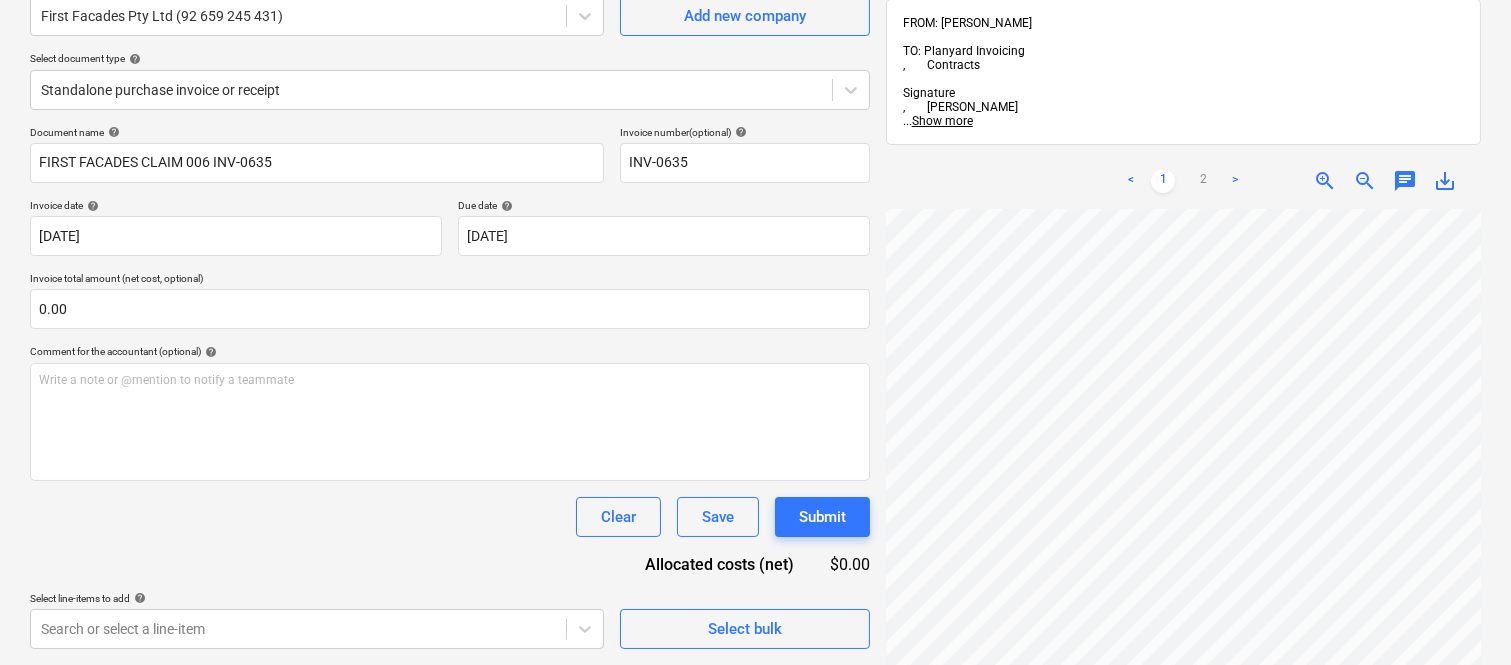 drag, startPoint x: 1506, startPoint y: 425, endPoint x: 1516, endPoint y: 517, distance: 92.541885 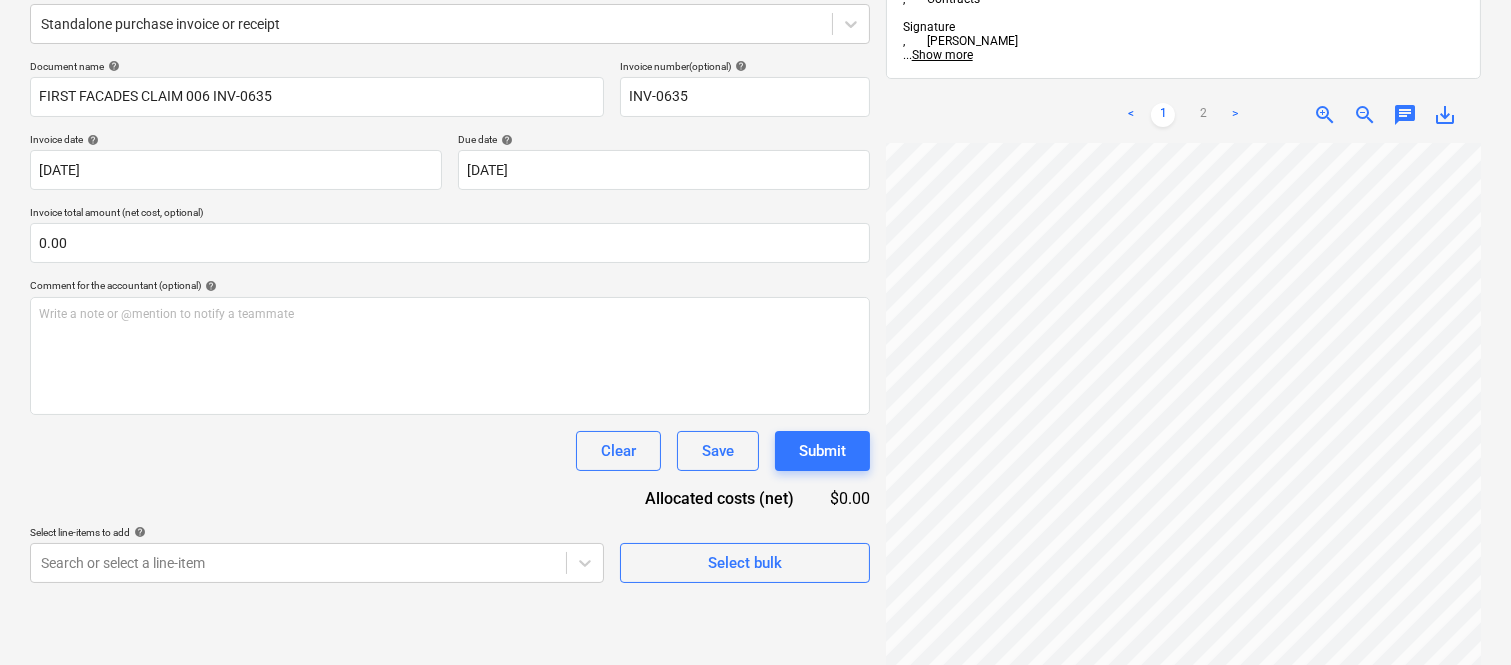 scroll, scrollTop: 285, scrollLeft: 0, axis: vertical 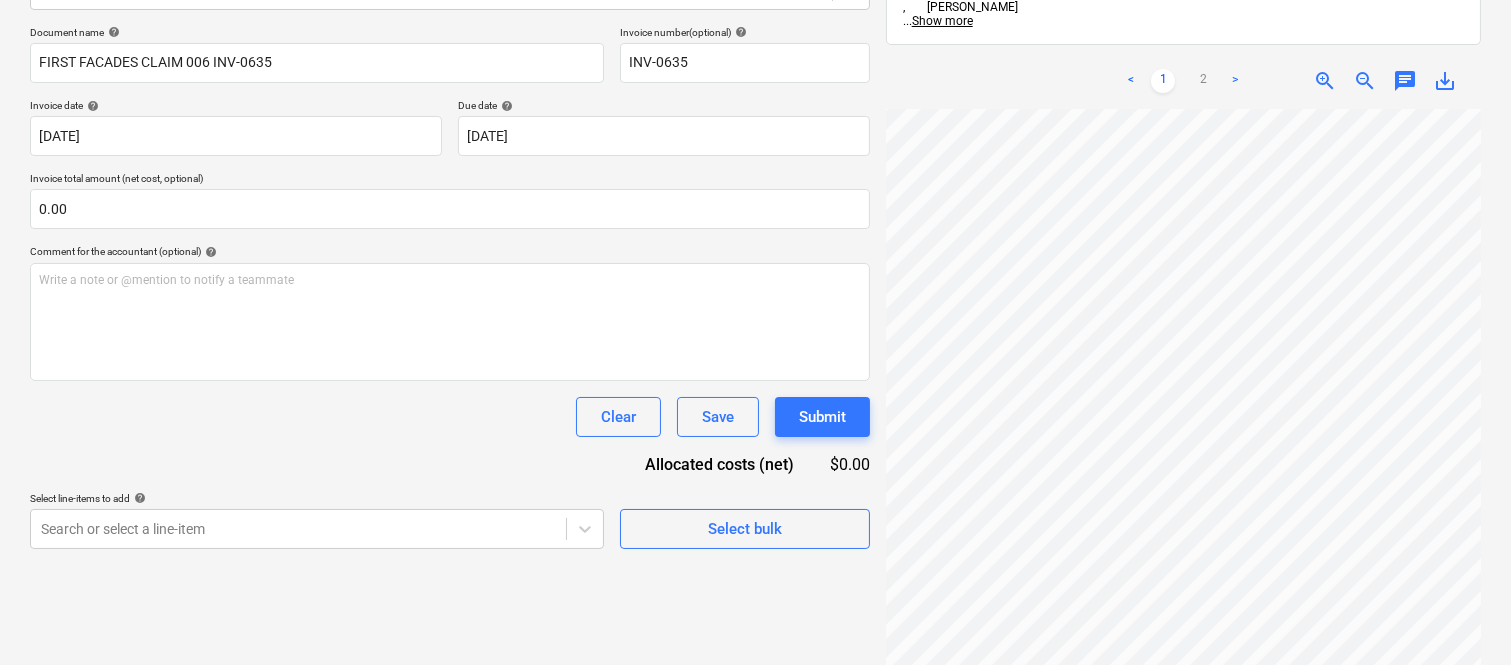 click on "Create new document Select company First Facades Pty Ltd (92 659 245 431)  Add new company Select document type help Standalone purchase invoice or receipt Document name help FIRST FACADES CLAIM 006 INV-0635 Invoice number  (optional) help INV-0635 Invoice date help 25 Jul 2025 25.07.2025 Press the down arrow key to interact with the calendar and
select a date. Press the question mark key to get the keyboard shortcuts for changing dates. Due date help 25 Jul 2025 25.07.2025 Press the down arrow key to interact with the calendar and
select a date. Press the question mark key to get the keyboard shortcuts for changing dates. Invoice total amount (net cost, optional) 0.00 Comment for the accountant (optional) help Write a note or @mention to notify a teammate ﻿ Clear Save Submit Allocated costs (net) $0.00 Select line-items to add help Search or select a line-item Select bulk Invoice INV-0635.pdf clear add sort FROM: Joe Licastro  TO: Planyard Invoicing  , 	Contracts Signature  , 	Matthew Williams  ...  <" at bounding box center [755, 270] 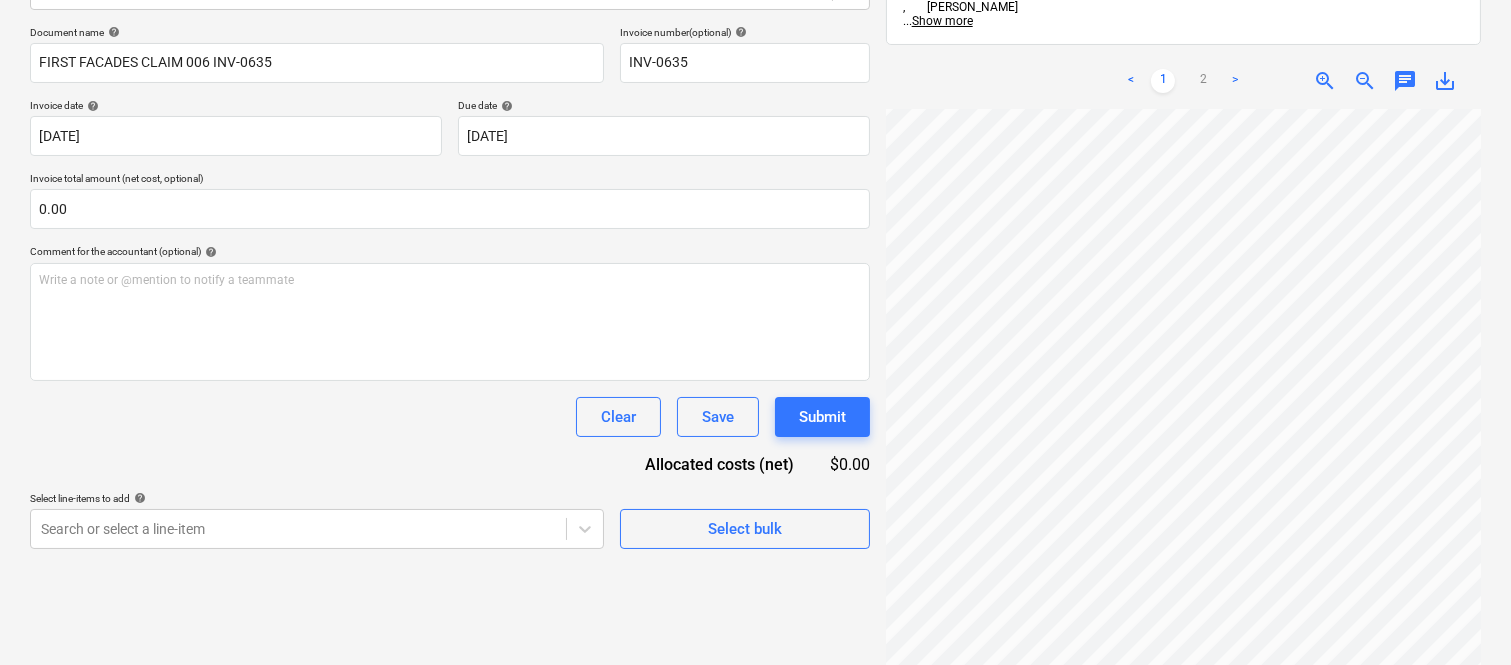 click on "Invoice INV-0635.pdf clear add sort FROM: Joe Licastro  TO: Planyard Invoicing  , 	Contracts Signature  , 	Matthew Williams  ...  Show more ...  Show more < 1 2 > zoom_in zoom_out chat 0 save_alt" at bounding box center [1183, 270] 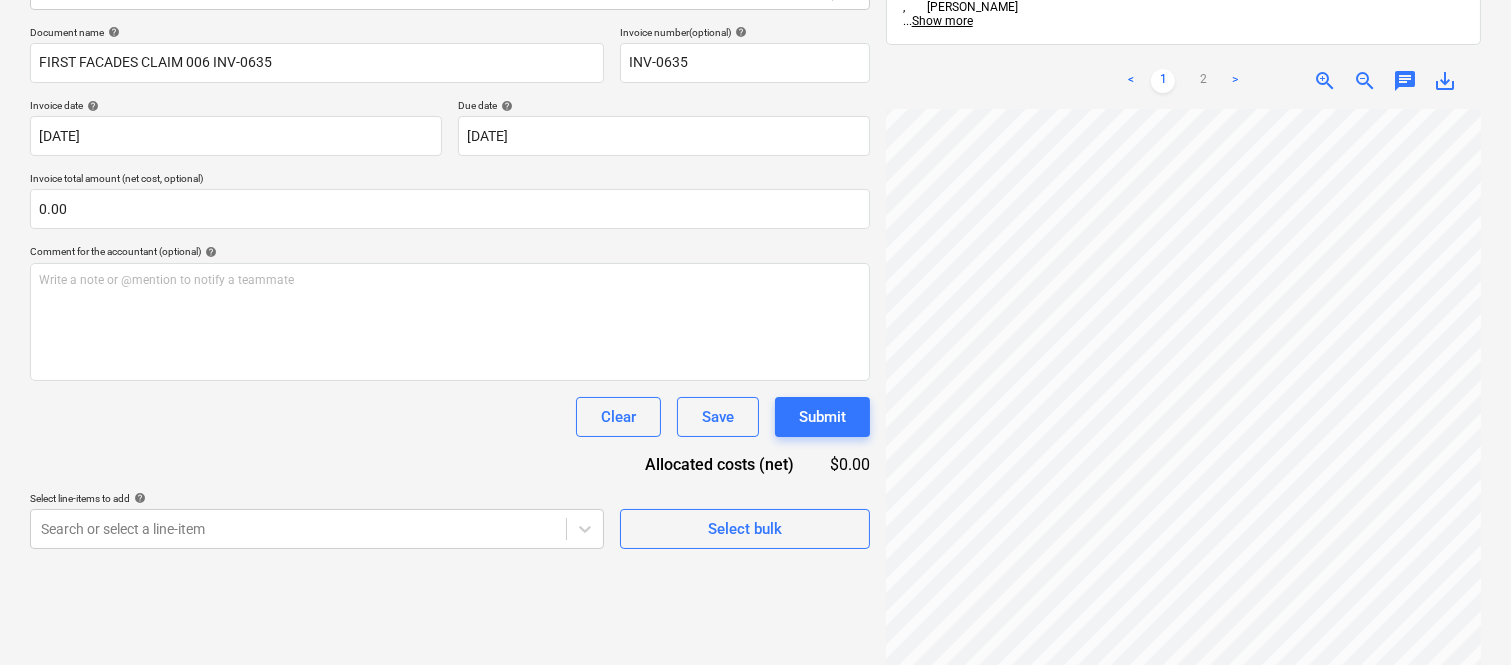 scroll, scrollTop: 145, scrollLeft: 0, axis: vertical 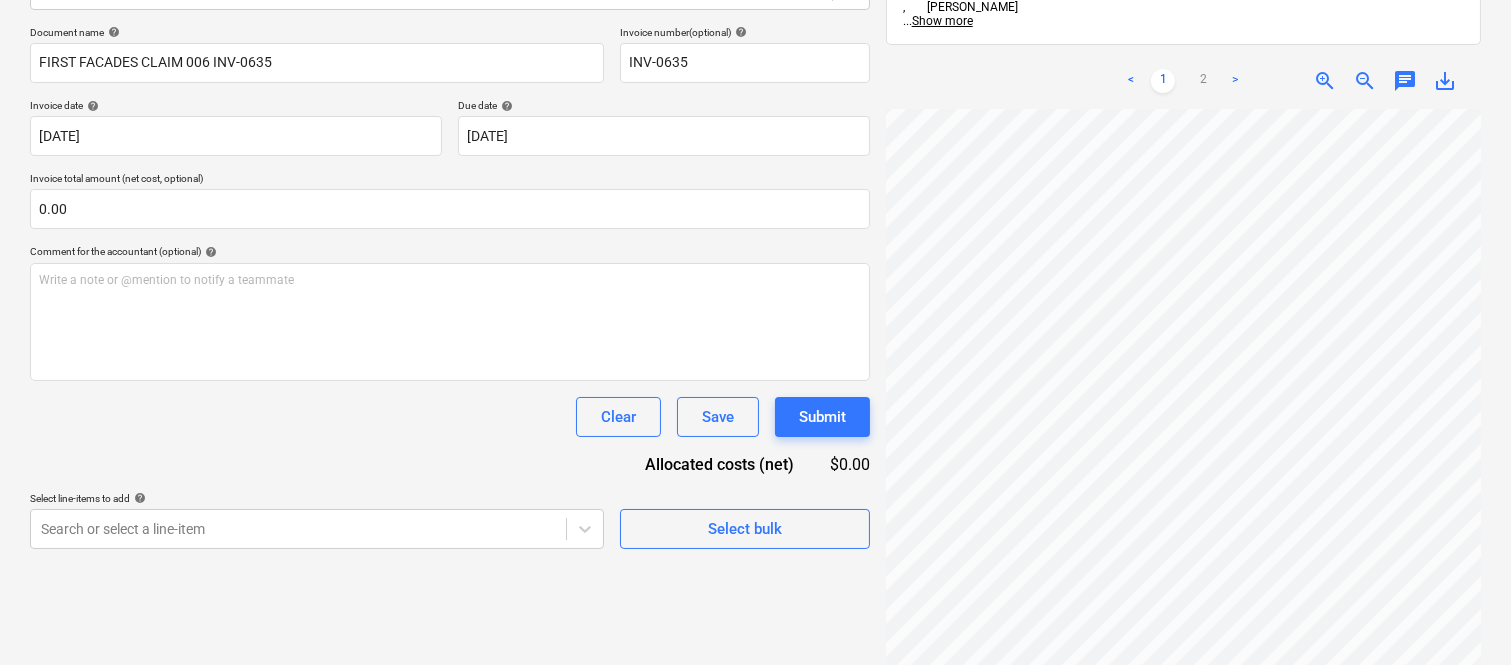click on "Create new document Select company First Facades Pty Ltd (92 659 245 431)  Add new company Select document type help Standalone purchase invoice or receipt Document name help FIRST FACADES CLAIM 006 INV-0635 Invoice number  (optional) help INV-0635 Invoice date help 25 Jul 2025 25.07.2025 Press the down arrow key to interact with the calendar and
select a date. Press the question mark key to get the keyboard shortcuts for changing dates. Due date help 25 Jul 2025 25.07.2025 Press the down arrow key to interact with the calendar and
select a date. Press the question mark key to get the keyboard shortcuts for changing dates. Invoice total amount (net cost, optional) 0.00 Comment for the accountant (optional) help Write a note or @mention to notify a teammate ﻿ Clear Save Submit Allocated costs (net) $0.00 Select line-items to add help Search or select a line-item Select bulk Invoice INV-0635.pdf clear add sort FROM: Joe Licastro  TO: Planyard Invoicing  , 	Contracts Signature  , 	Matthew Williams  ...  <" at bounding box center (755, 270) 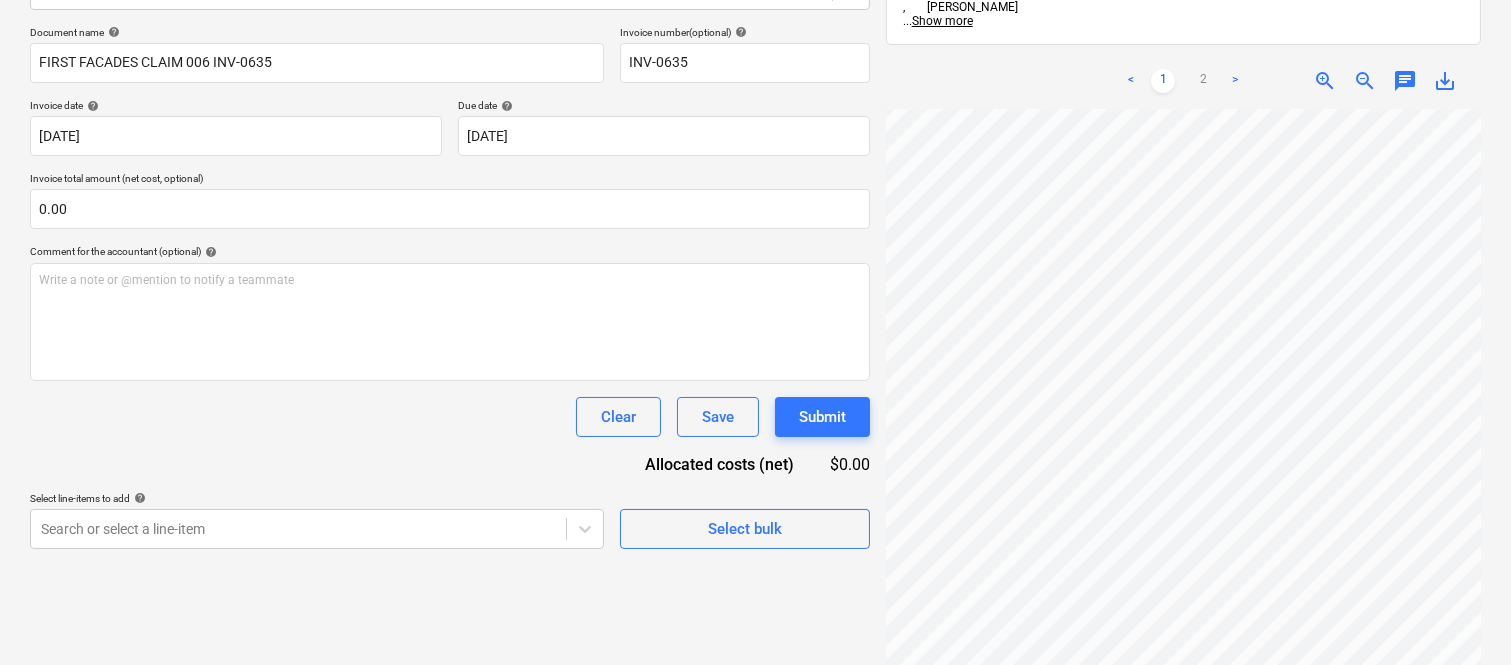 scroll, scrollTop: 0, scrollLeft: 0, axis: both 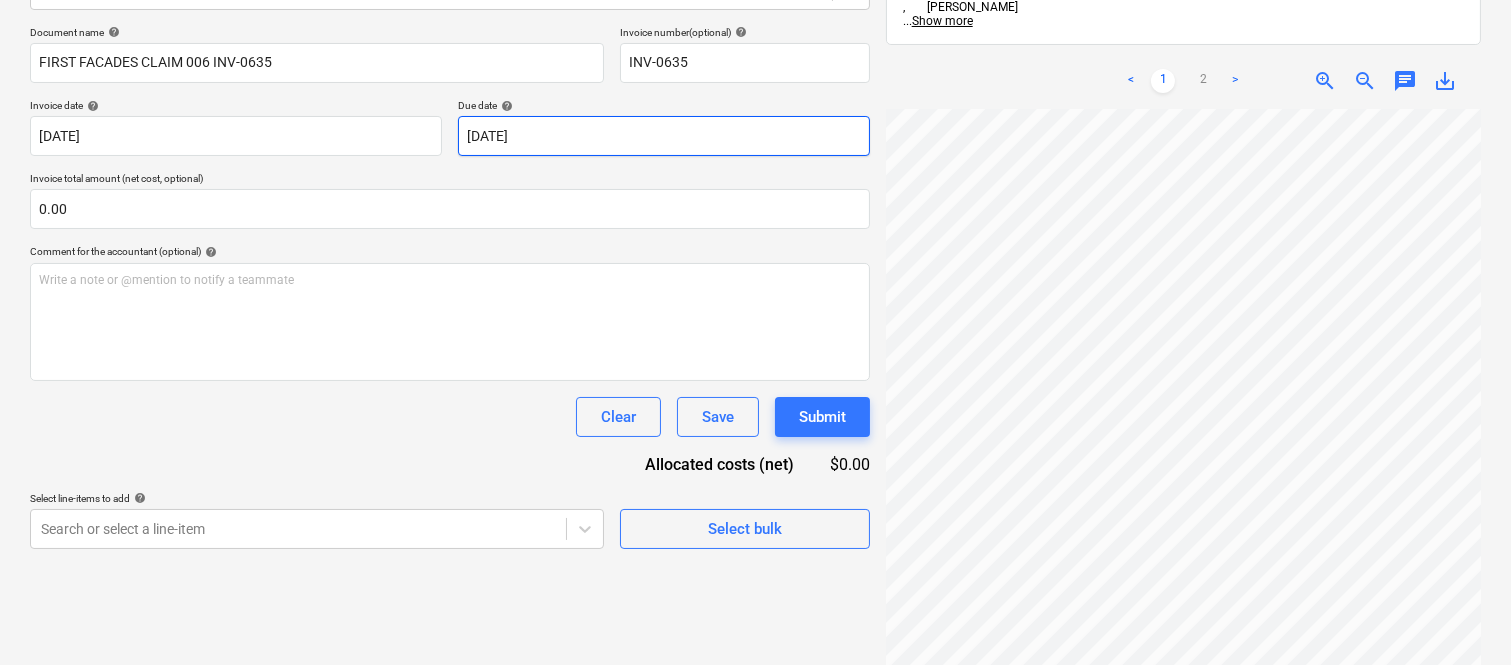 click on "Sales Projects Contacts Company Inbox Approvals format_size keyboard_arrow_down help search Search notifications 99+ keyboard_arrow_down A. Berdera keyboard_arrow_down Della Rosa Budget 9+ Client contract RFTs Subcontracts Claims Purchase orders Costs 9+ Income Files 7 Analytics Settings Create new document Select company First Facades Pty Ltd (92 659 245 431)  Add new company Select document type help Standalone purchase invoice or receipt Document name help FIRST FACADES CLAIM 006 INV-0635 Invoice number  (optional) help INV-0635 Invoice date help 25 Jul 2025 25.07.2025 Press the down arrow key to interact with the calendar and
select a date. Press the question mark key to get the keyboard shortcuts for changing dates. Due date help 25 Jul 2025 25.07.2025 Press the down arrow key to interact with the calendar and
select a date. Press the question mark key to get the keyboard shortcuts for changing dates. Invoice total amount (net cost, optional) 0.00 Comment for the accountant (optional) help ﻿" at bounding box center (755, 47) 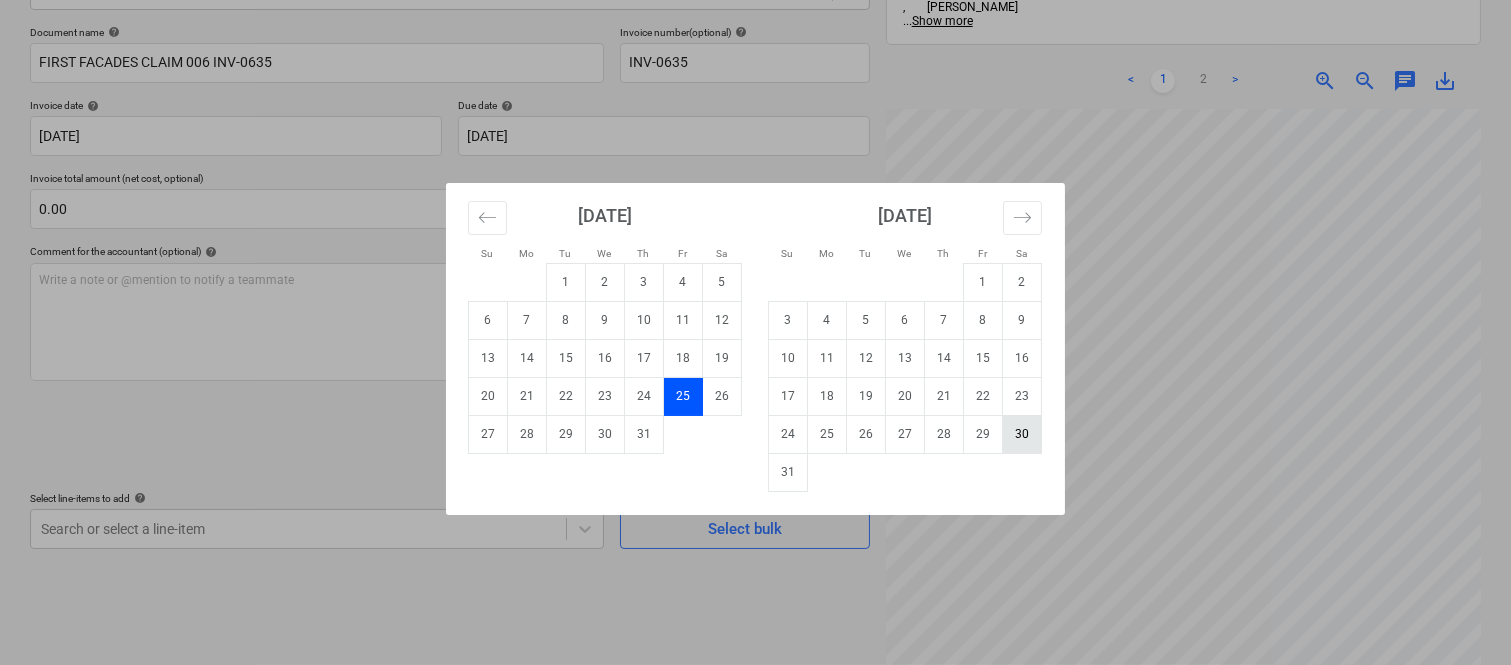 click on "30" at bounding box center [1022, 434] 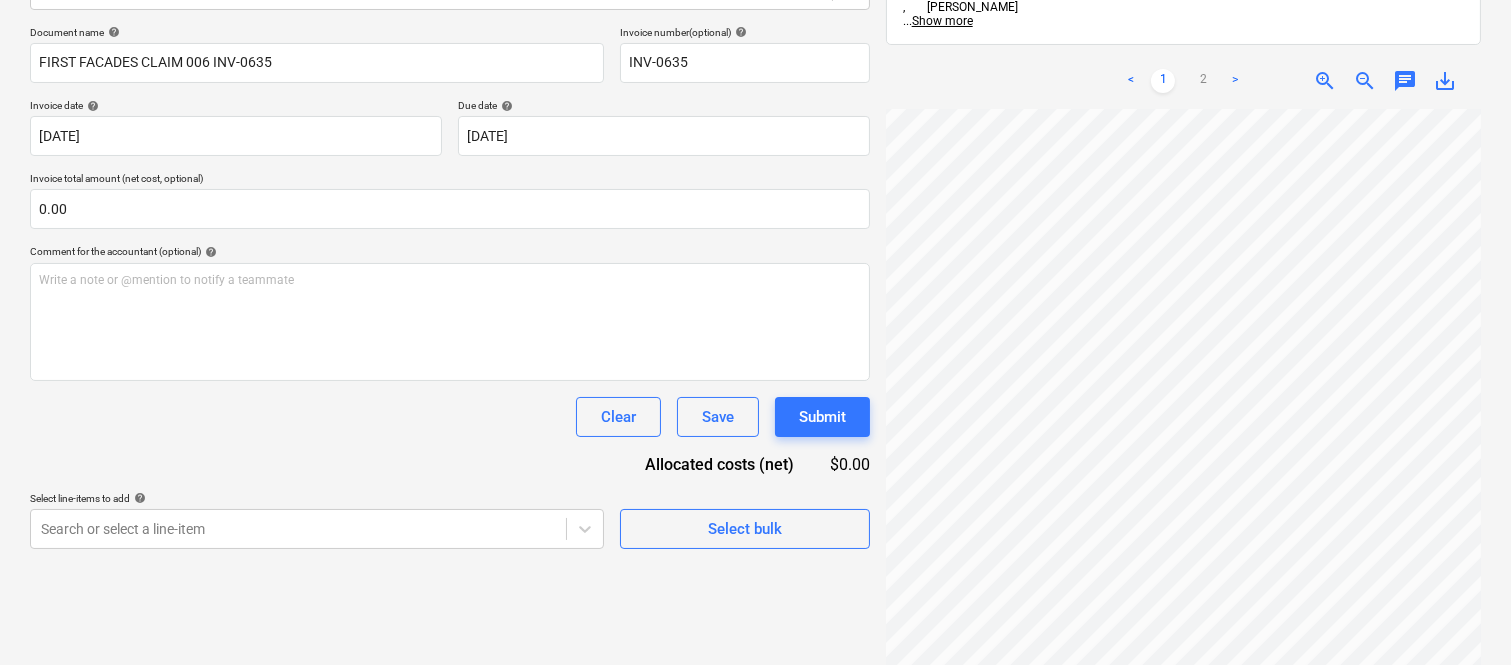 scroll, scrollTop: 666, scrollLeft: 307, axis: both 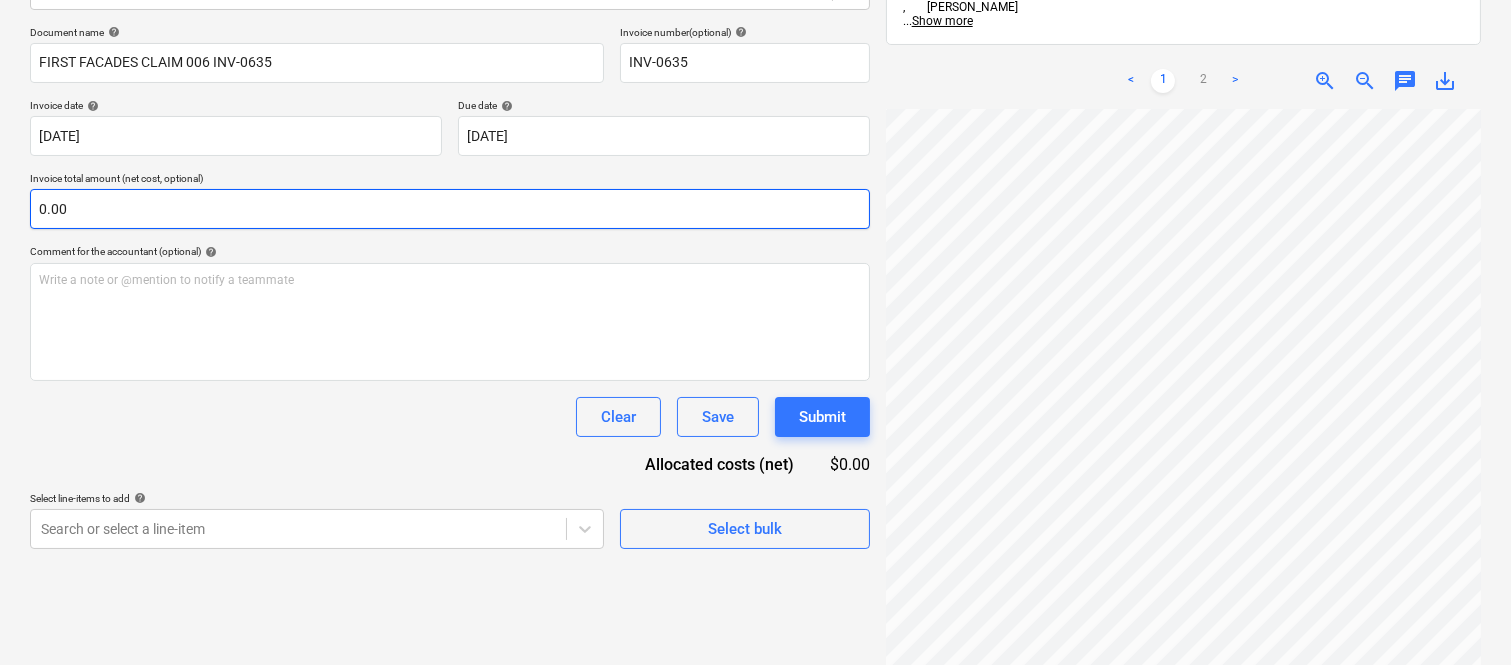 click on "0.00" at bounding box center (450, 209) 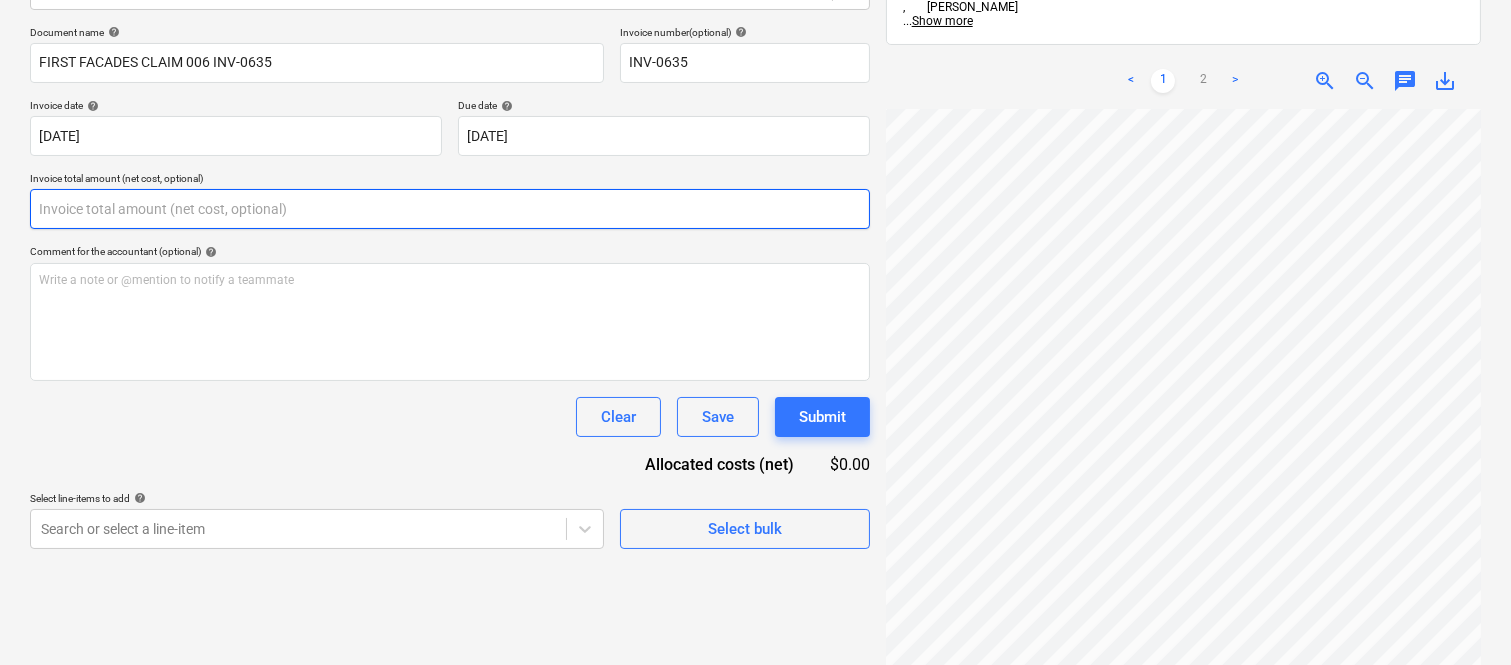 paste on "15,127.27" 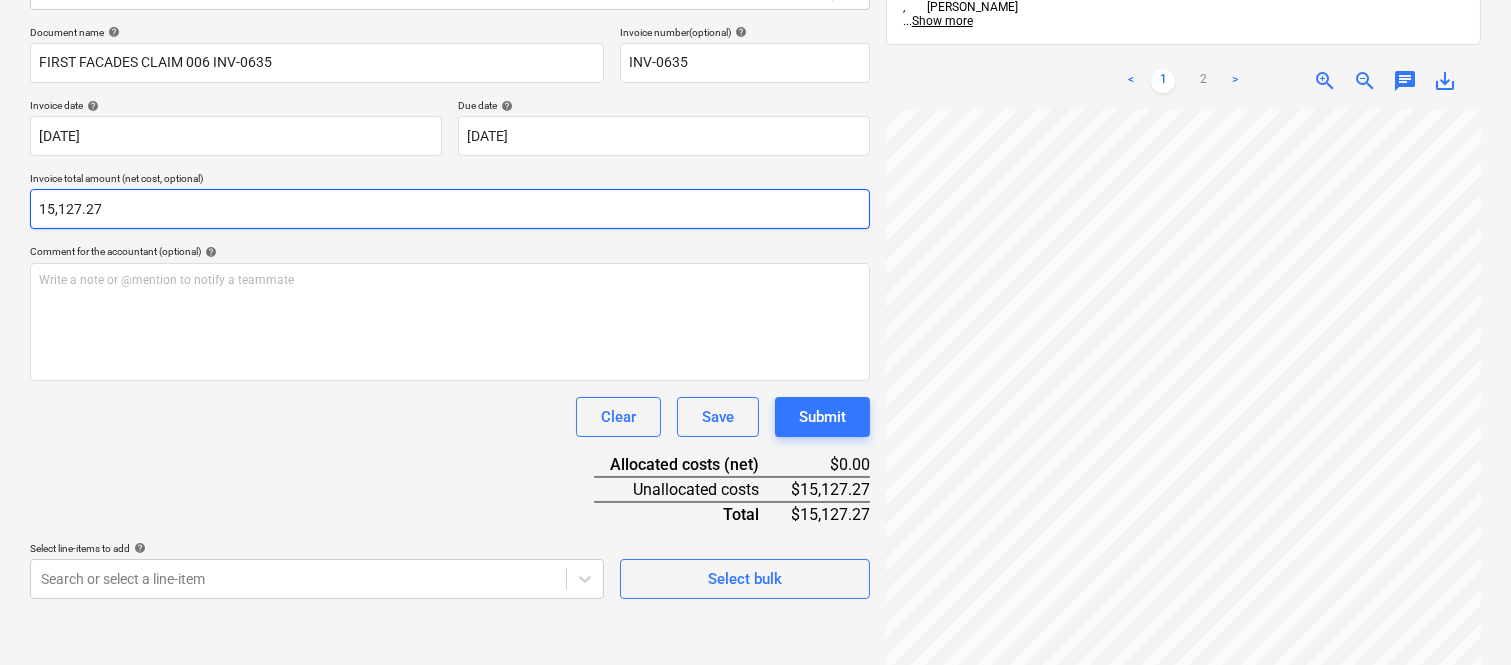 type on "15,127.27" 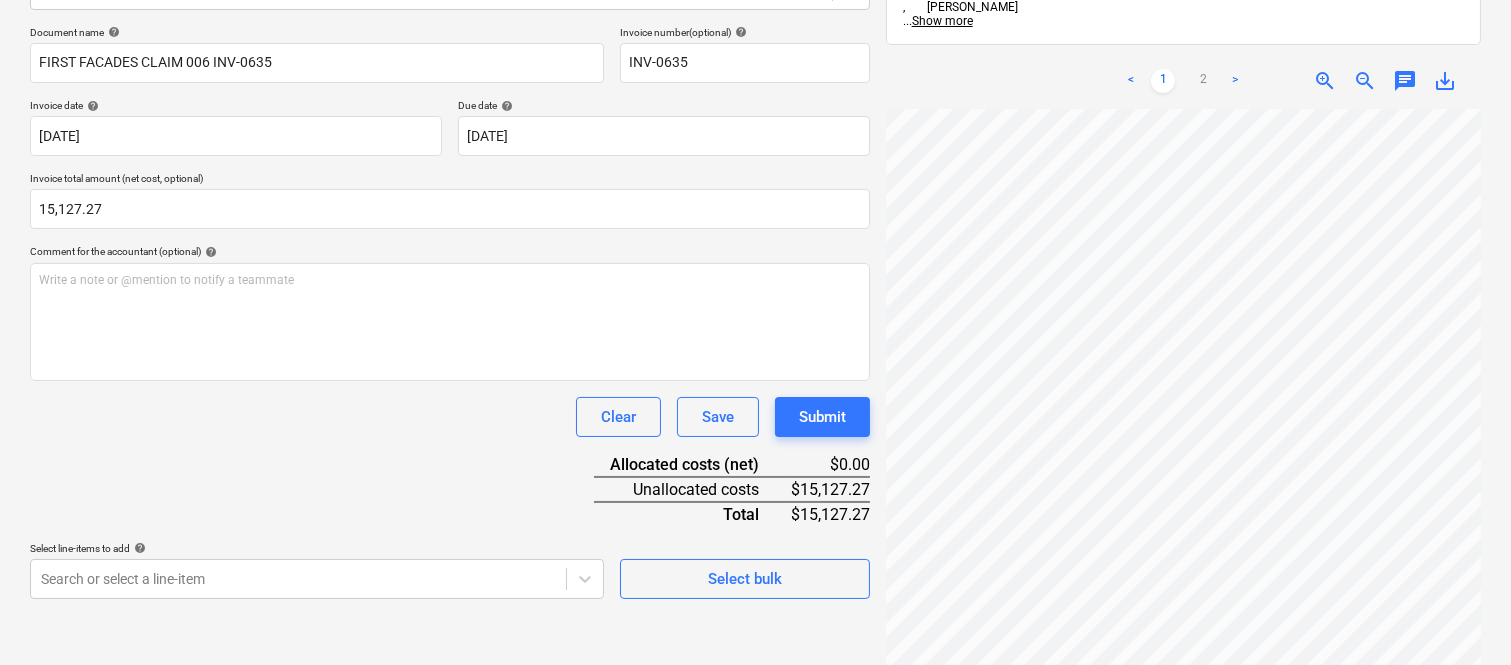 click on "Document name help FIRST FACADES CLAIM 006 INV-0635 Invoice number  (optional) help INV-0635 Invoice date help 25 Jul 2025 25.07.2025 Press the down arrow key to interact with the calendar and
select a date. Press the question mark key to get the keyboard shortcuts for changing dates. Due date help 30 Aug 2025 30.08.2025 Press the down arrow key to interact with the calendar and
select a date. Press the question mark key to get the keyboard shortcuts for changing dates. Invoice total amount (net cost, optional) 15,127.27 Comment for the accountant (optional) help Write a note or @mention to notify a teammate ﻿ Clear Save Submit Allocated costs (net) $0.00 Unallocated costs $15,127.27 Total $15,127.27 Select line-items to add help Search or select a line-item Select bulk" at bounding box center [450, 312] 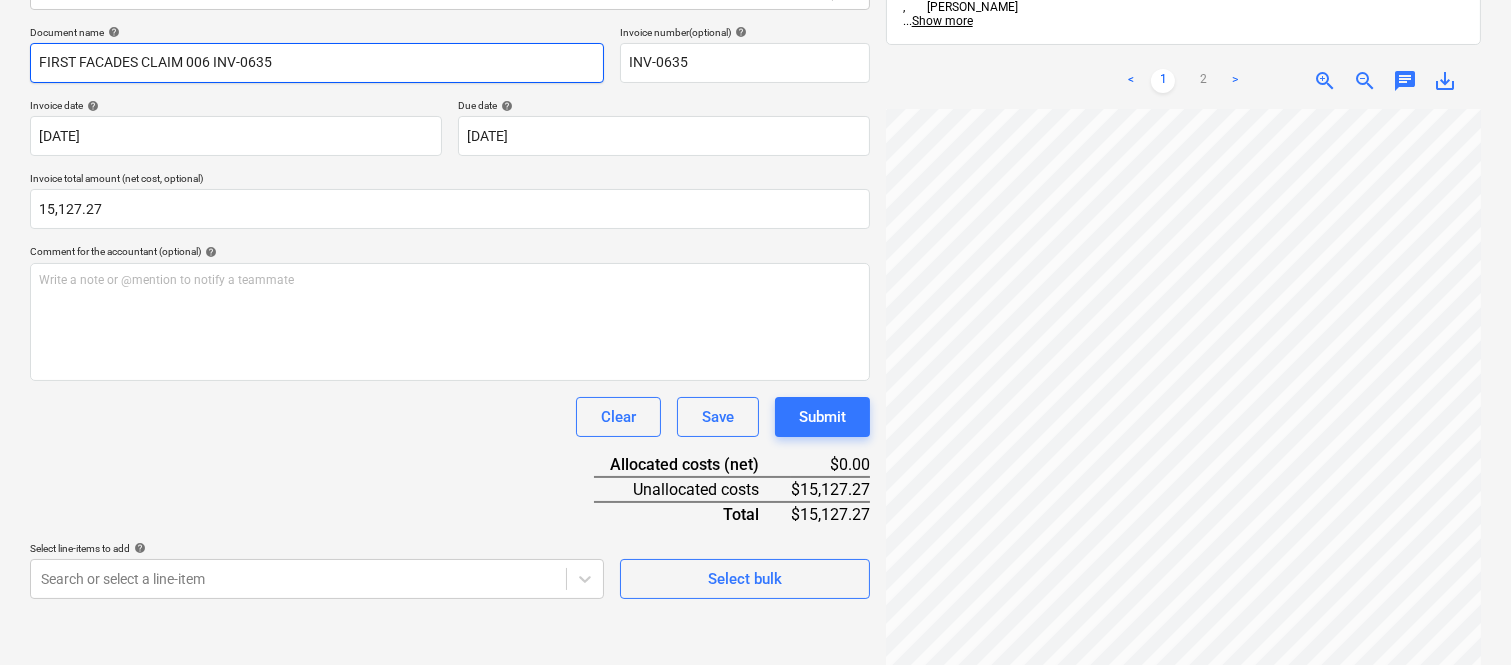 click on "FIRST FACADES CLAIM 006 INV-0635" at bounding box center (317, 63) 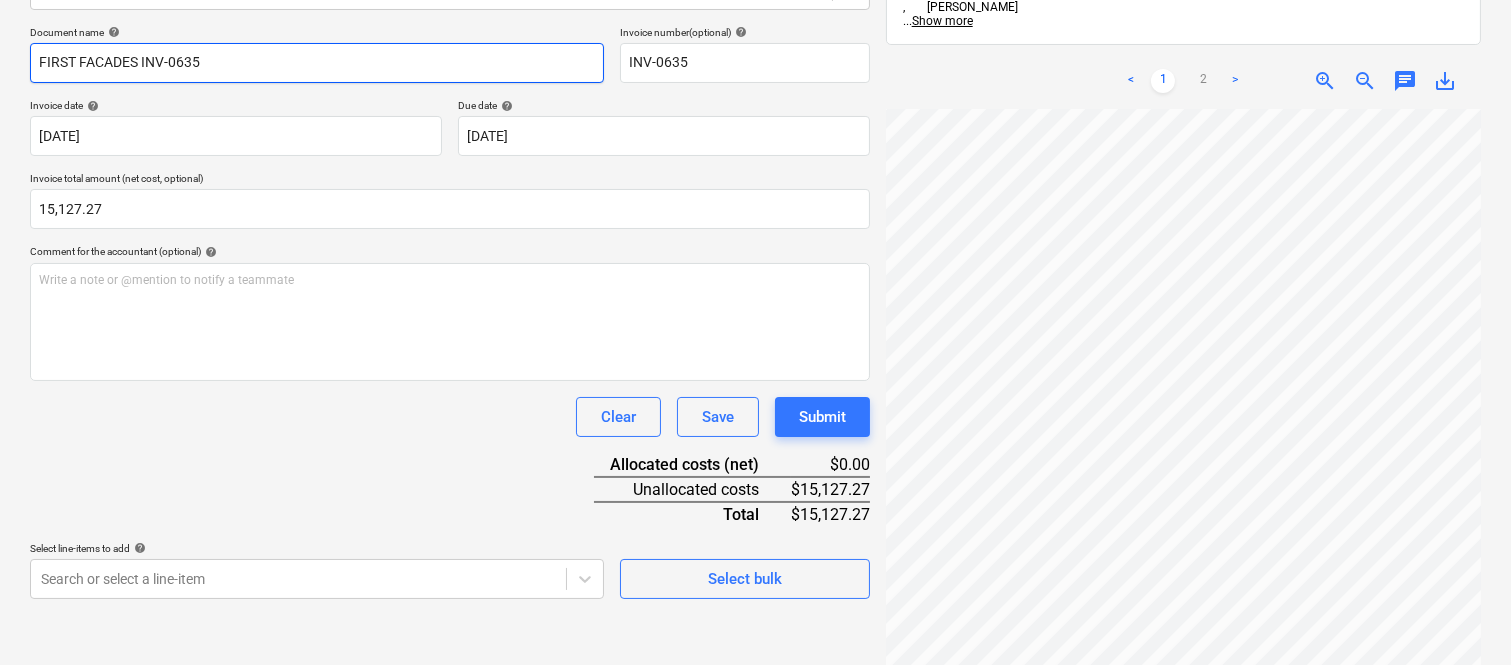 click on "FIRST FACADES INV-0635" at bounding box center (317, 63) 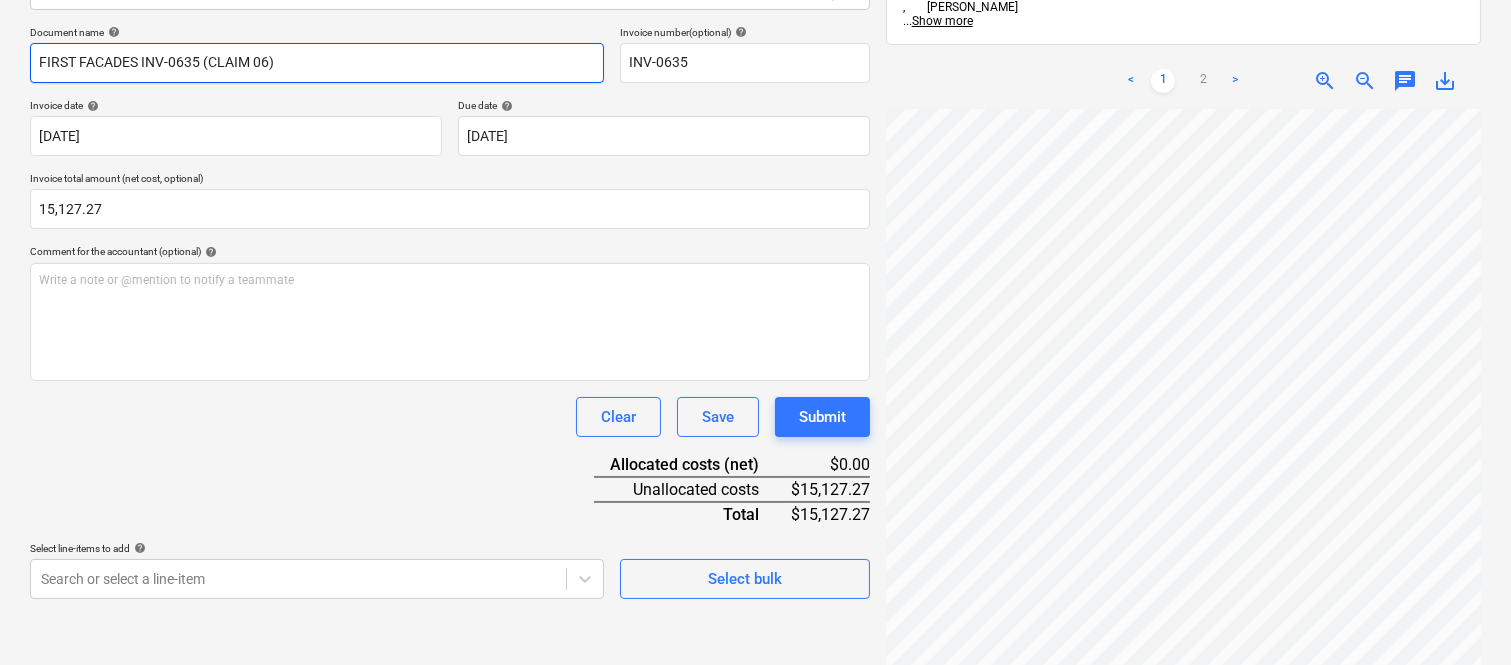 click on "FIRST FACADES INV-0635 (CLAIM 06)" at bounding box center (317, 63) 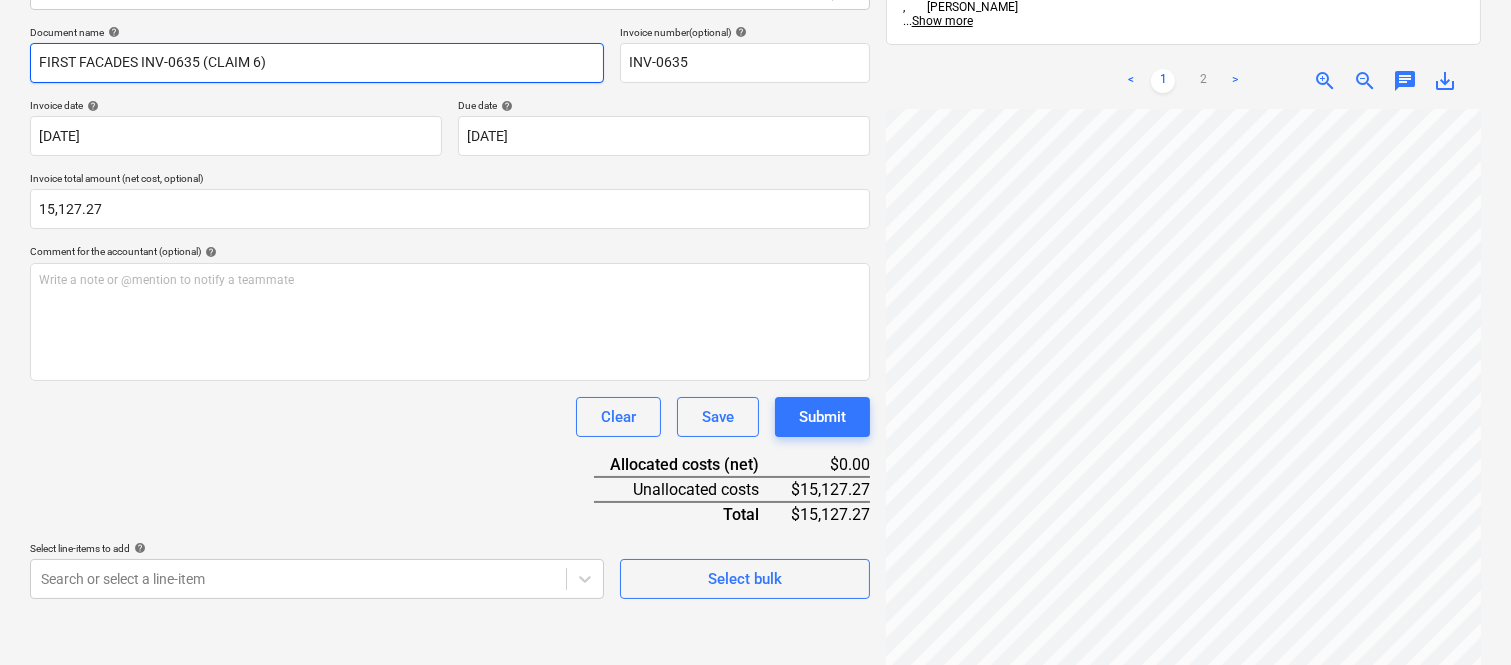 type on "FIRST FACADES INV-0635 (CLAIM 6)" 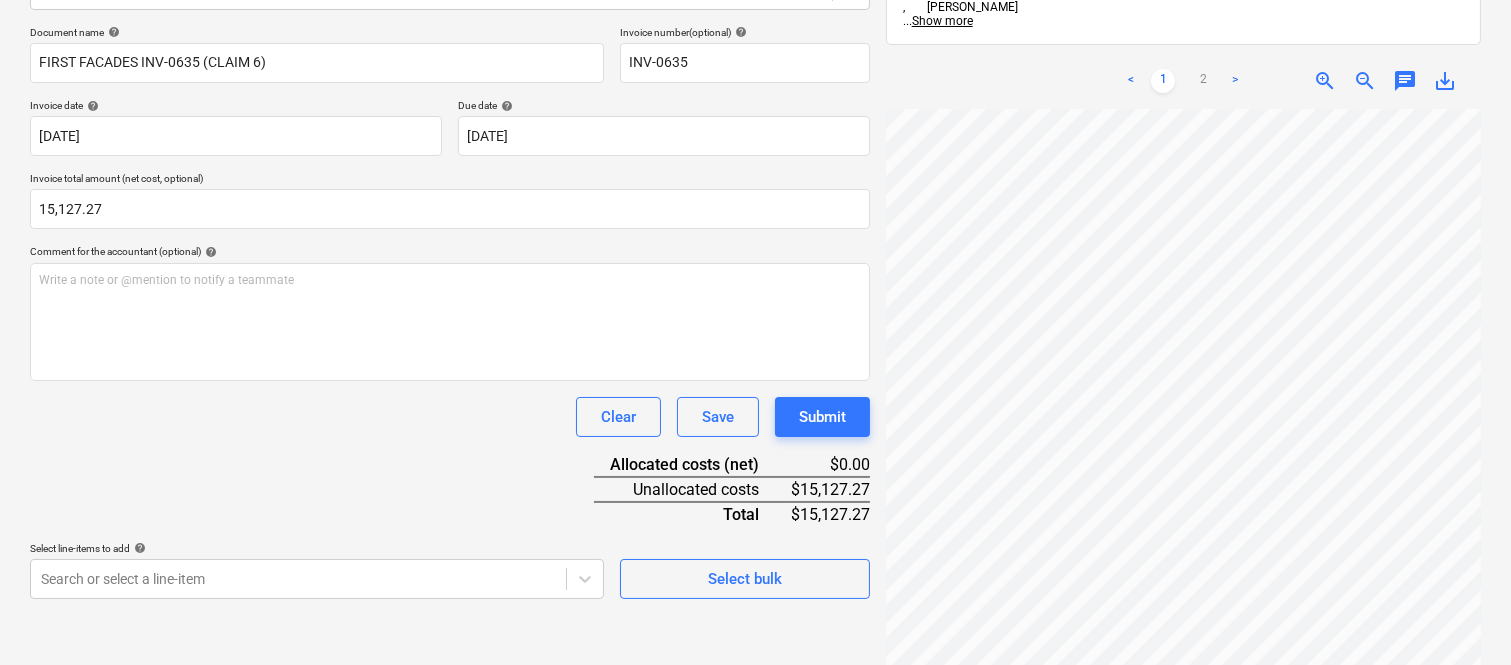 click on "Document name help FIRST FACADES INV-0635 (CLAIM 6) Invoice number  (optional) help INV-0635 Invoice date help 25 Jul 2025 25.07.2025 Press the down arrow key to interact with the calendar and
select a date. Press the question mark key to get the keyboard shortcuts for changing dates. Due date help 30 Aug 2025 30.08.2025 Press the down arrow key to interact with the calendar and
select a date. Press the question mark key to get the keyboard shortcuts for changing dates. Invoice total amount (net cost, optional) 15,127.27 Comment for the accountant (optional) help Write a note or @mention to notify a teammate ﻿ Clear Save Submit Allocated costs (net) $0.00 Unallocated costs $15,127.27 Total $15,127.27 Select line-items to add help Search or select a line-item Select bulk" at bounding box center (450, 312) 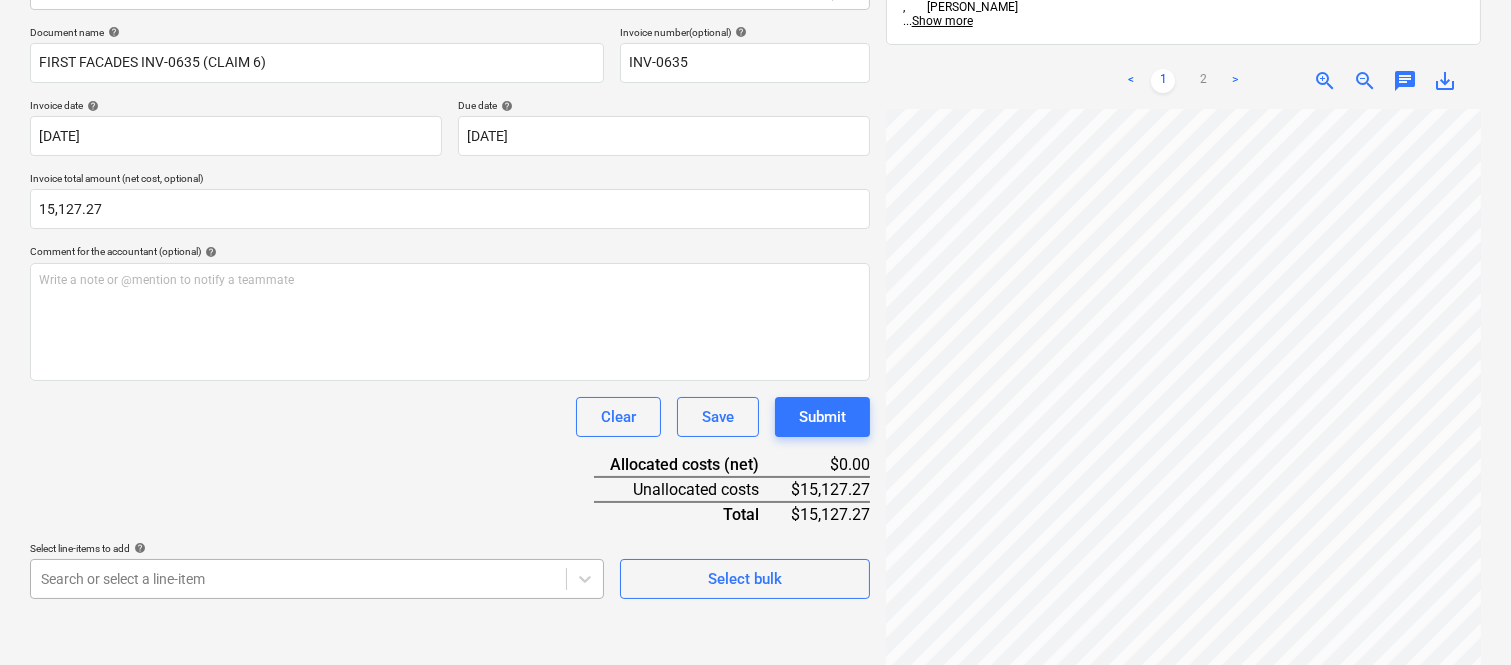 click on "Sales Projects Contacts Company Inbox Approvals format_size keyboard_arrow_down help search Search notifications 99+ keyboard_arrow_down A. Berdera keyboard_arrow_down Della Rosa Budget 9+ Client contract RFTs Subcontracts Claims Purchase orders Costs 9+ Income Files 7 Analytics Settings Create new document Select company First Facades Pty Ltd (92 659 245 431)  Add new company Select document type help Standalone purchase invoice or receipt Document name help FIRST FACADES INV-0635 (CLAIM 6) Invoice number  (optional) help INV-0635 Invoice date help 25 Jul 2025 25.07.2025 Press the down arrow key to interact with the calendar and
select a date. Press the question mark key to get the keyboard shortcuts for changing dates. Due date help 30 Aug 2025 30.08.2025 Press the down arrow key to interact with the calendar and
select a date. Press the question mark key to get the keyboard shortcuts for changing dates. Invoice total amount (net cost, optional) 15,127.27 Comment for the accountant (optional) help" at bounding box center [755, 47] 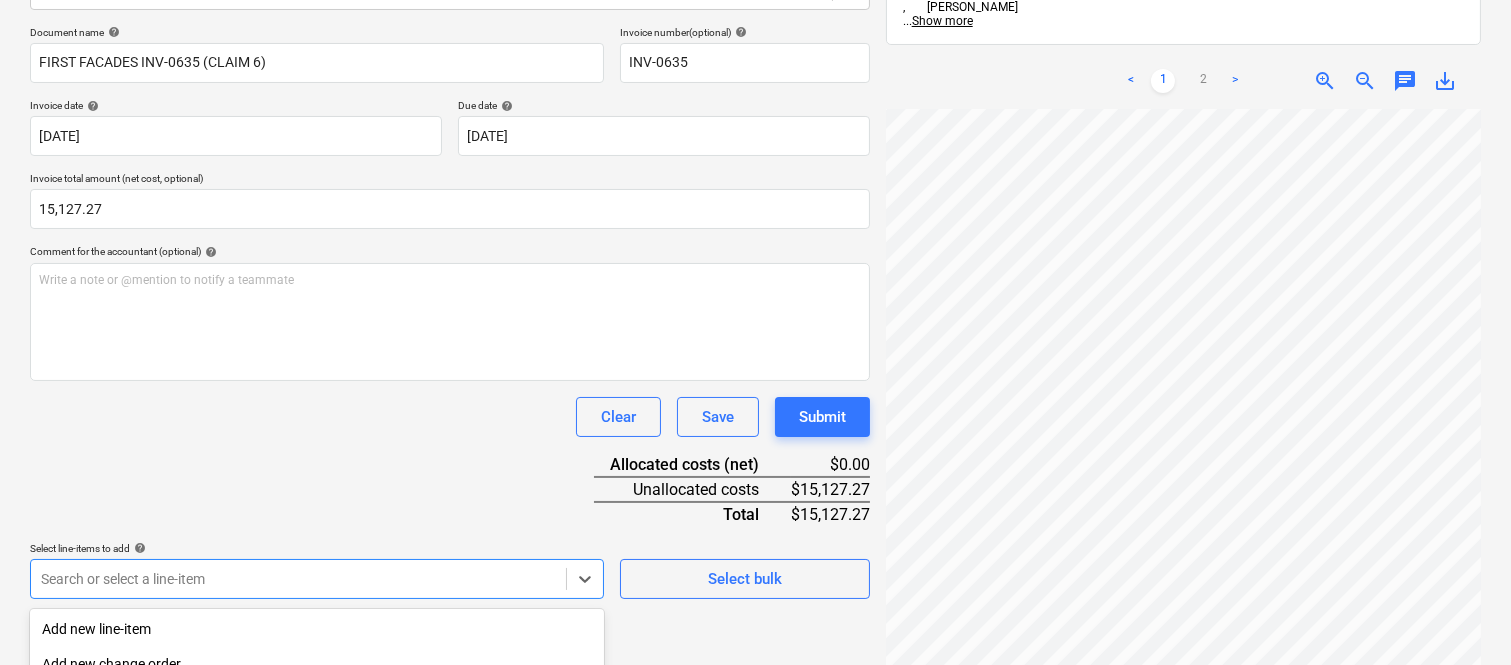 scroll, scrollTop: 532, scrollLeft: 0, axis: vertical 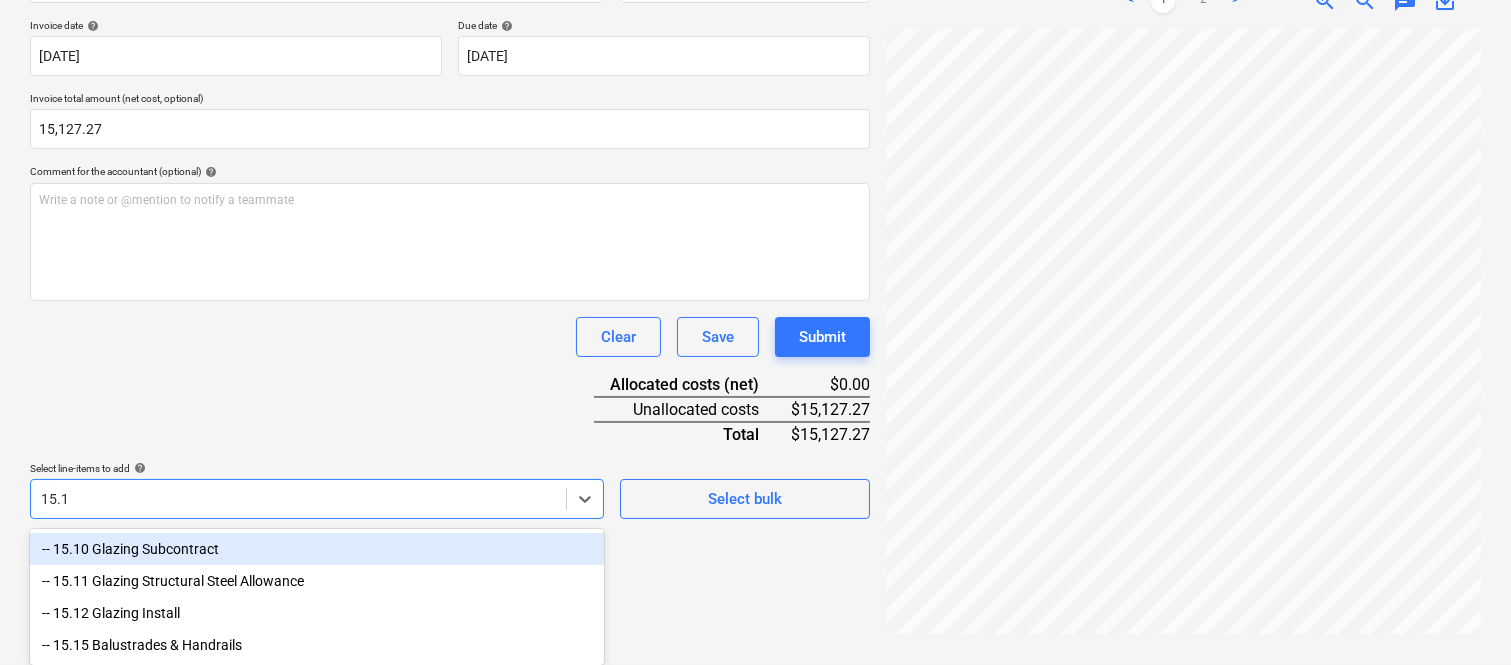 type on "15.10" 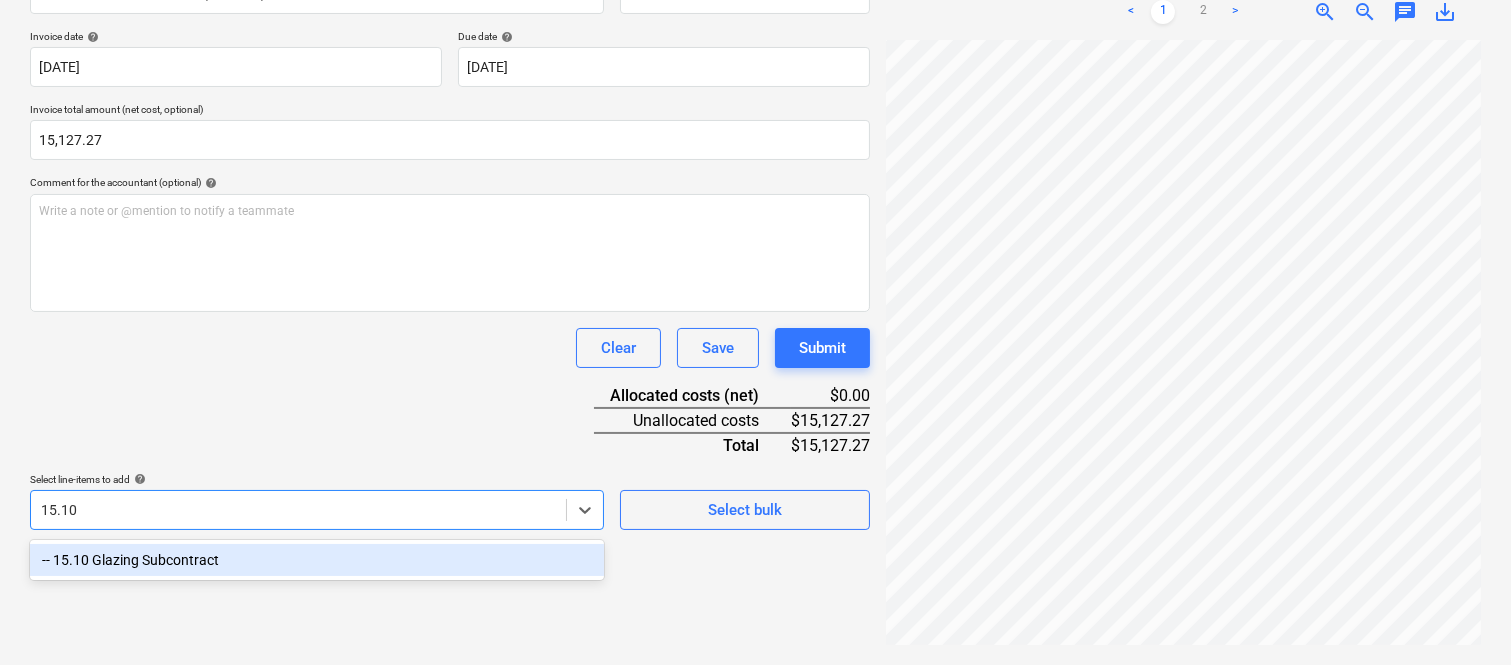scroll, scrollTop: 285, scrollLeft: 0, axis: vertical 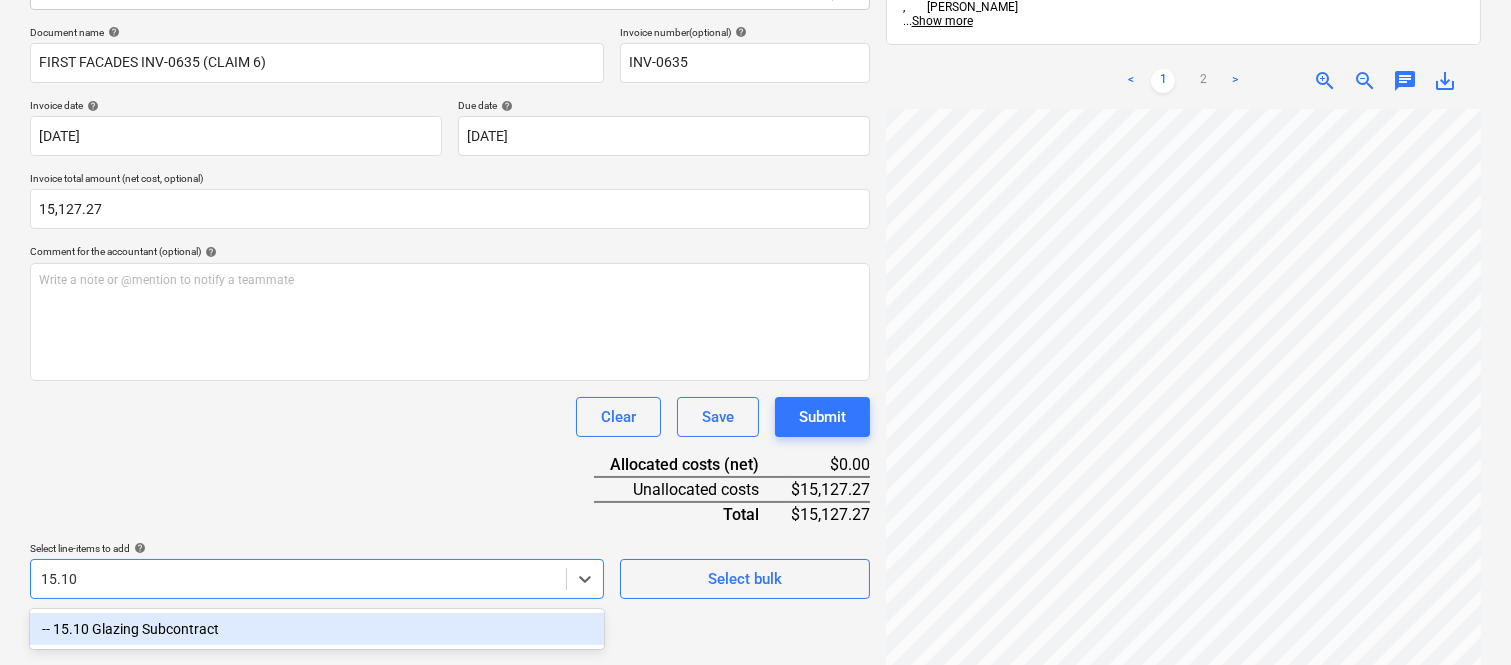 drag, startPoint x: 166, startPoint y: 627, endPoint x: 234, endPoint y: 423, distance: 215.03488 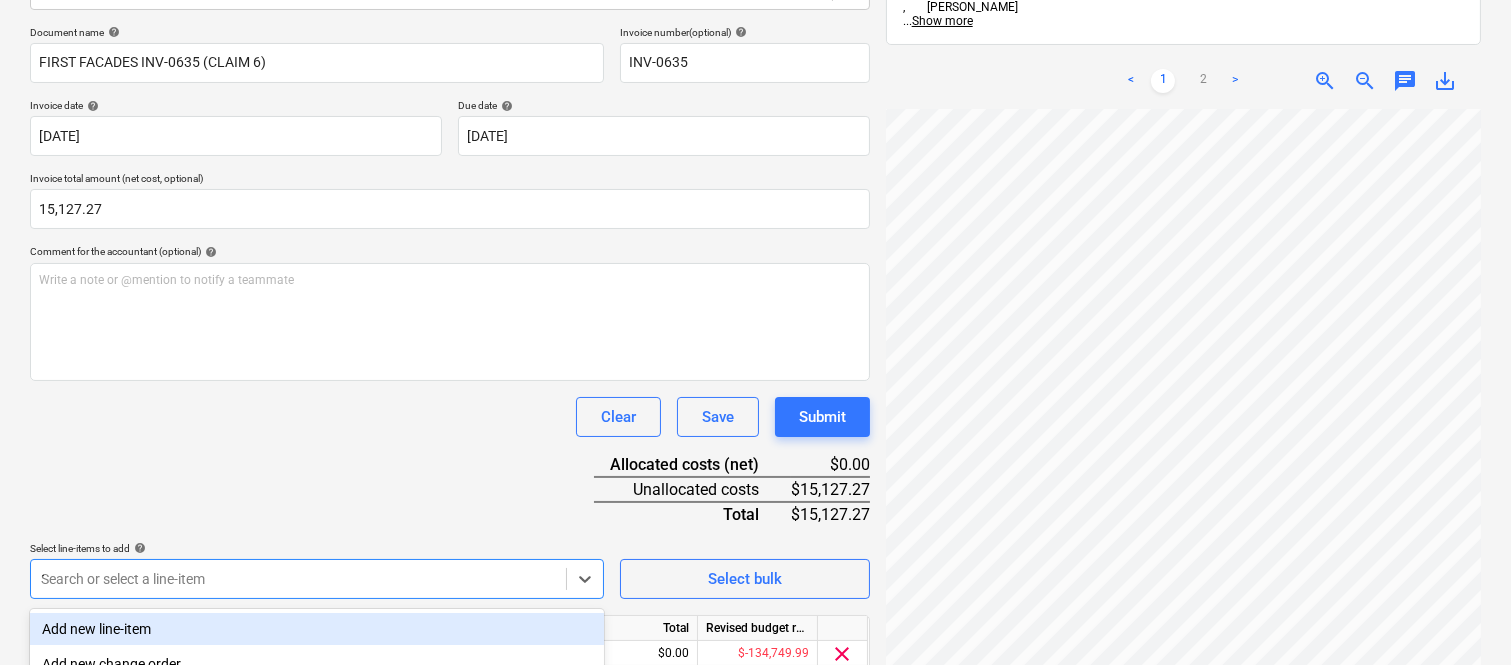 type 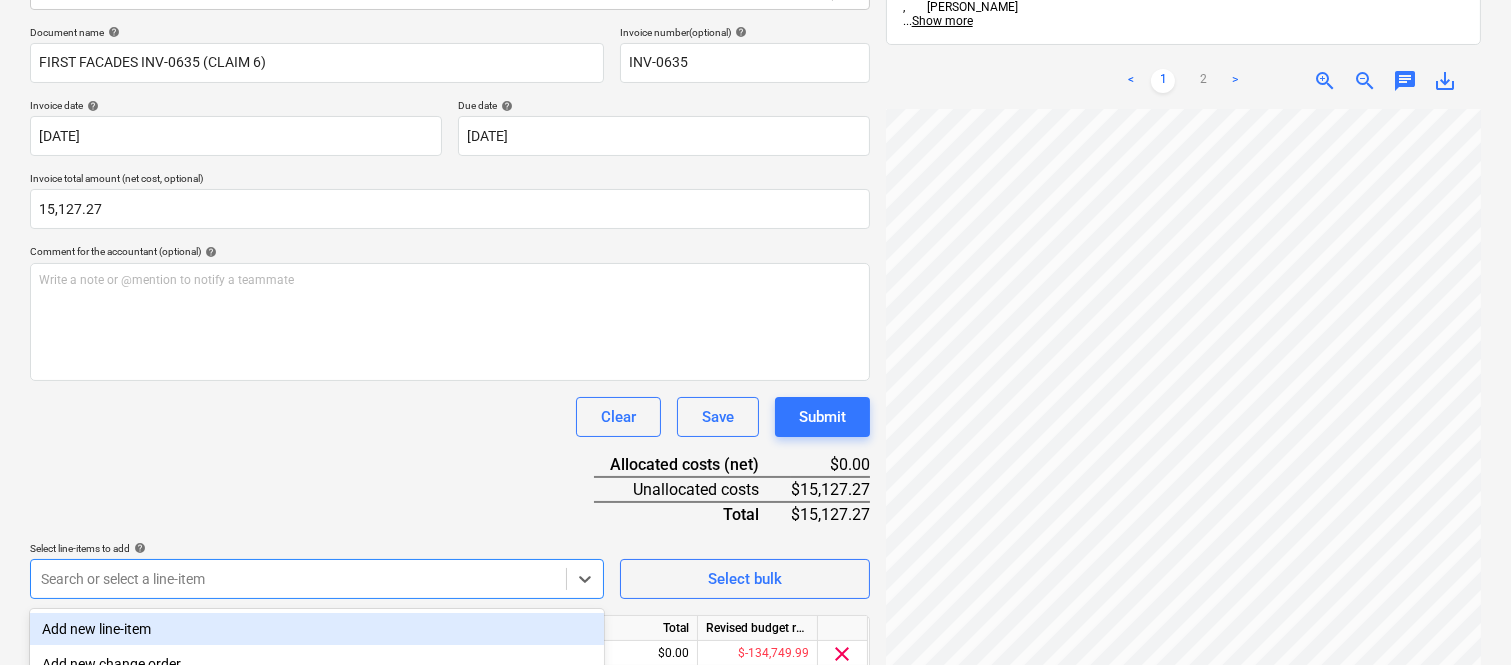 click on "Clear Save Submit" at bounding box center (450, 417) 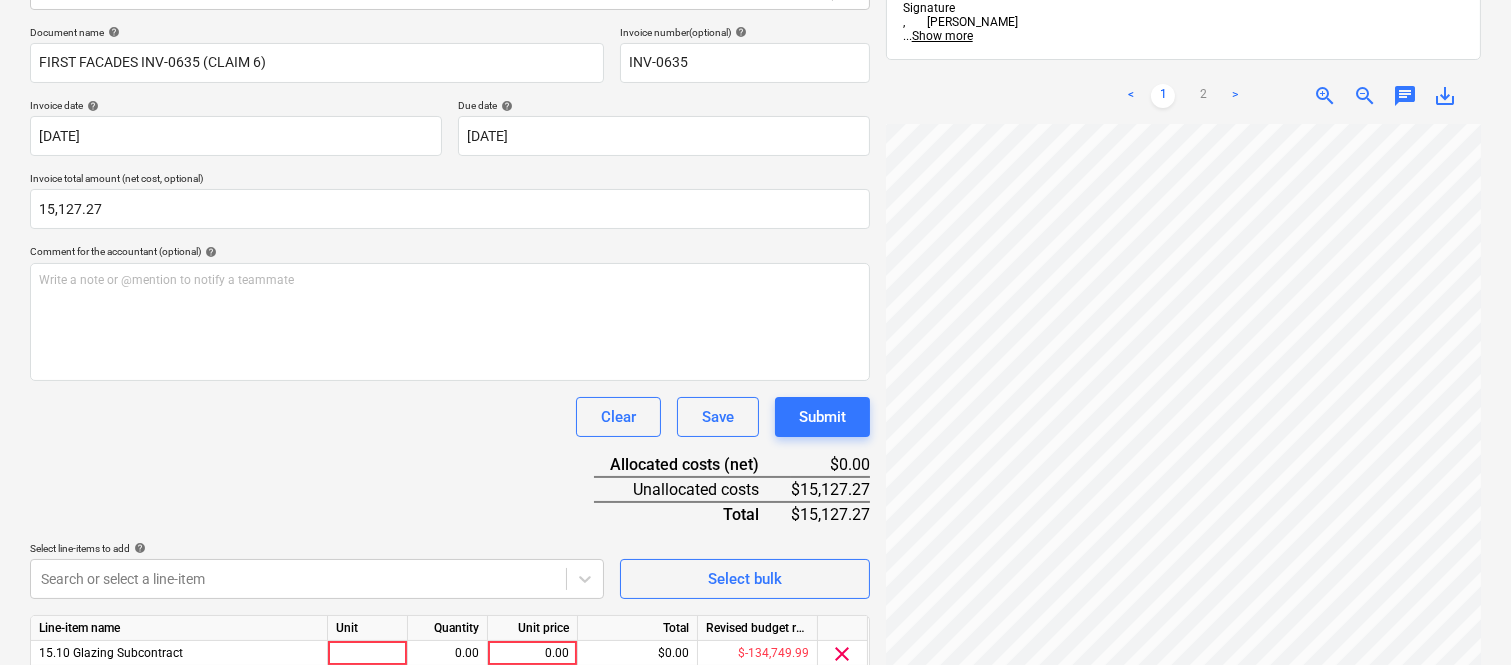 scroll, scrollTop: 367, scrollLeft: 0, axis: vertical 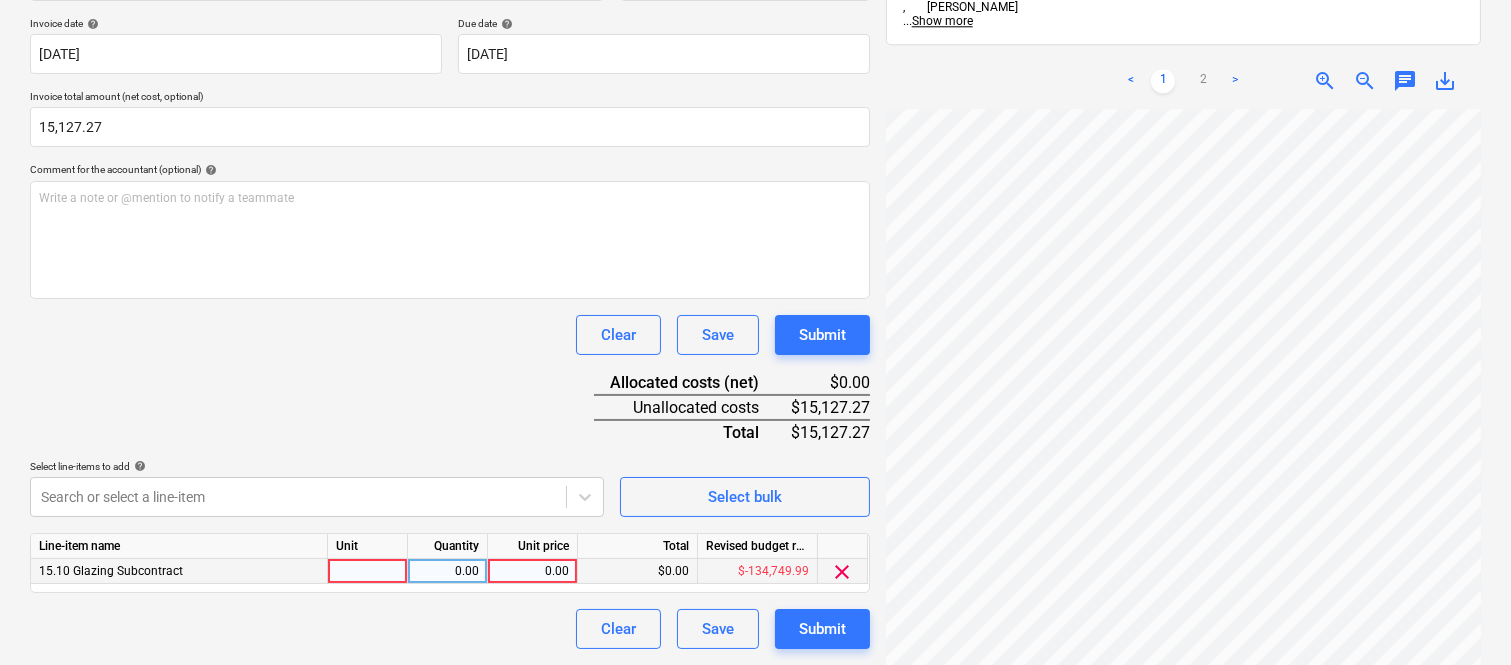 click at bounding box center [368, 571] 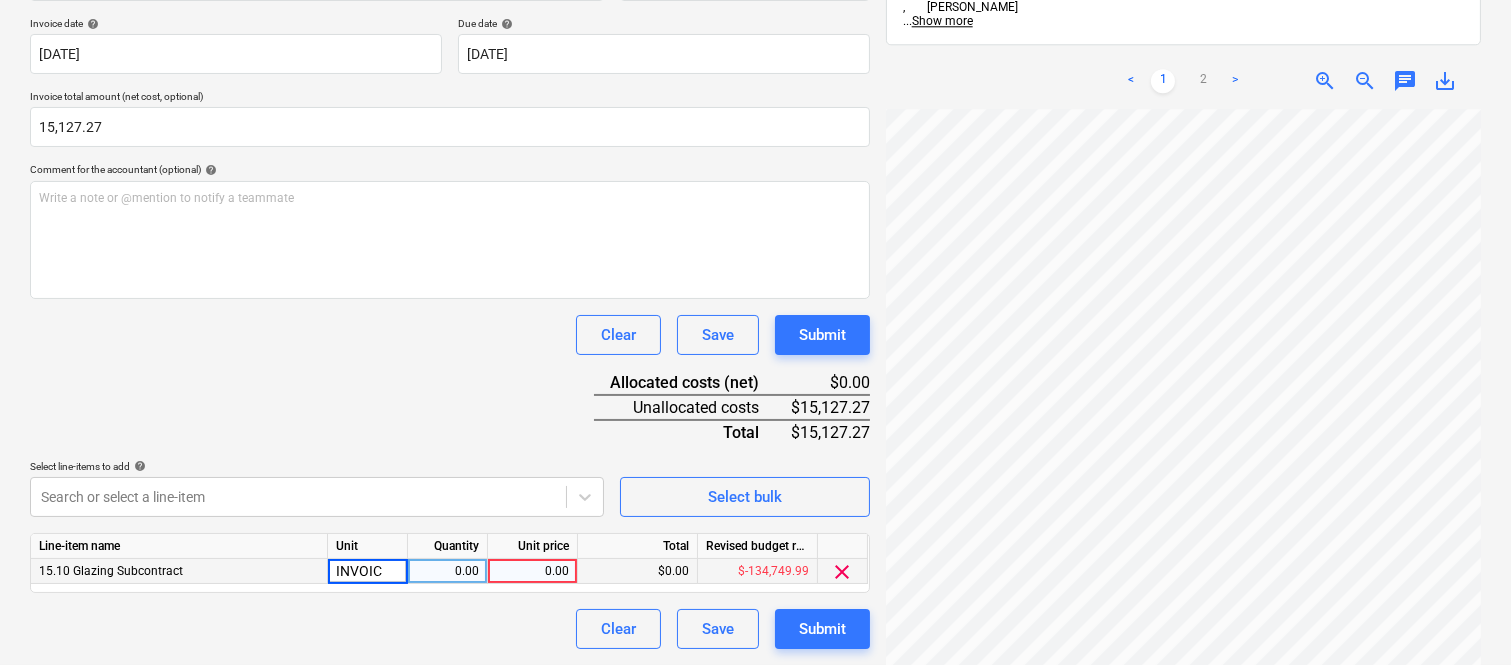 type on "INVOICE" 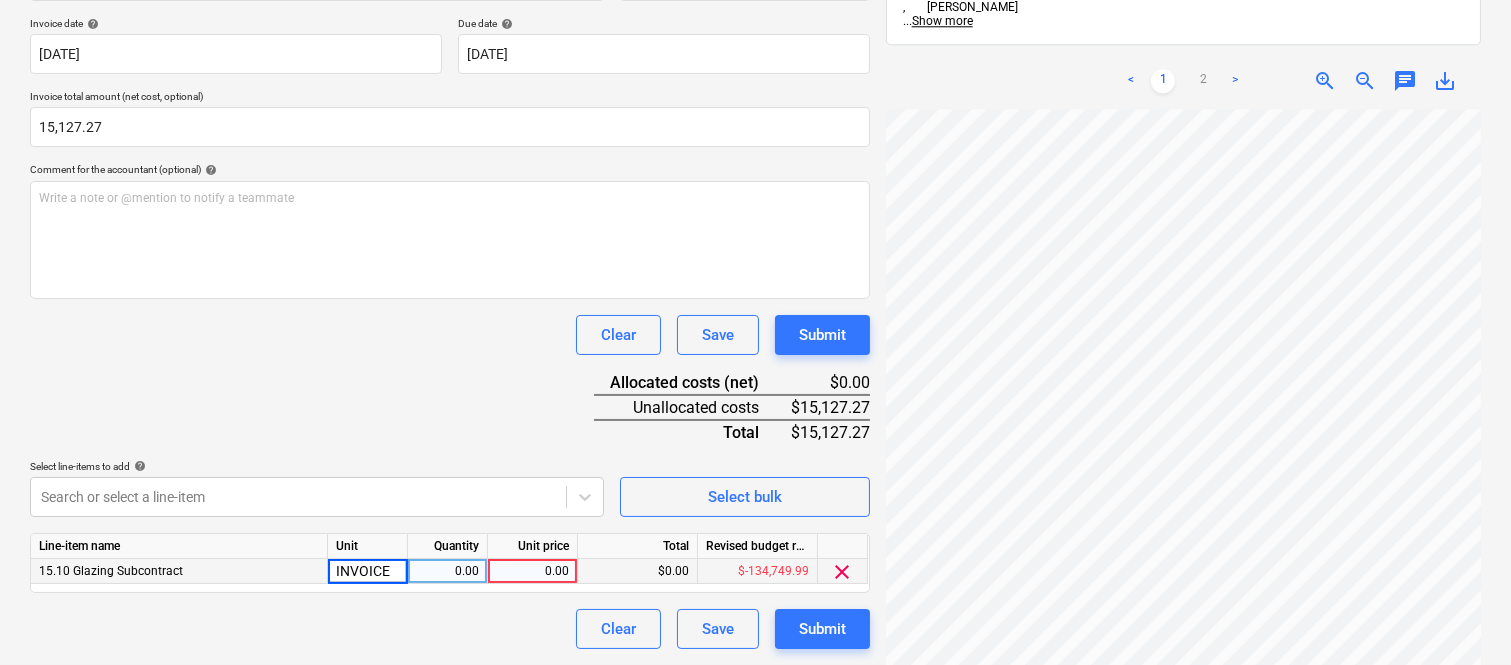 click on "0.00" at bounding box center [447, 571] 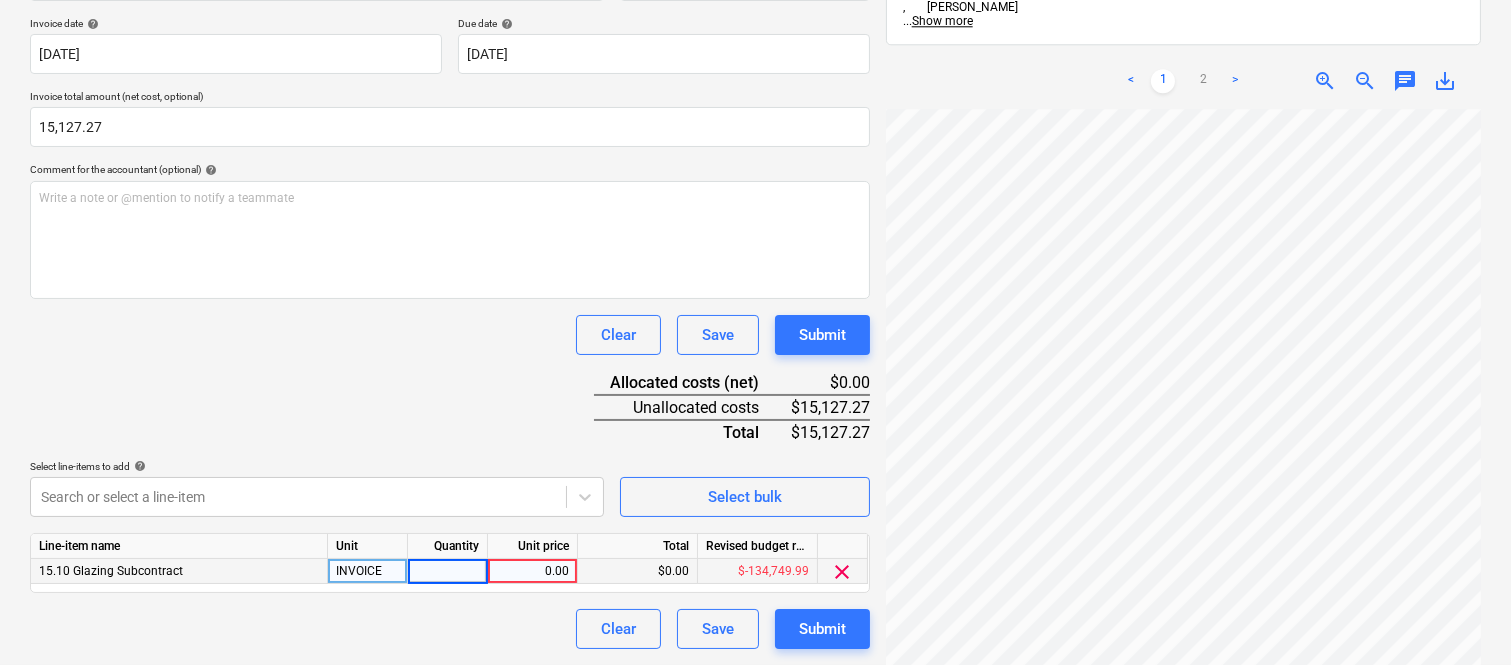 type on "1" 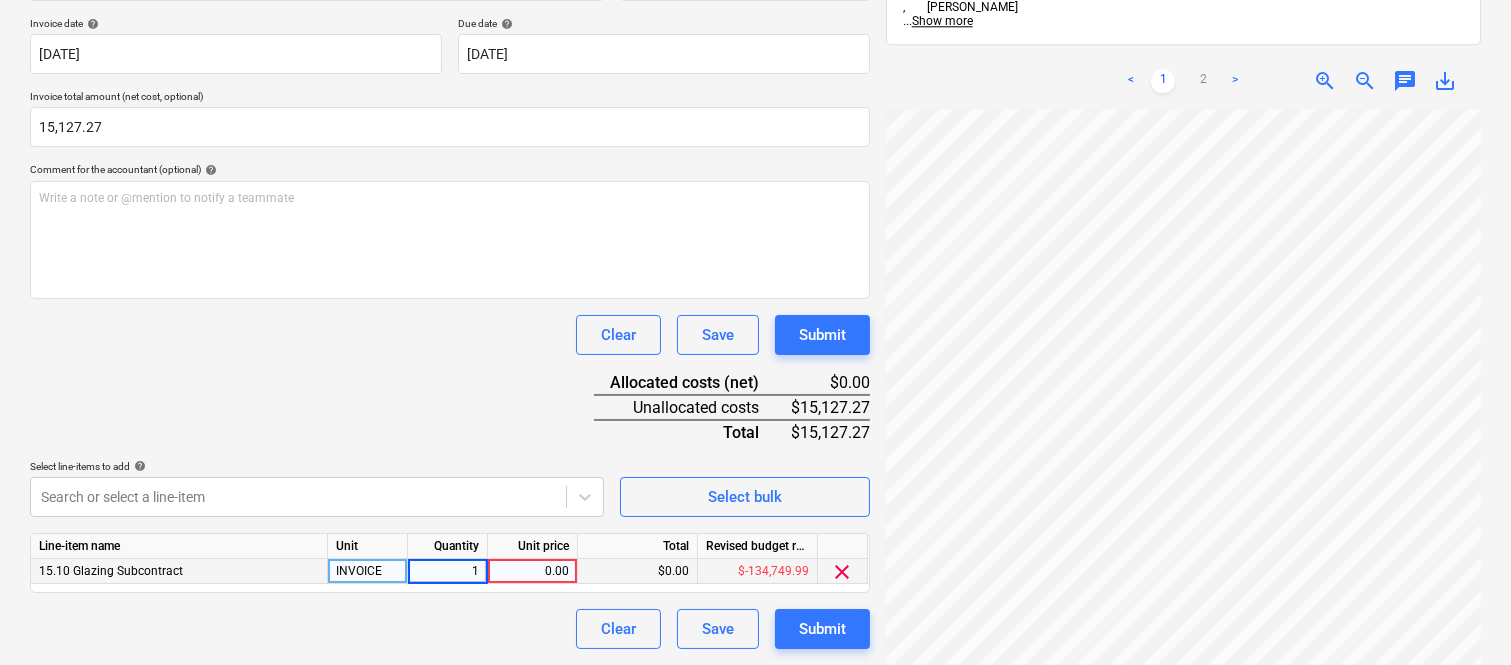 click on "0.00" at bounding box center [532, 571] 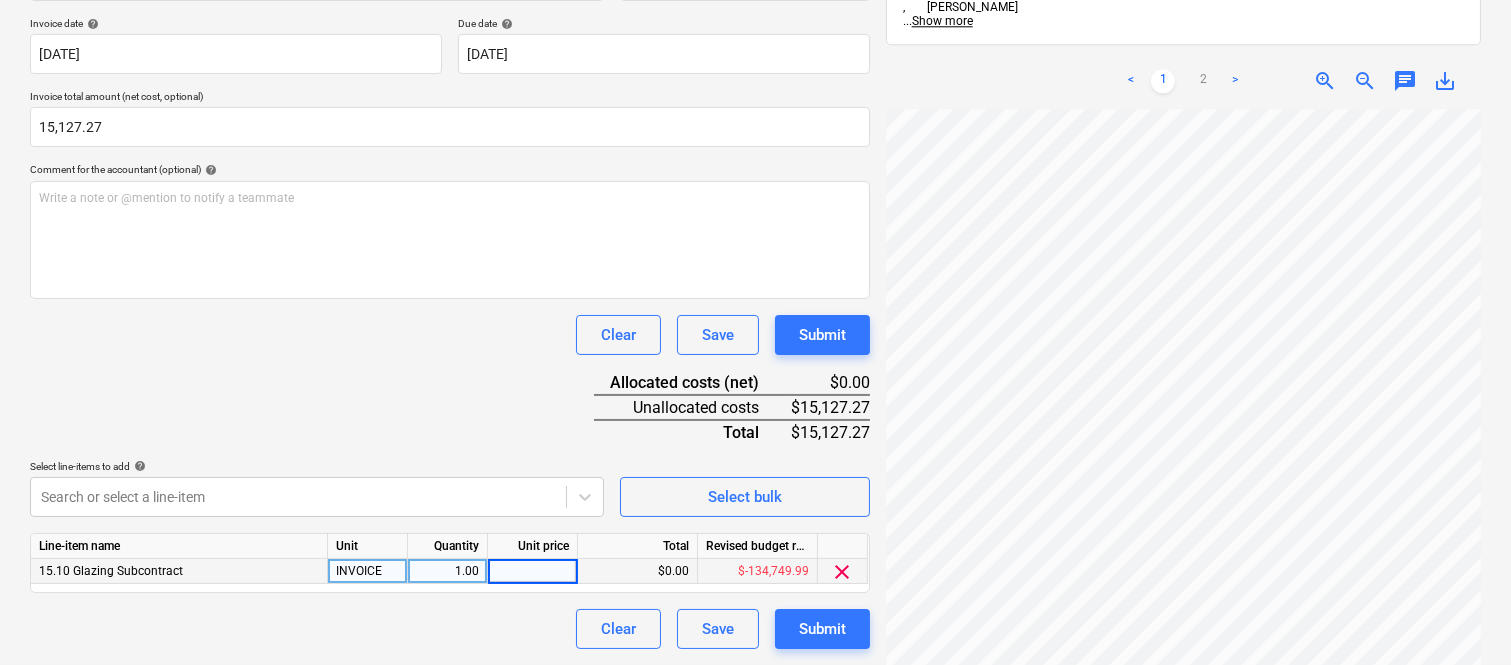 type on "15,127.27" 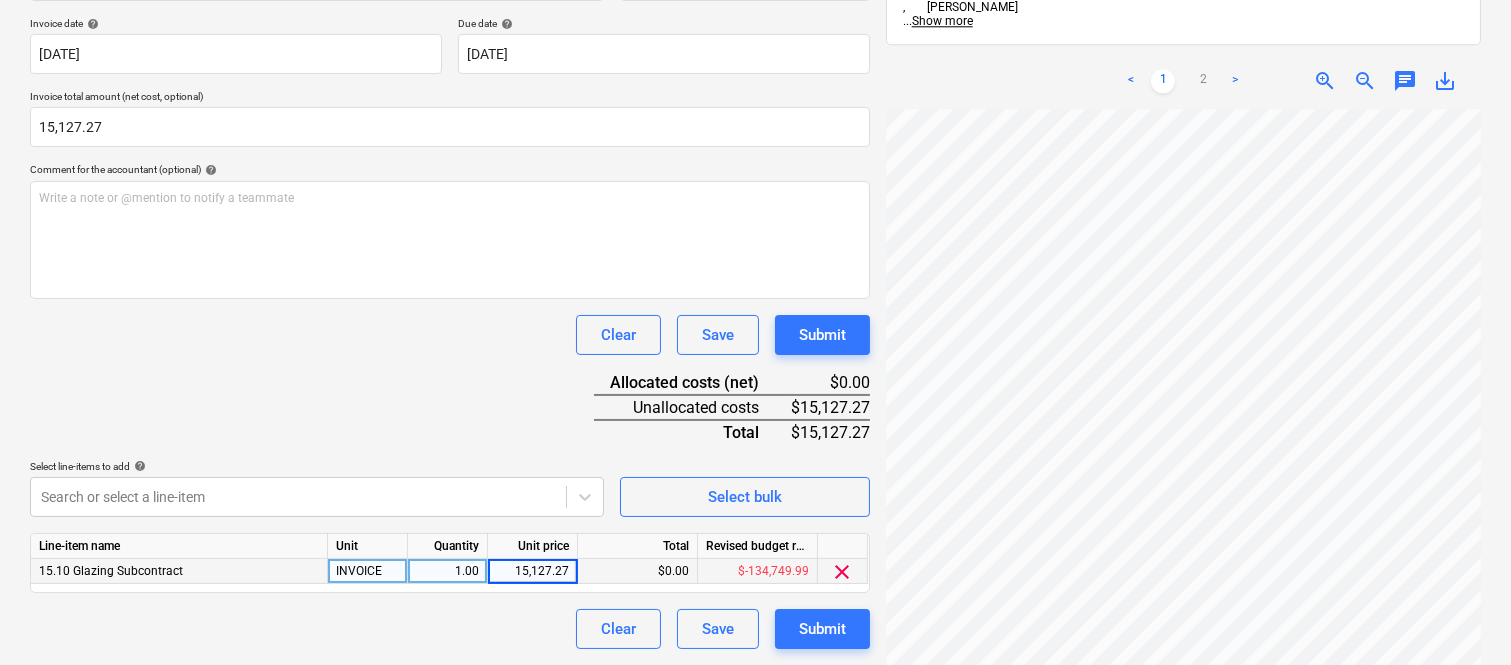 click on "Clear Save Submit" at bounding box center (450, 629) 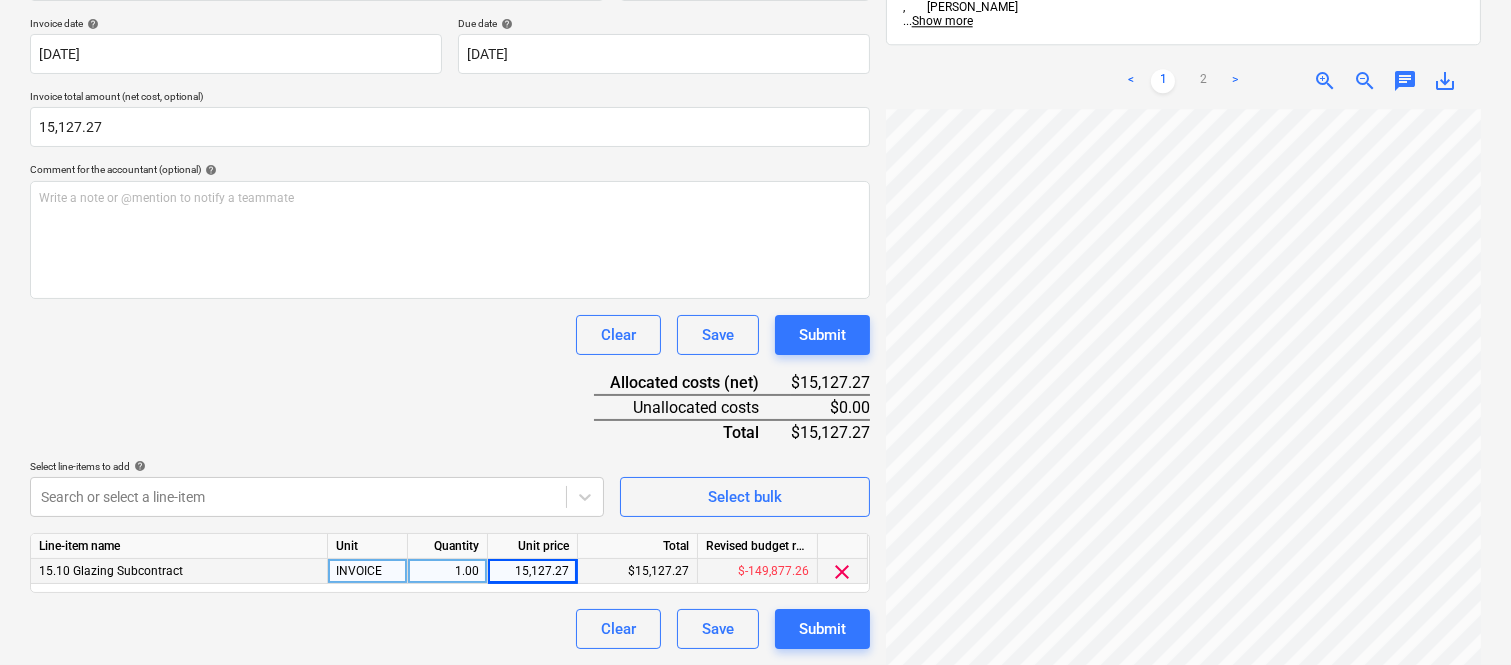 scroll, scrollTop: 666, scrollLeft: 307, axis: both 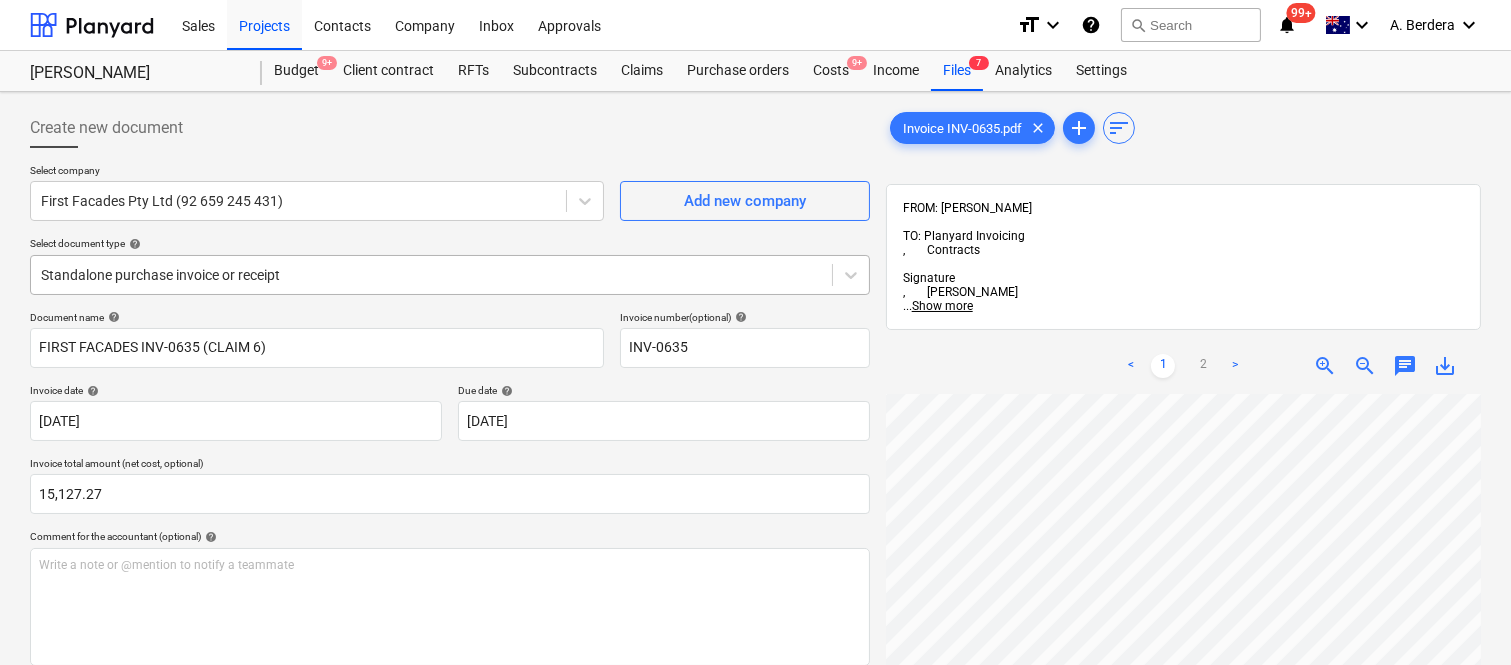 click at bounding box center (431, 275) 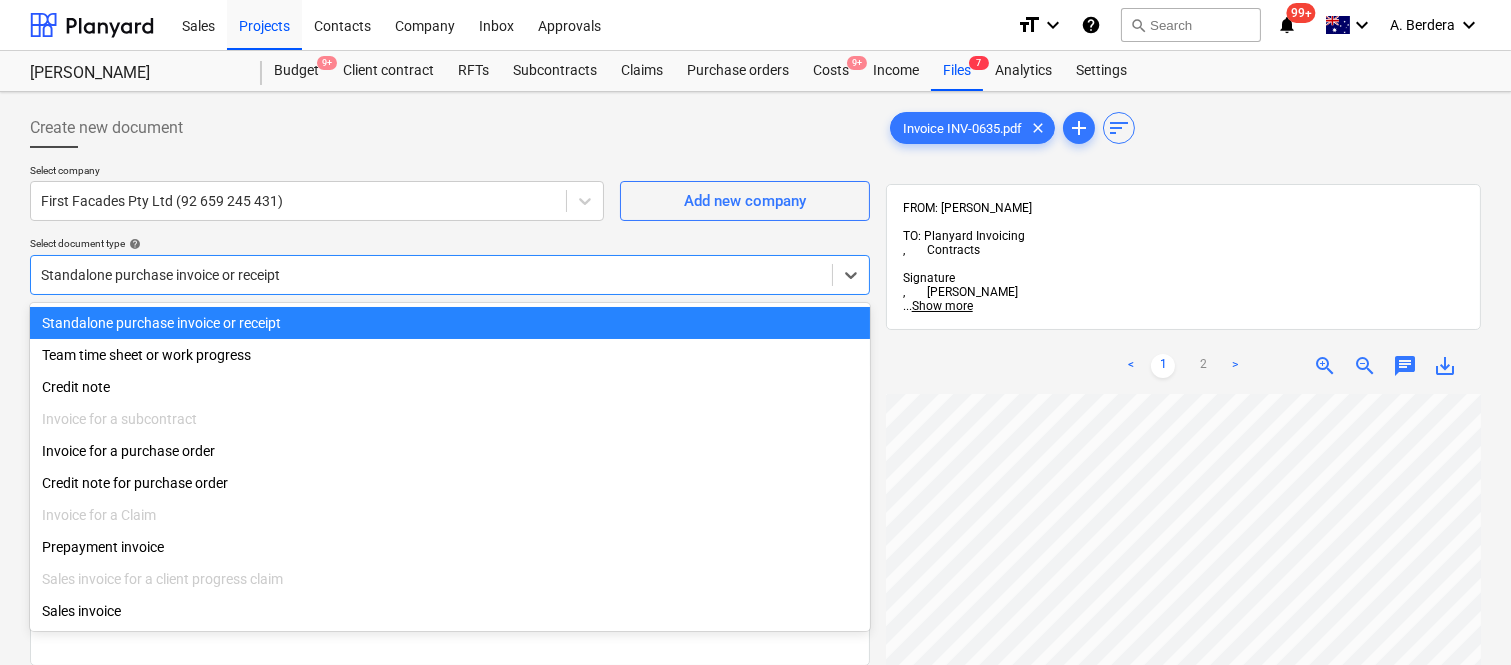 click on "Standalone purchase invoice or receipt" at bounding box center (450, 323) 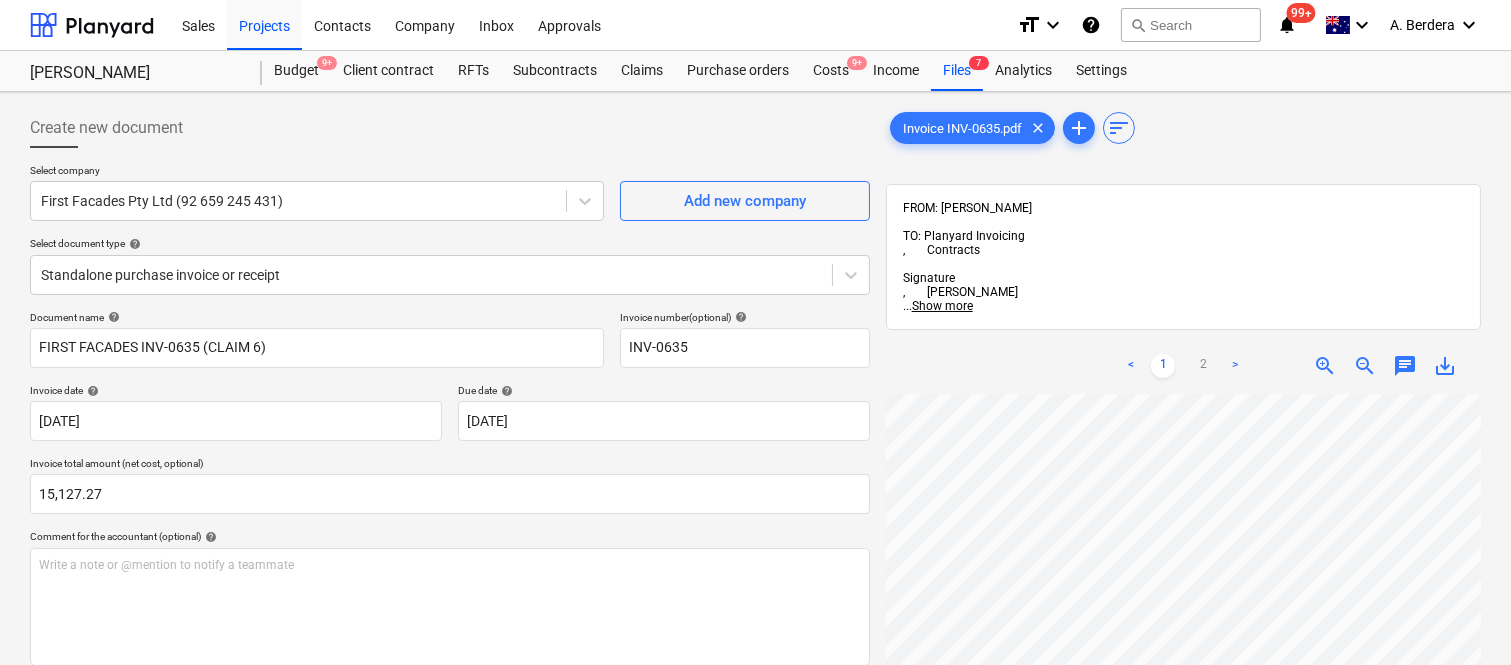 scroll, scrollTop: 666, scrollLeft: 6, axis: both 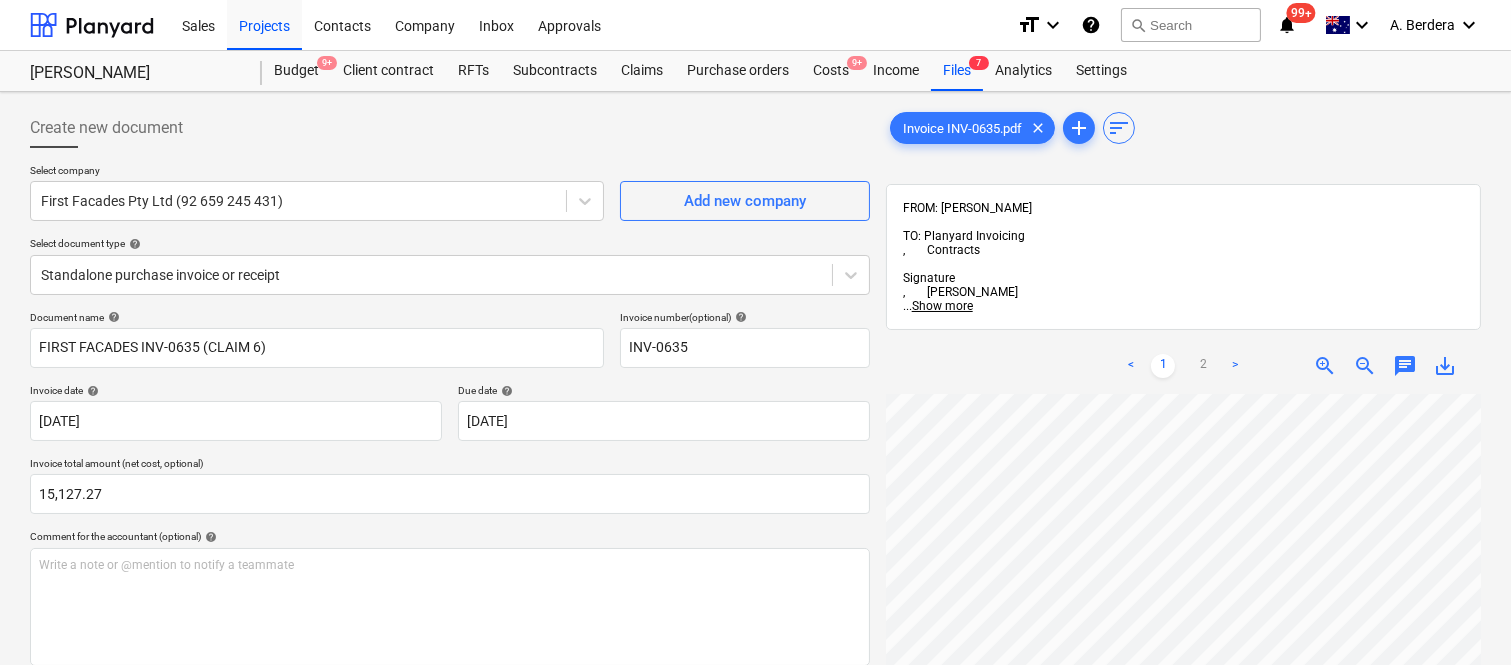 drag, startPoint x: 1510, startPoint y: 396, endPoint x: 1514, endPoint y: 482, distance: 86.09297 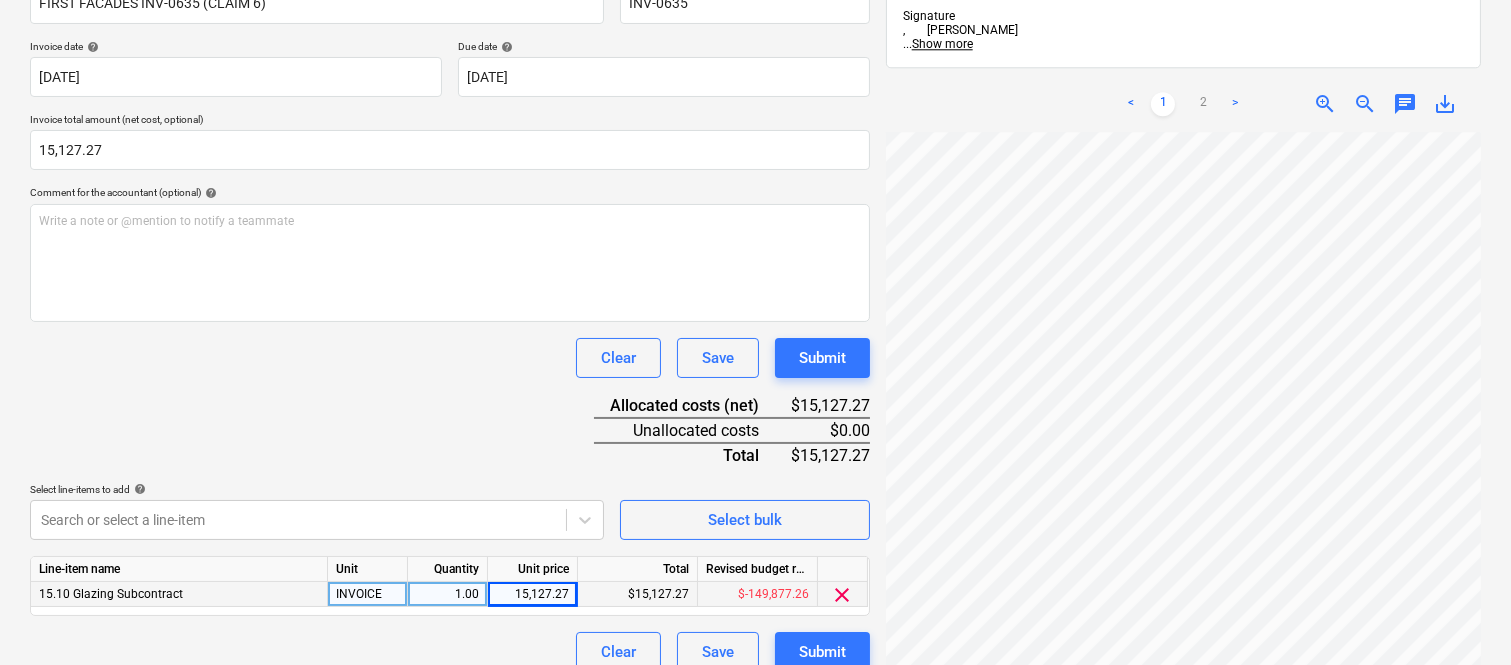 scroll, scrollTop: 367, scrollLeft: 0, axis: vertical 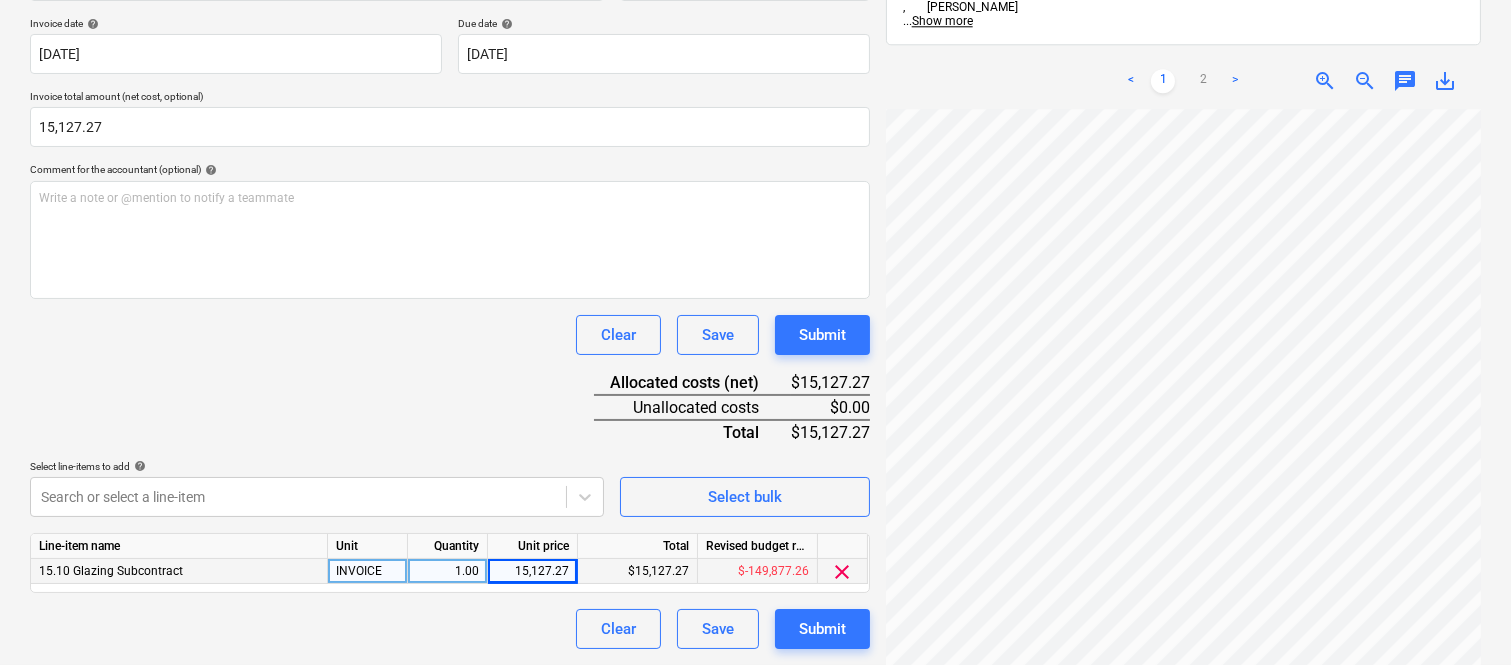 click on "Create new document Select company First Facades Pty Ltd (92 659 245 431)  Add new company Select document type help Standalone purchase invoice or receipt Document name help FIRST FACADES INV-0635 (CLAIM 6) Invoice number  (optional) help INV-0635 Invoice date help 25 Jul 2025 25.07.2025 Press the down arrow key to interact with the calendar and
select a date. Press the question mark key to get the keyboard shortcuts for changing dates. Due date help 30 Aug 2025 30.08.2025 Press the down arrow key to interact with the calendar and
select a date. Press the question mark key to get the keyboard shortcuts for changing dates. Invoice total amount (net cost, optional) 15,127.27 Comment for the accountant (optional) help Write a note or @mention to notify a teammate ﻿ Clear Save Submit Allocated costs (net) $15,127.27 Unallocated costs $0.00 Total $15,127.27 Select line-items to add help Search or select a line-item Select bulk Line-item name Unit Quantity Unit price Total Revised budget remaining INVOICE <" at bounding box center (755, 195) 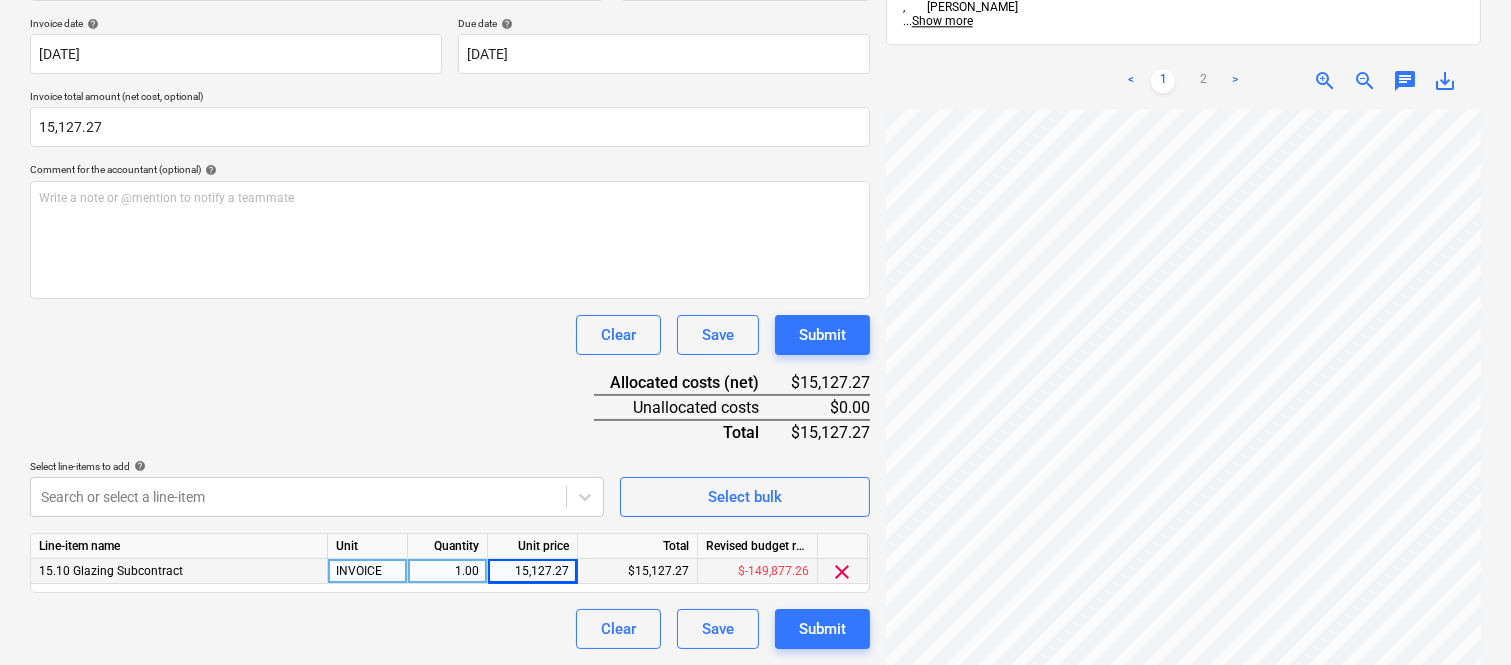 click on "Create new document Select company First Facades Pty Ltd (92 659 245 431)  Add new company Select document type help Standalone purchase invoice or receipt Document name help FIRST FACADES INV-0635 (CLAIM 6) Invoice number  (optional) help INV-0635 Invoice date help 25 Jul 2025 25.07.2025 Press the down arrow key to interact with the calendar and
select a date. Press the question mark key to get the keyboard shortcuts for changing dates. Due date help 30 Aug 2025 30.08.2025 Press the down arrow key to interact with the calendar and
select a date. Press the question mark key to get the keyboard shortcuts for changing dates. Invoice total amount (net cost, optional) 15,127.27 Comment for the accountant (optional) help Write a note or @mention to notify a teammate ﻿ Clear Save Submit Allocated costs (net) $15,127.27 Unallocated costs $0.00 Total $15,127.27 Select line-items to add help Search or select a line-item Select bulk Line-item name Unit Quantity Unit price Total Revised budget remaining INVOICE <" at bounding box center (755, 195) 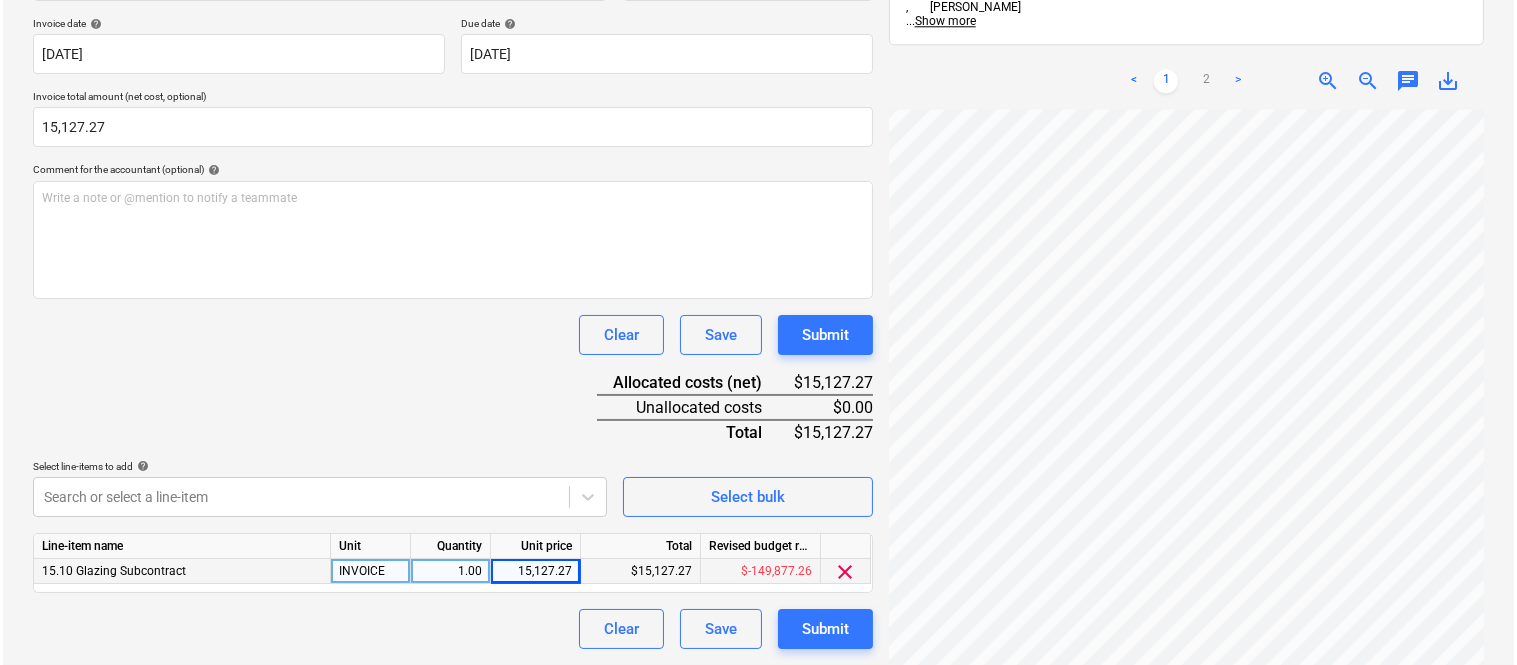 scroll, scrollTop: 0, scrollLeft: 275, axis: horizontal 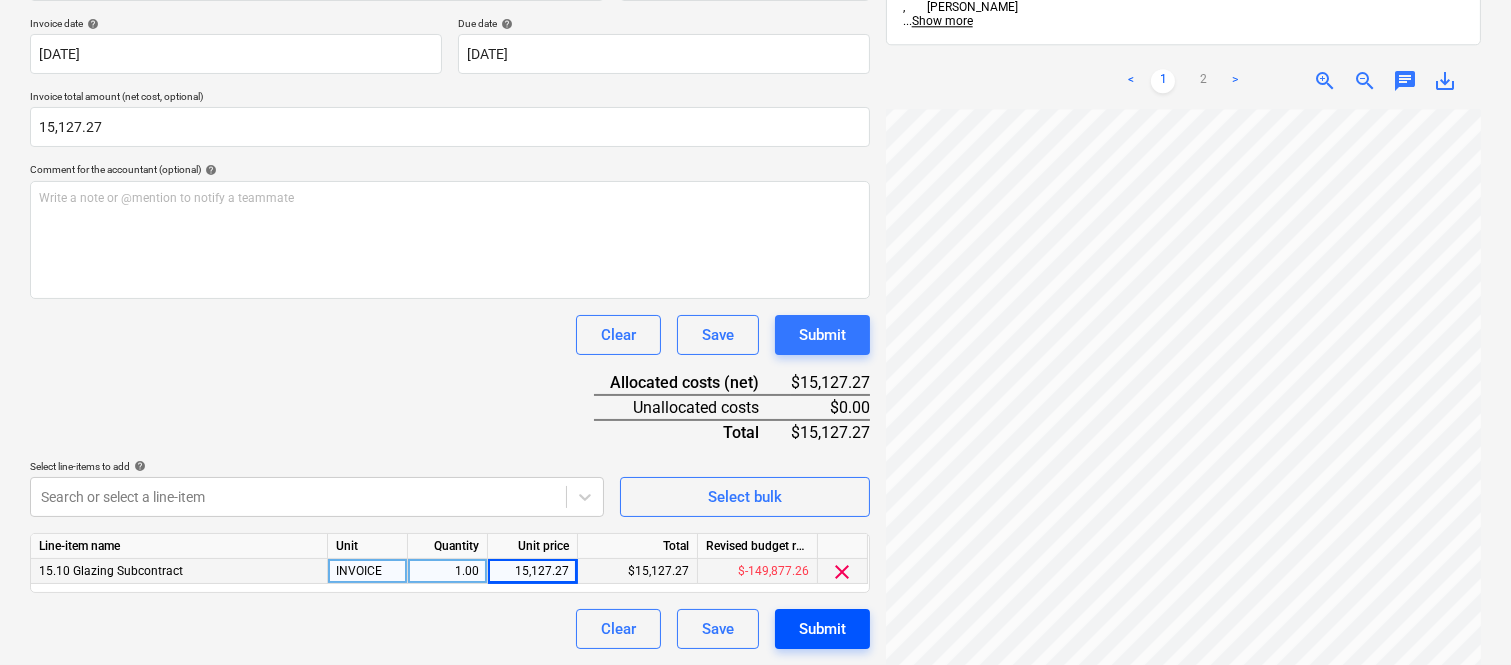 click on "Submit" at bounding box center (822, 629) 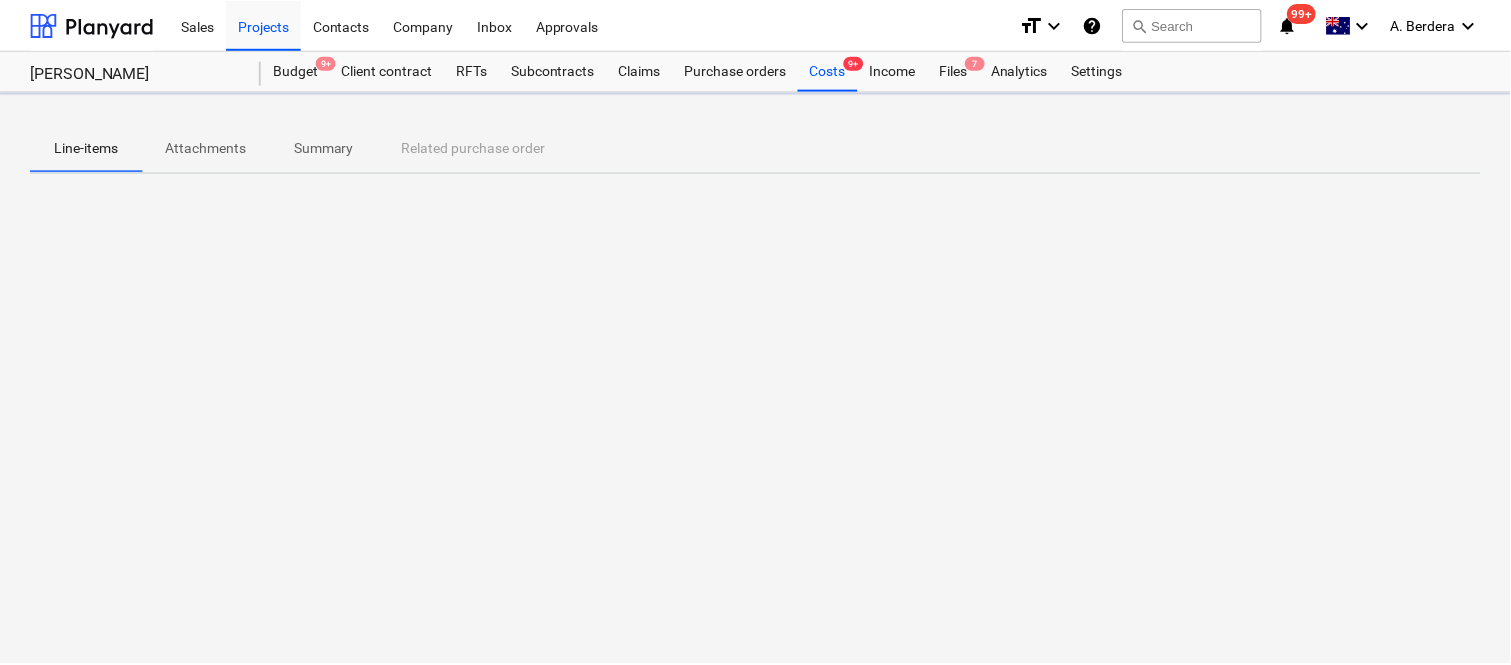 scroll, scrollTop: 0, scrollLeft: 0, axis: both 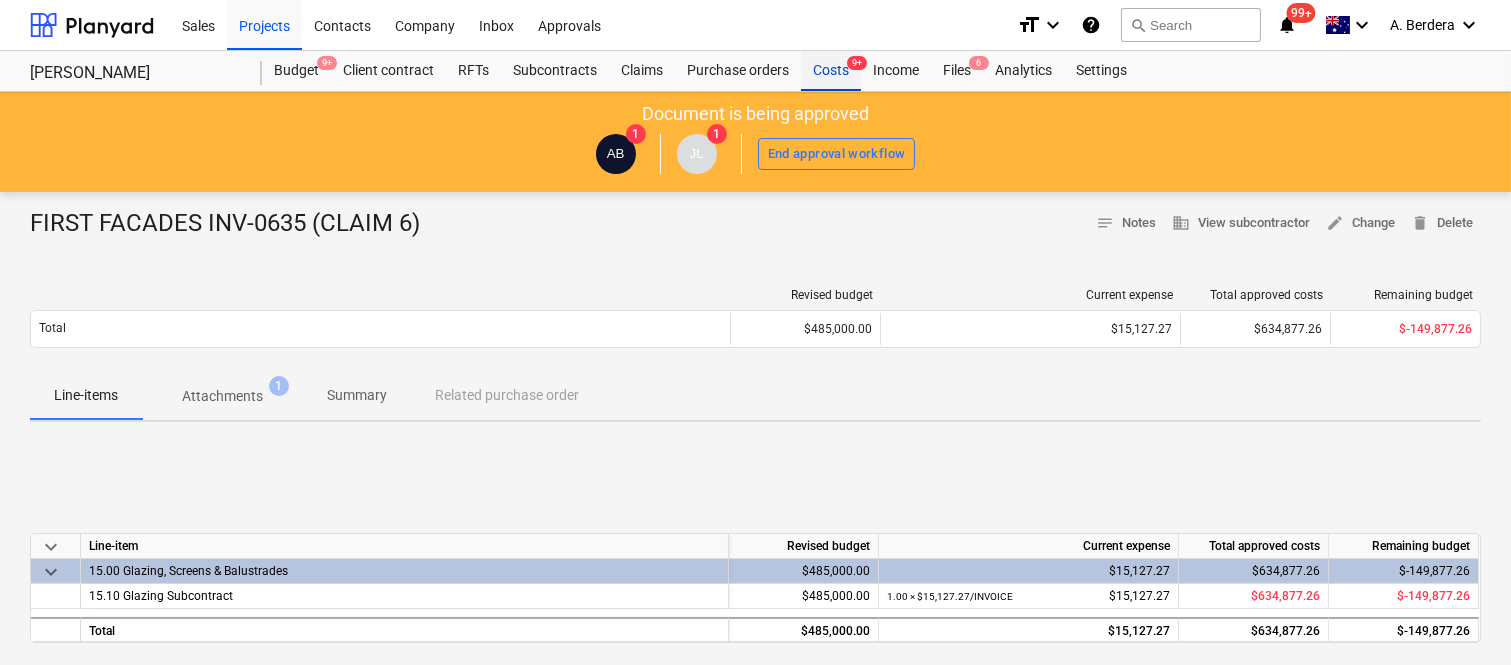 click on "Costs 9+" at bounding box center (831, 71) 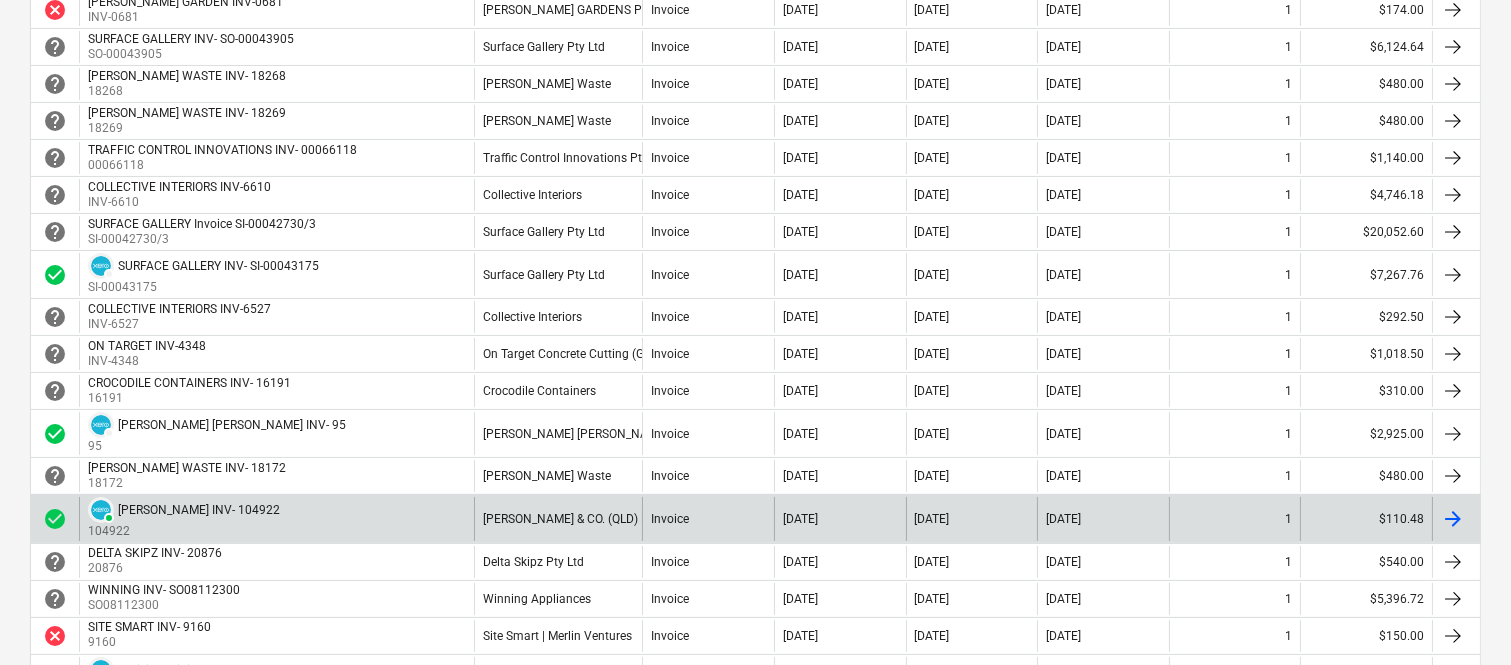 scroll, scrollTop: 0, scrollLeft: 0, axis: both 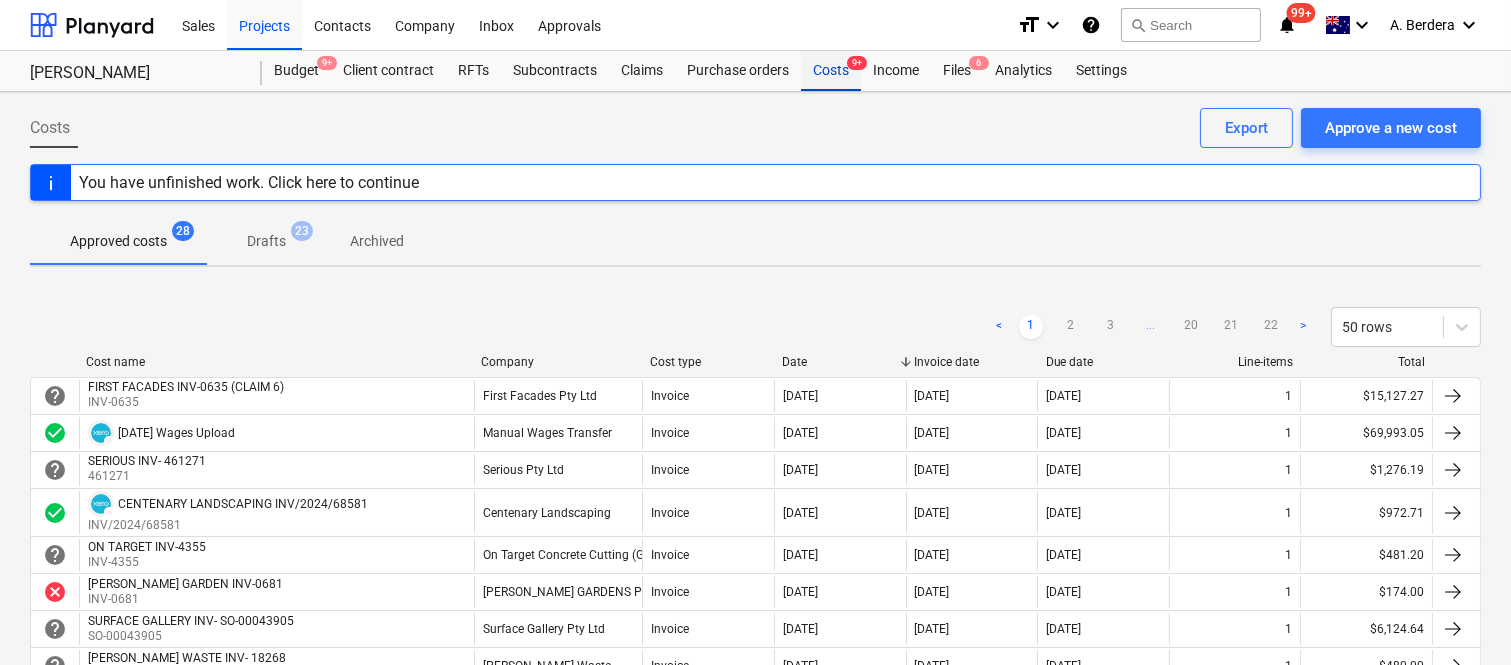 click on "Costs 9+" at bounding box center [831, 71] 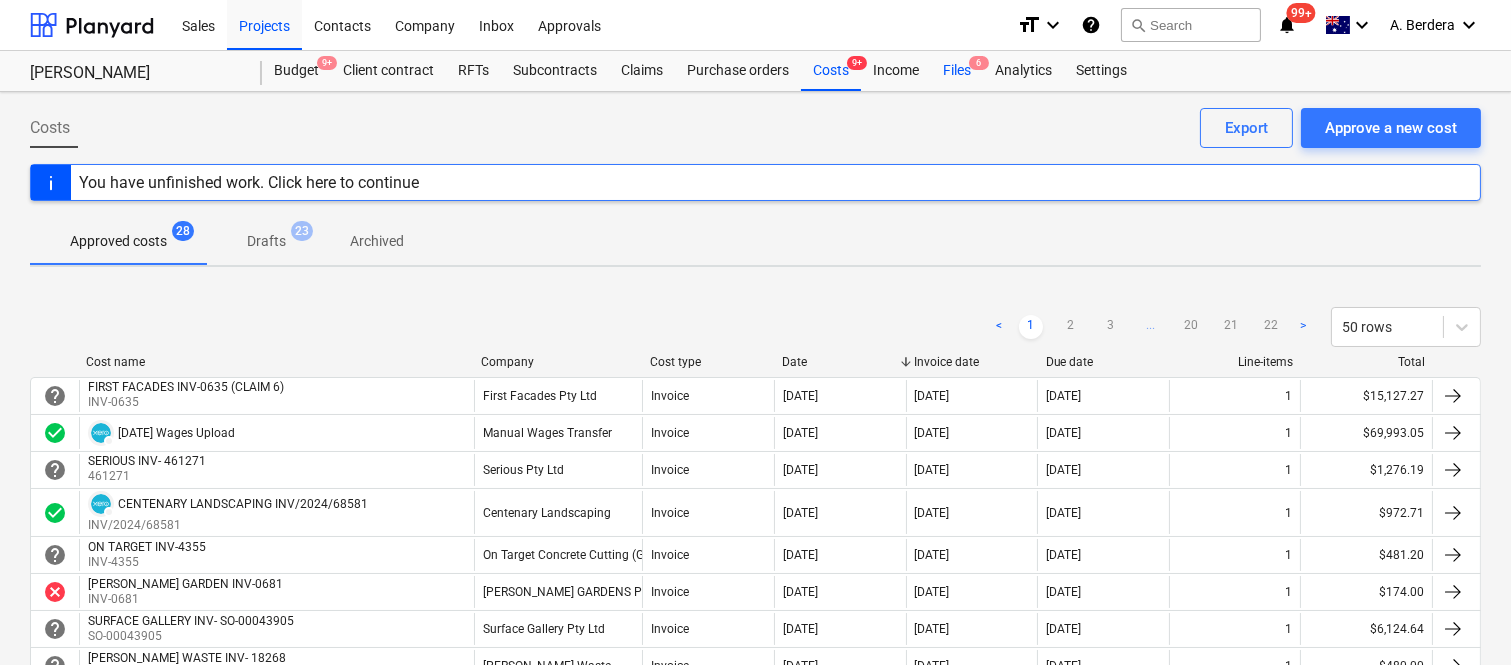 click on "Files 6" at bounding box center (957, 71) 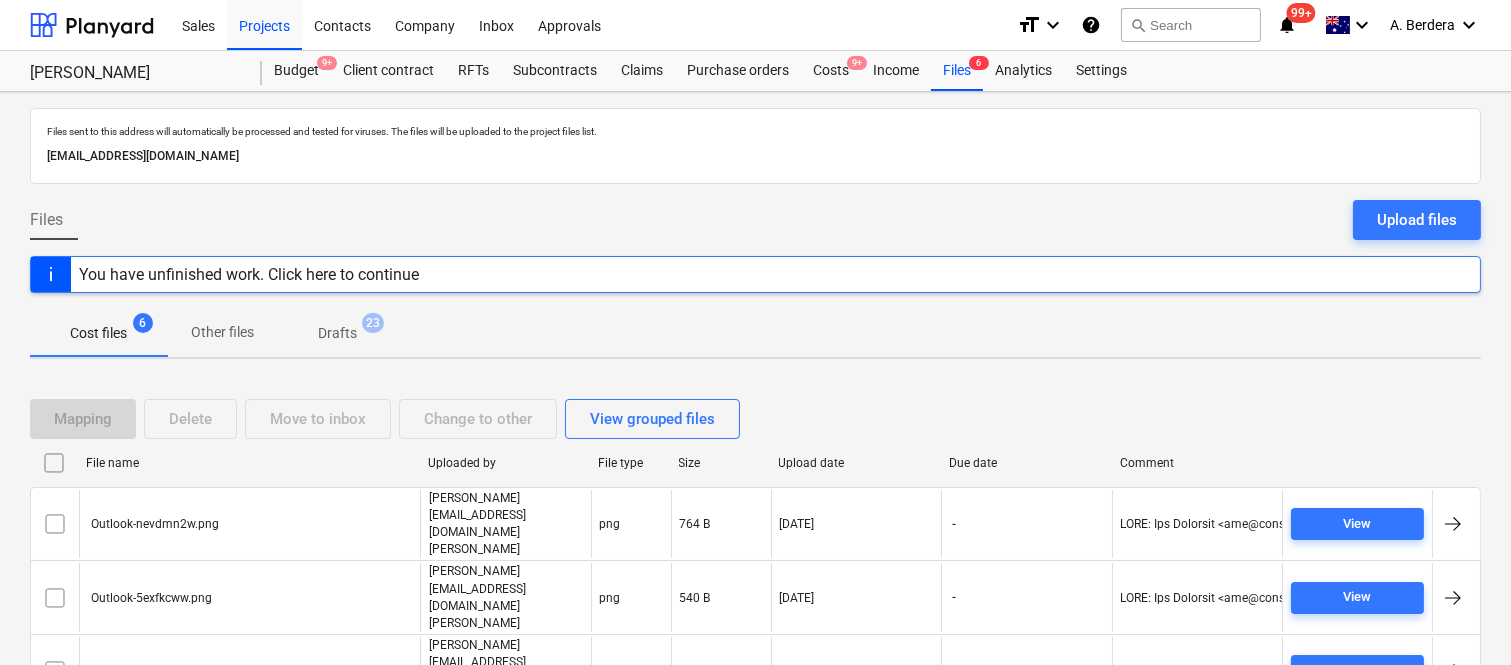 scroll, scrollTop: 117, scrollLeft: 0, axis: vertical 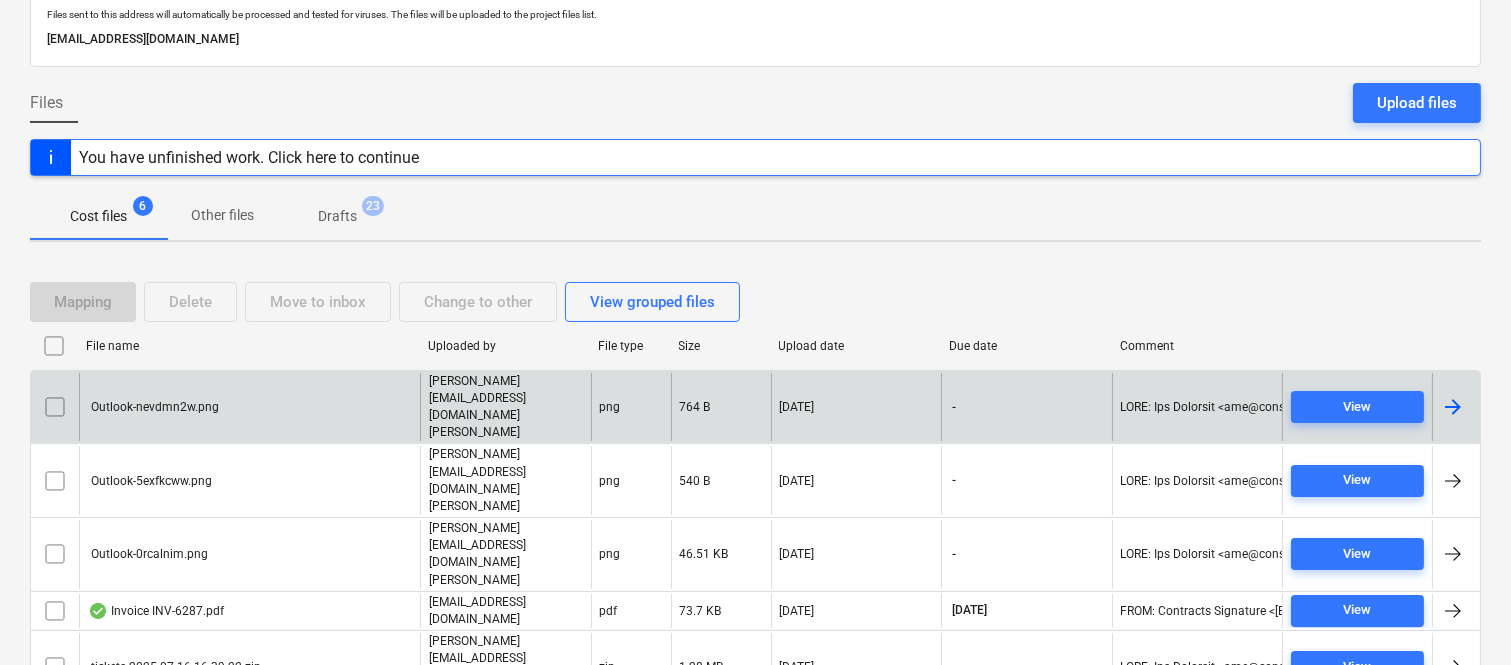click on "Outlook-nevdmn2w.png" at bounding box center (249, 407) 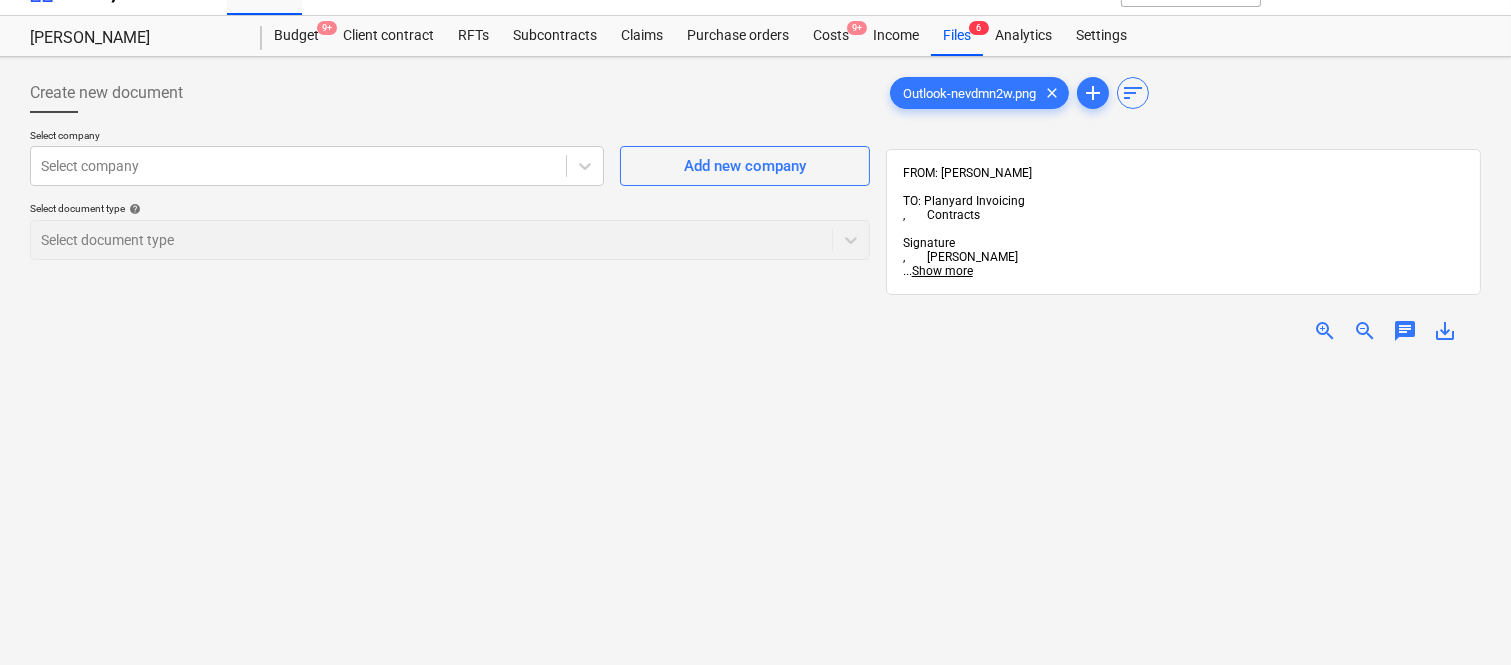 scroll, scrollTop: 0, scrollLeft: 0, axis: both 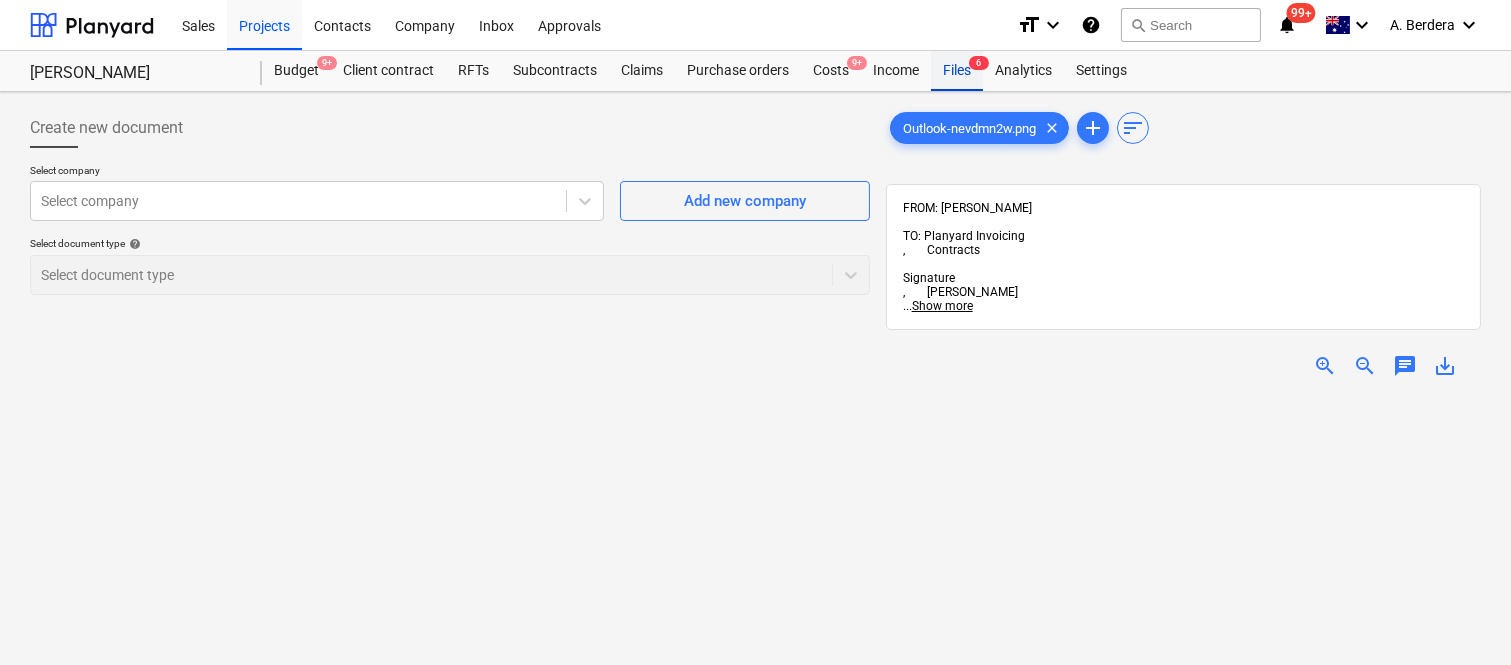 click on "Files 6" at bounding box center (957, 71) 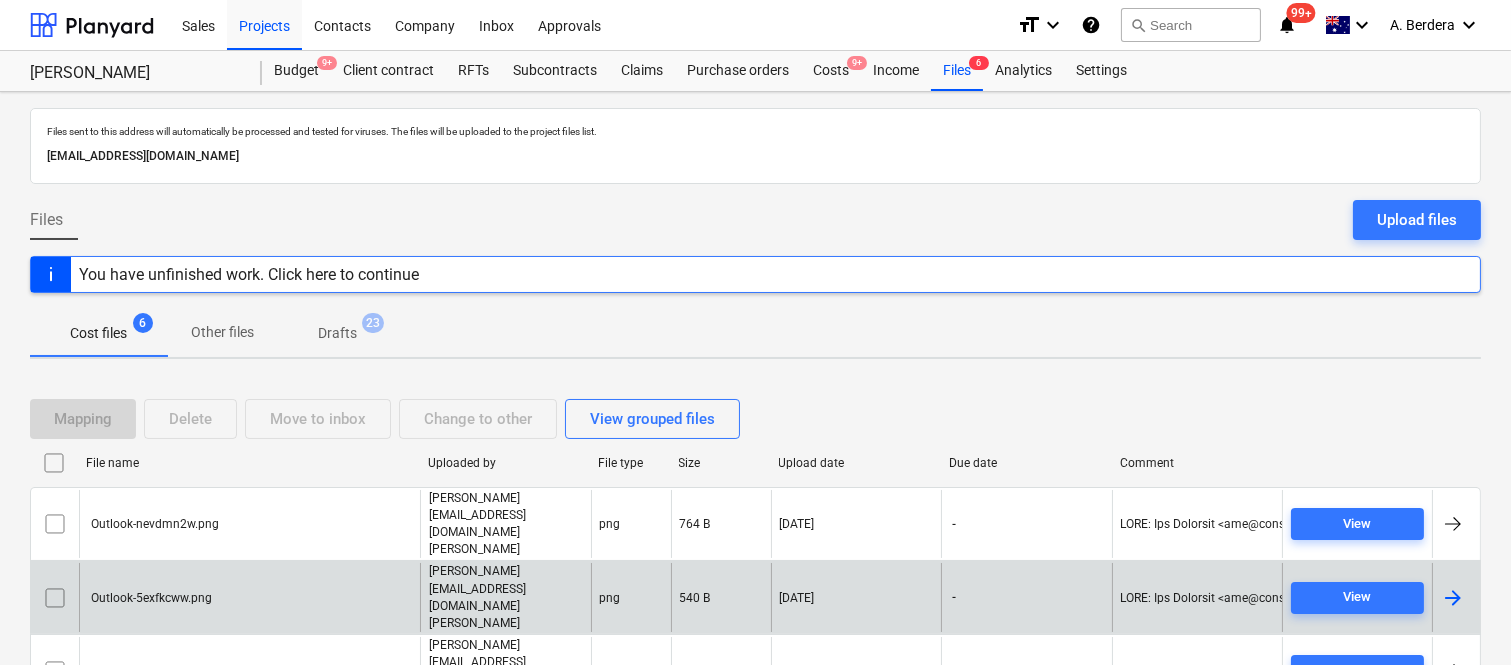 click on "Outlook-5exfkcww.png" at bounding box center [249, 597] 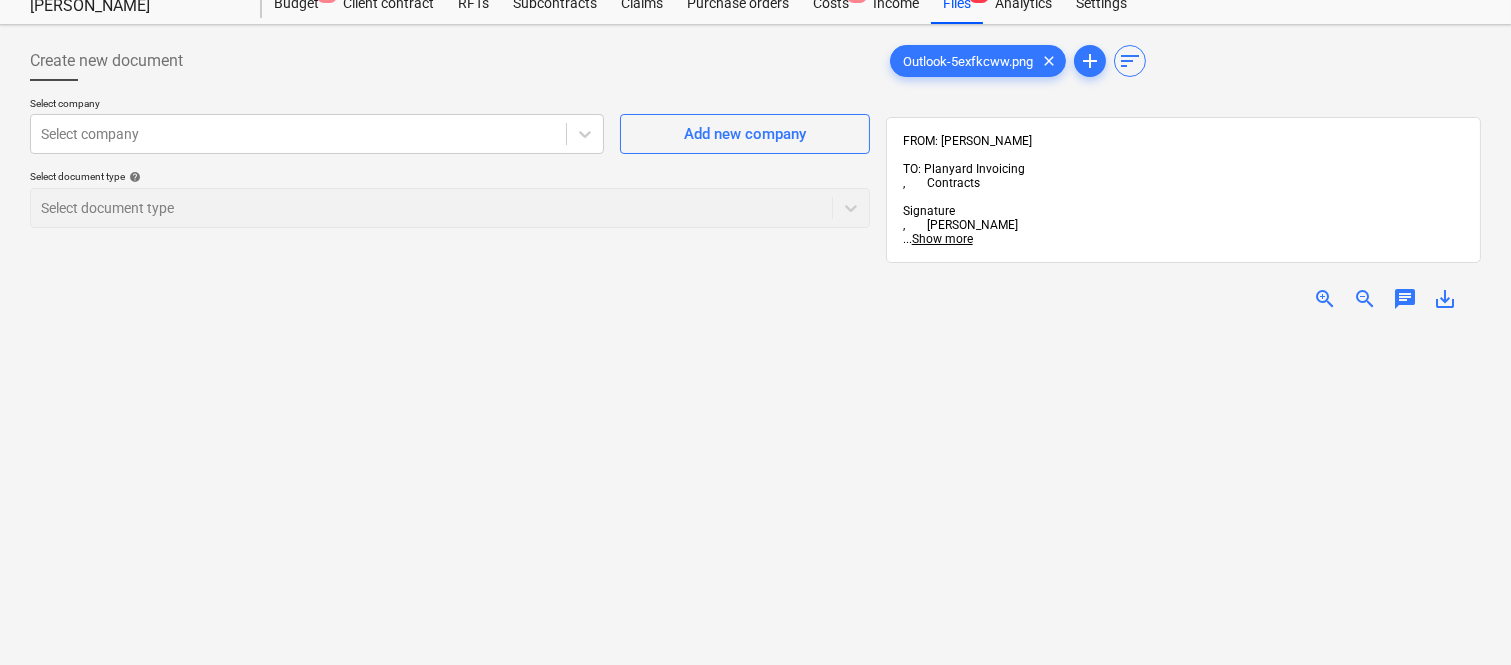 scroll, scrollTop: 0, scrollLeft: 0, axis: both 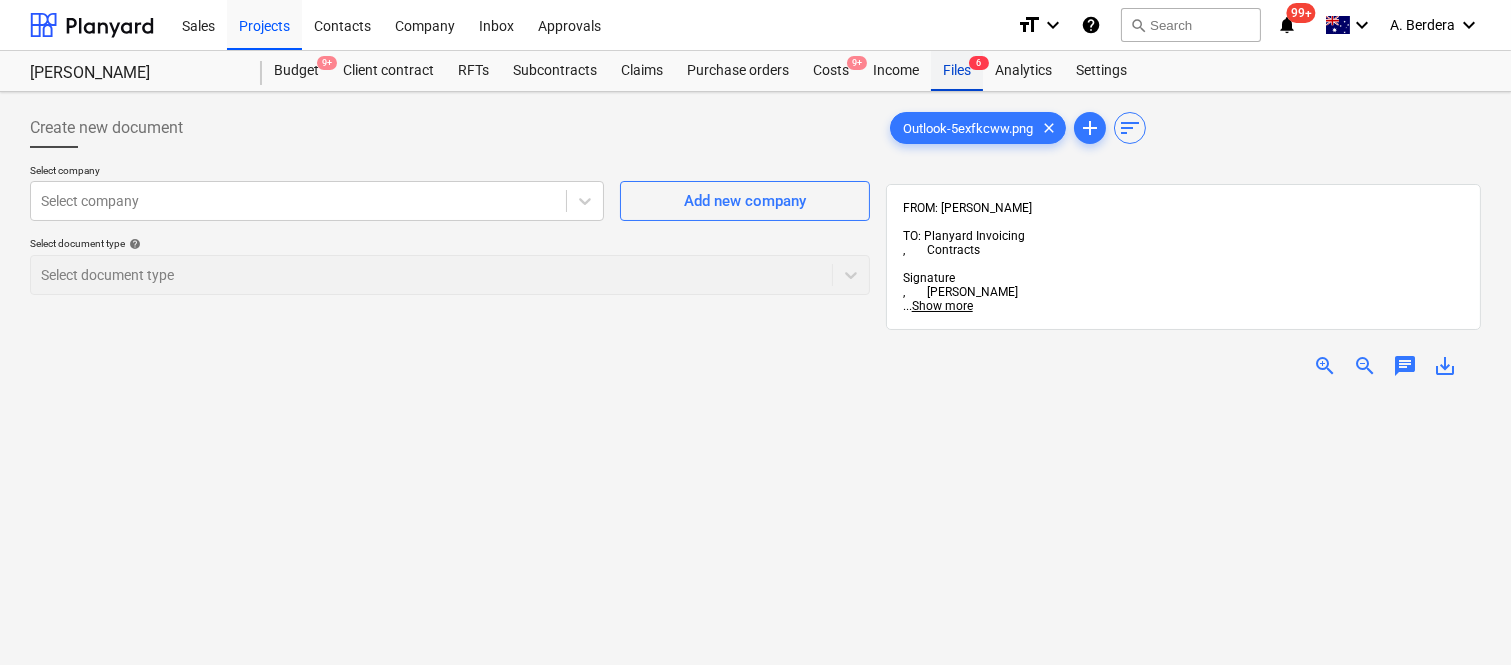 click on "Files 6" at bounding box center [957, 71] 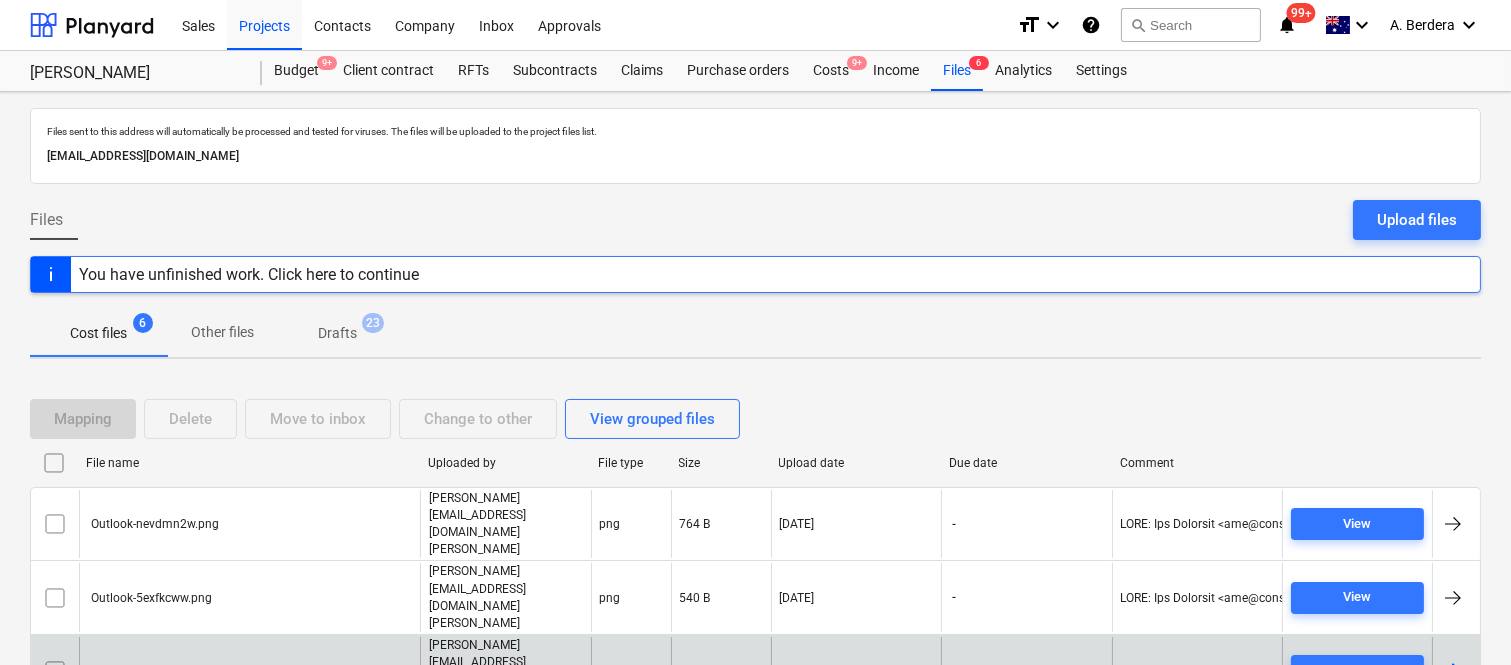 click on "Outlook-0rcalnim.png" at bounding box center (249, 671) 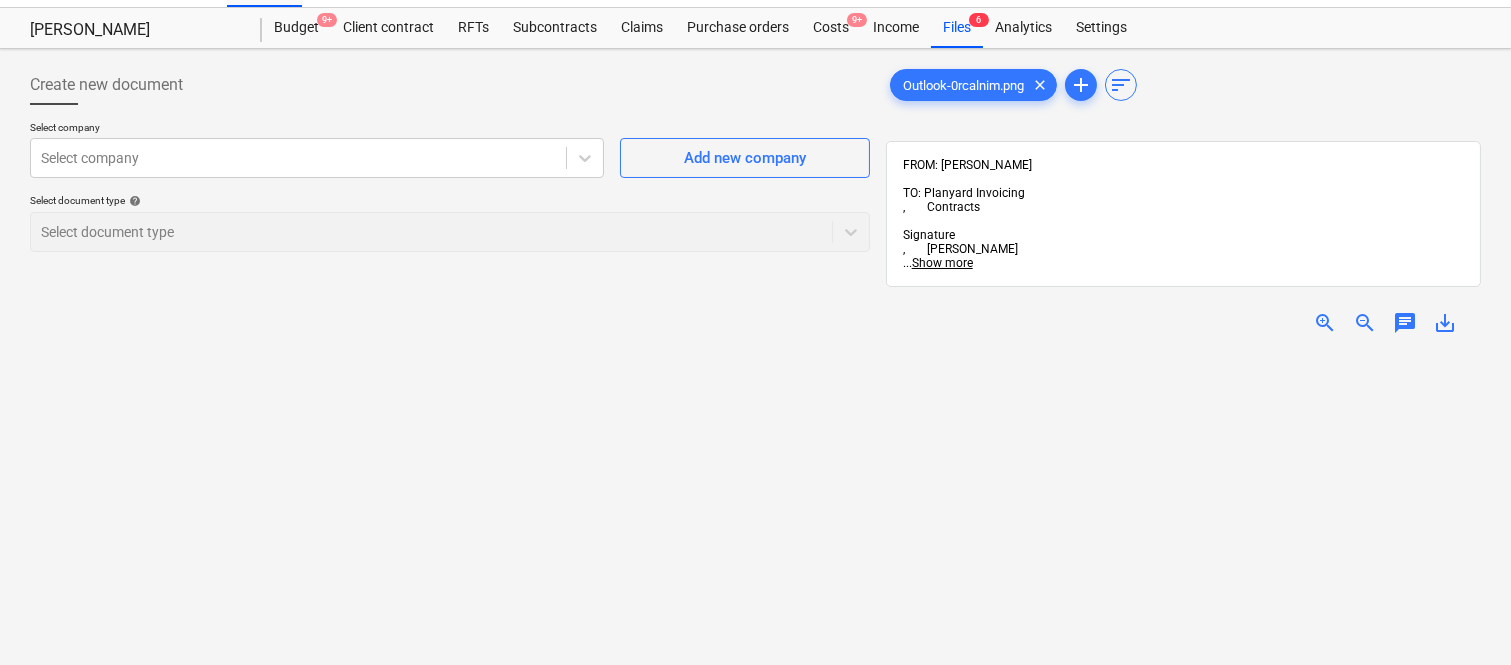 scroll, scrollTop: 0, scrollLeft: 0, axis: both 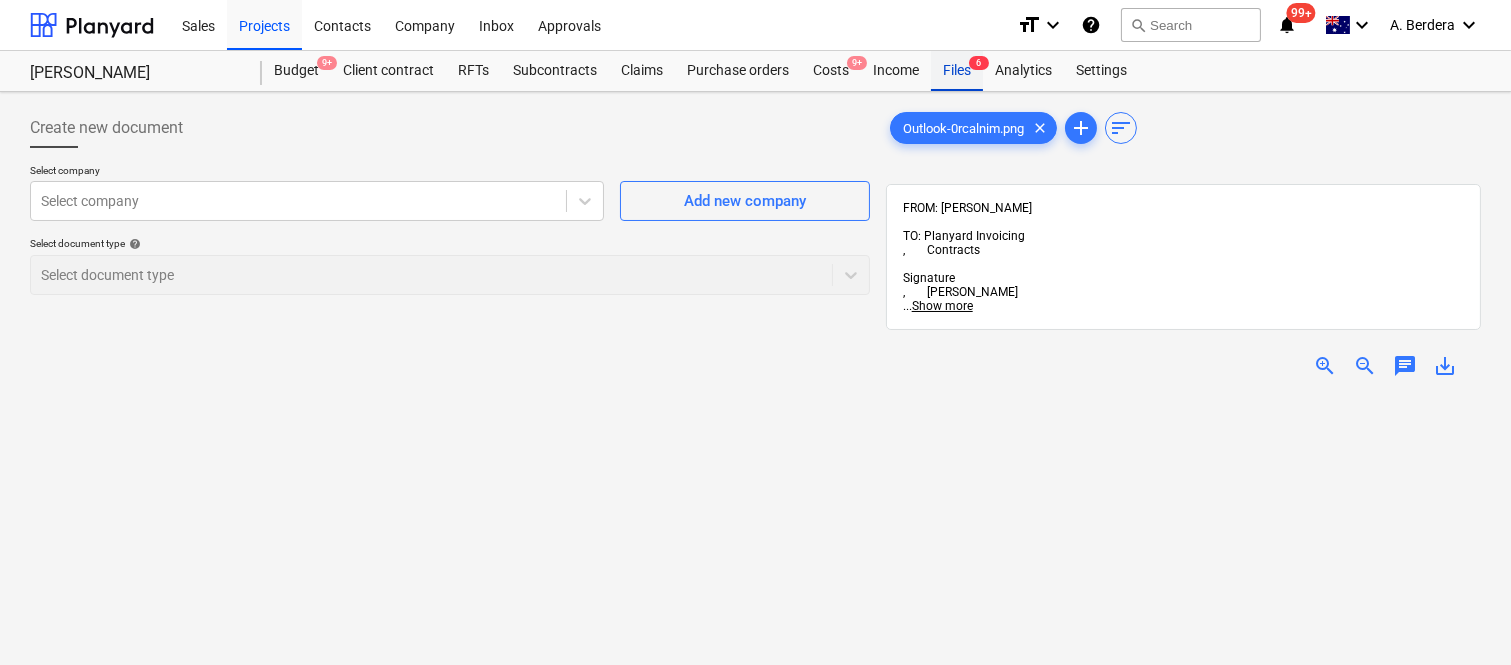 click on "Files 6" at bounding box center (957, 71) 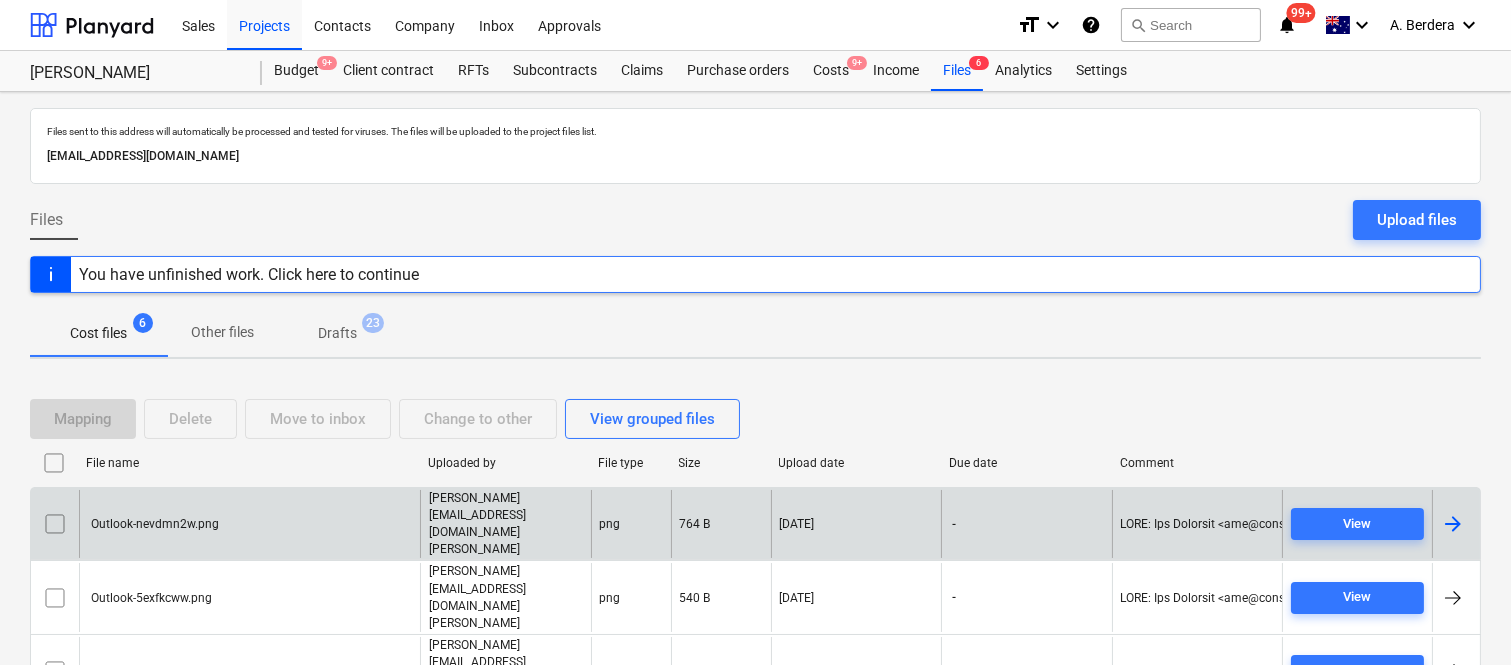 click at bounding box center [55, 524] 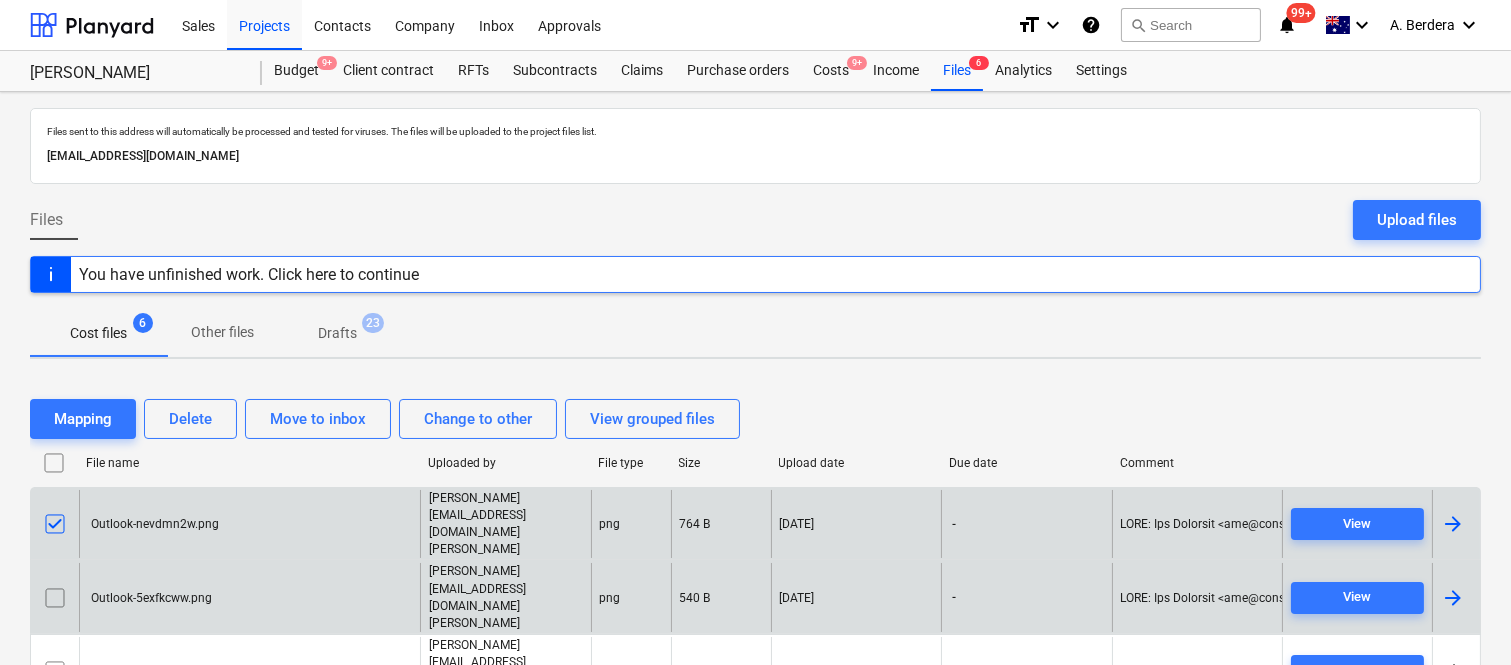 click at bounding box center (55, 598) 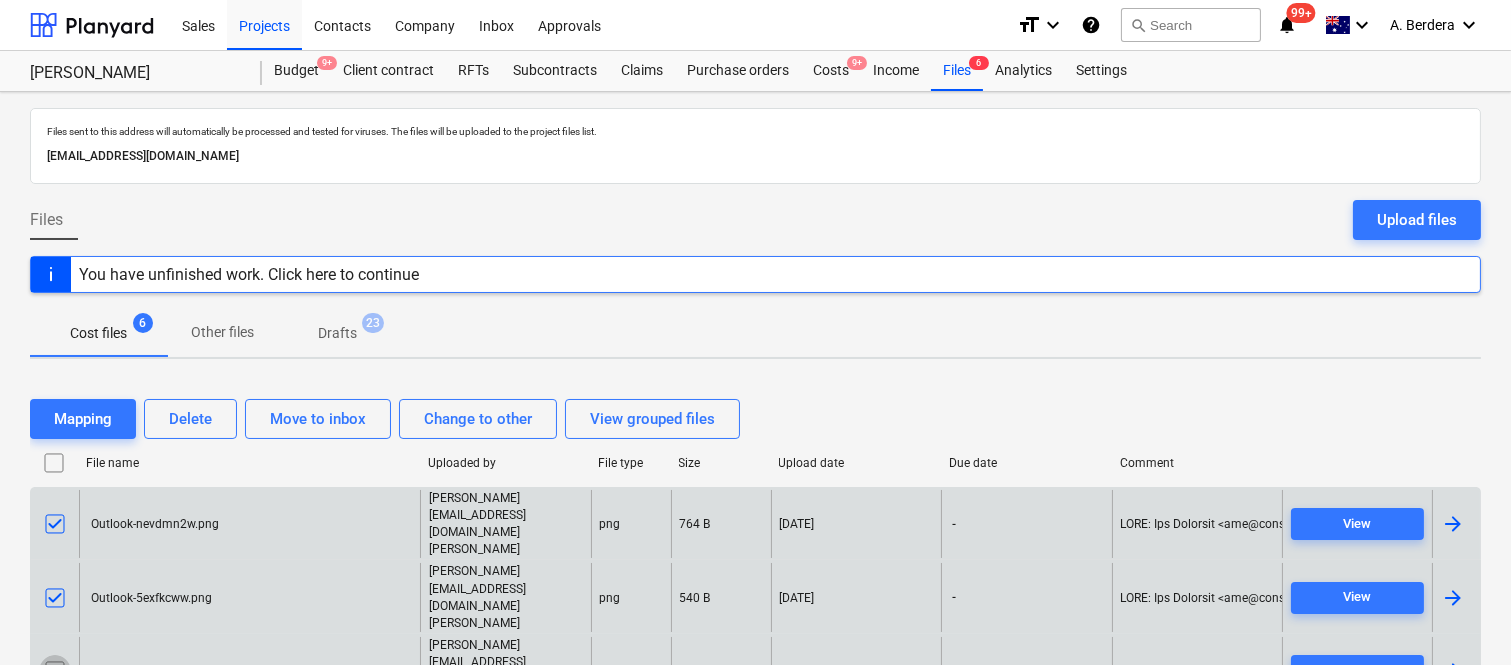 click at bounding box center [55, 671] 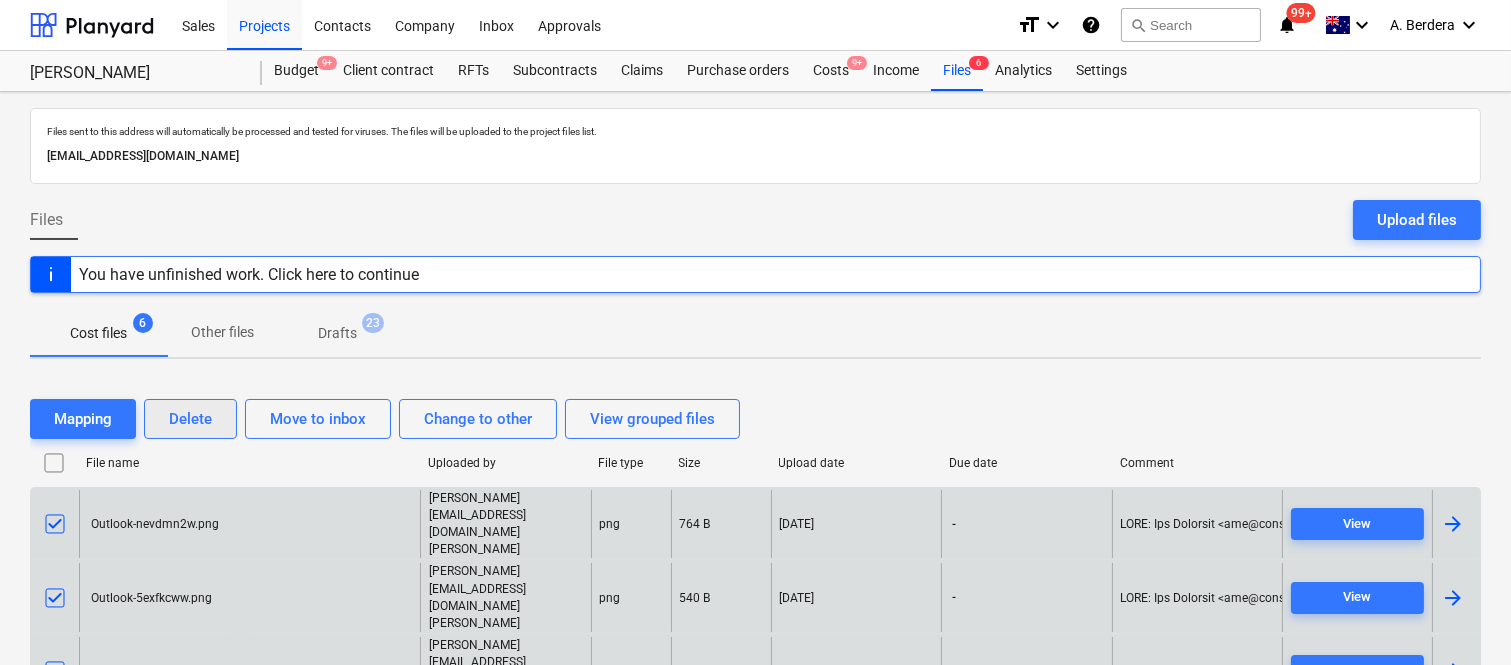 click on "Delete" at bounding box center (190, 419) 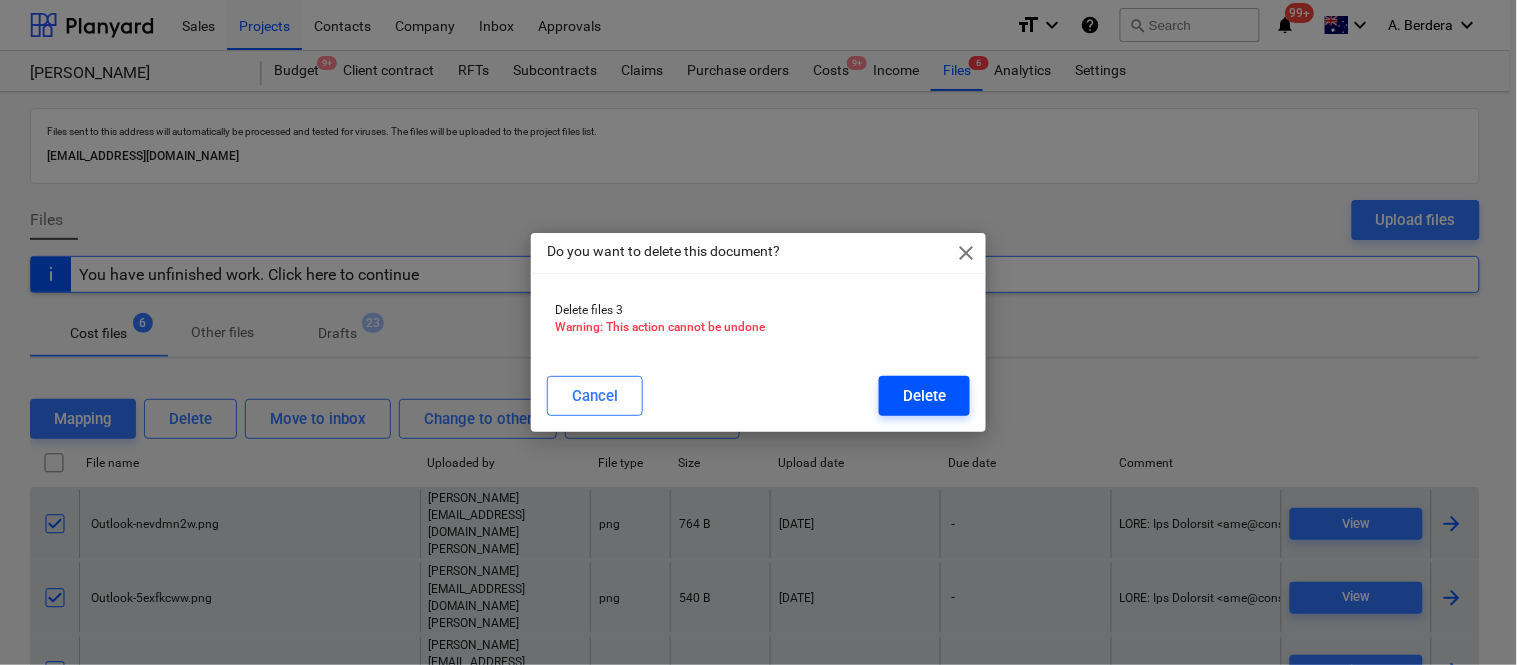 click on "Delete" at bounding box center (924, 396) 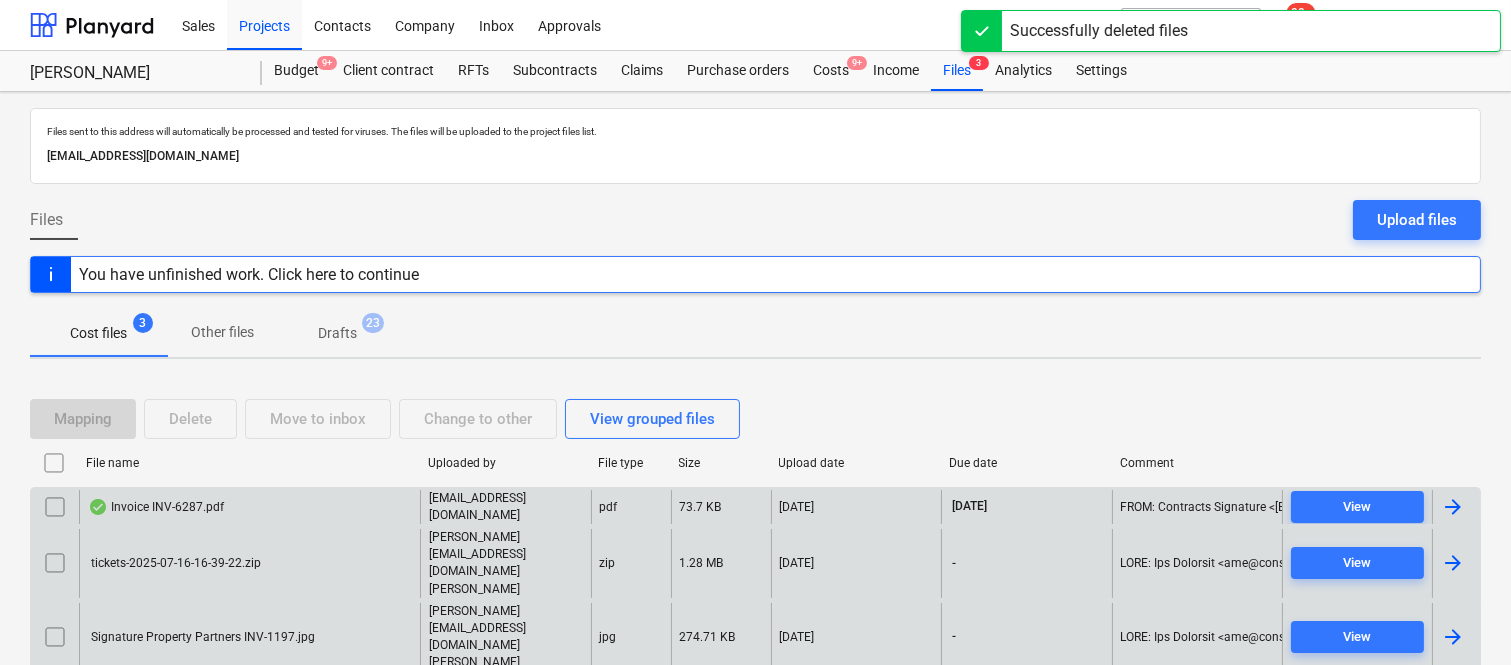 click on "Signature Property Partners INV-1197.jpg" at bounding box center (249, 637) 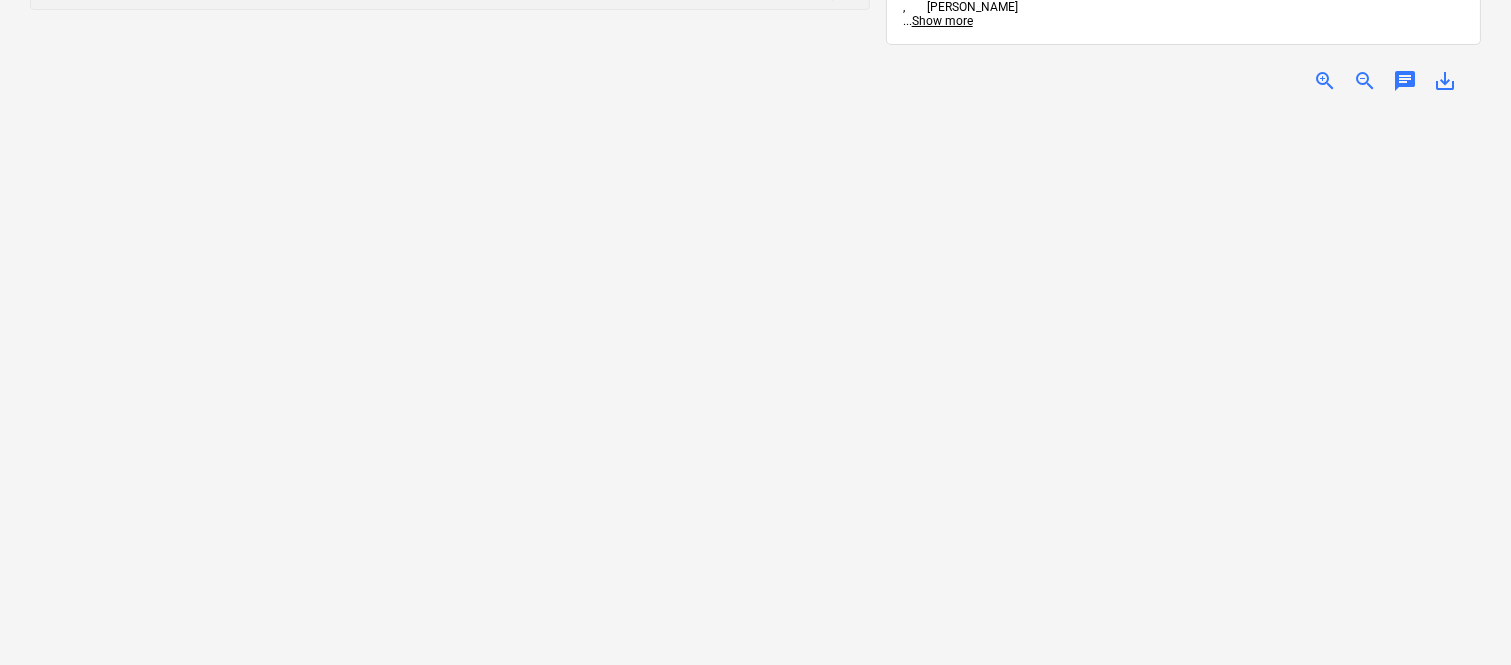 scroll, scrollTop: 0, scrollLeft: 0, axis: both 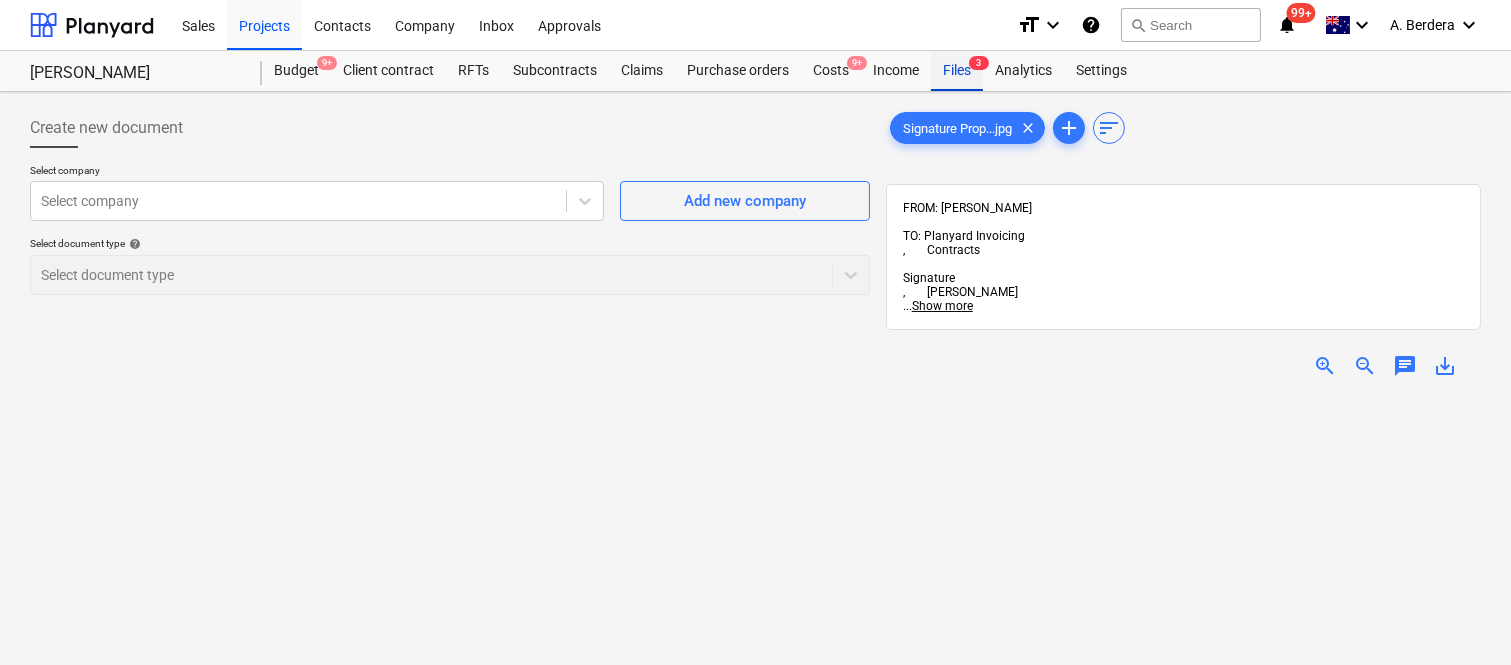 click on "Files 3" at bounding box center (957, 71) 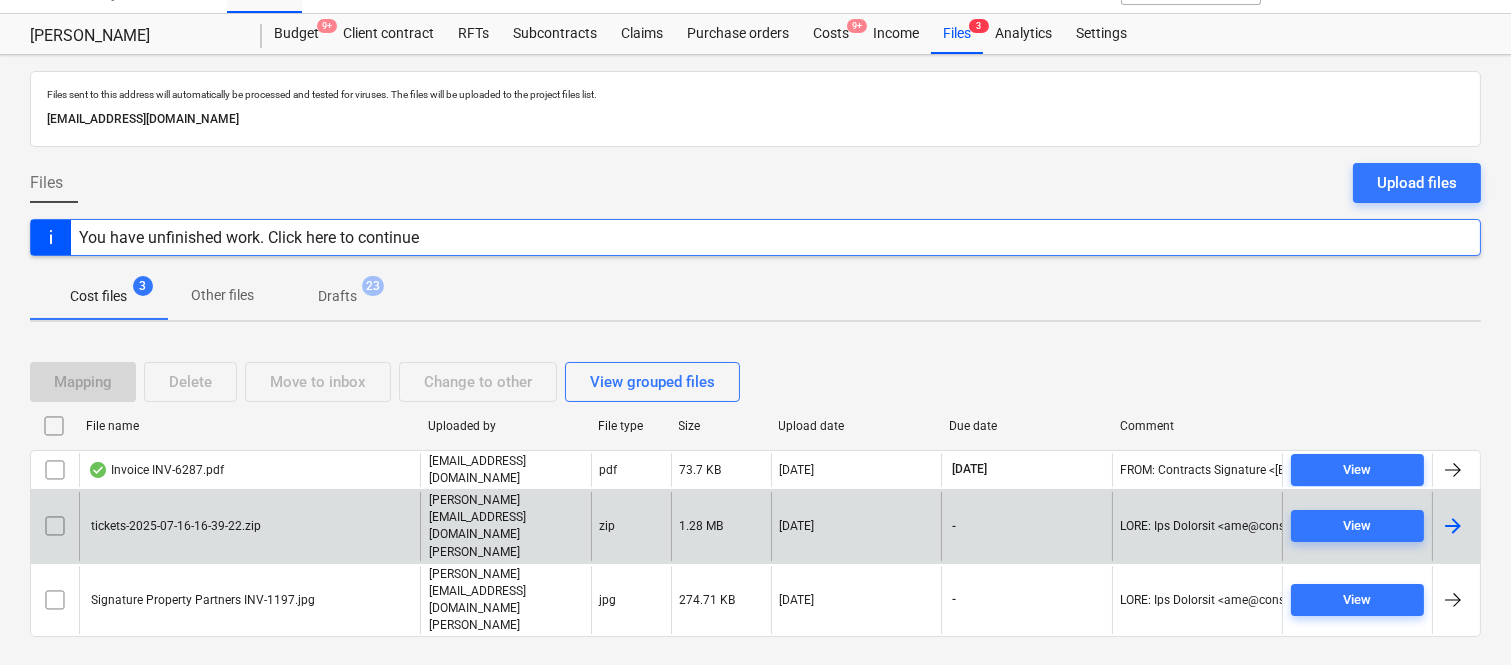 scroll, scrollTop: 42, scrollLeft: 0, axis: vertical 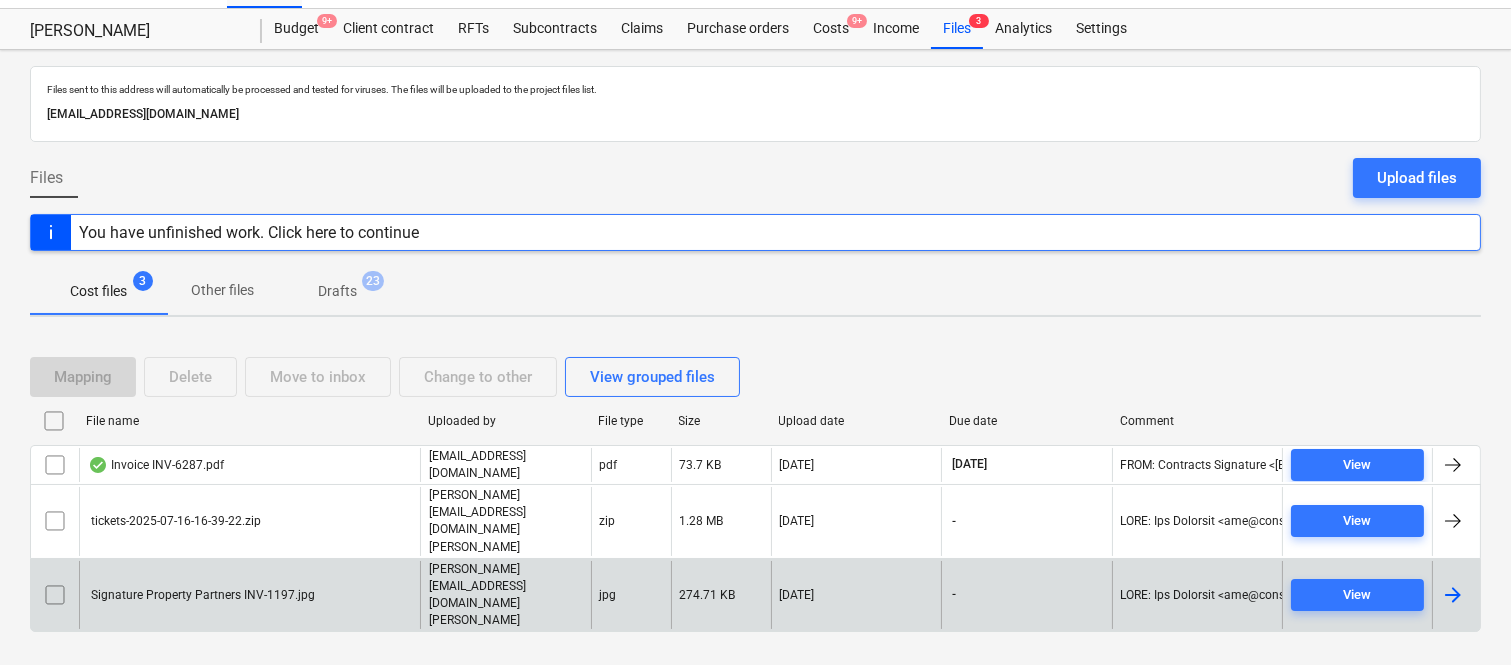 click at bounding box center (55, 595) 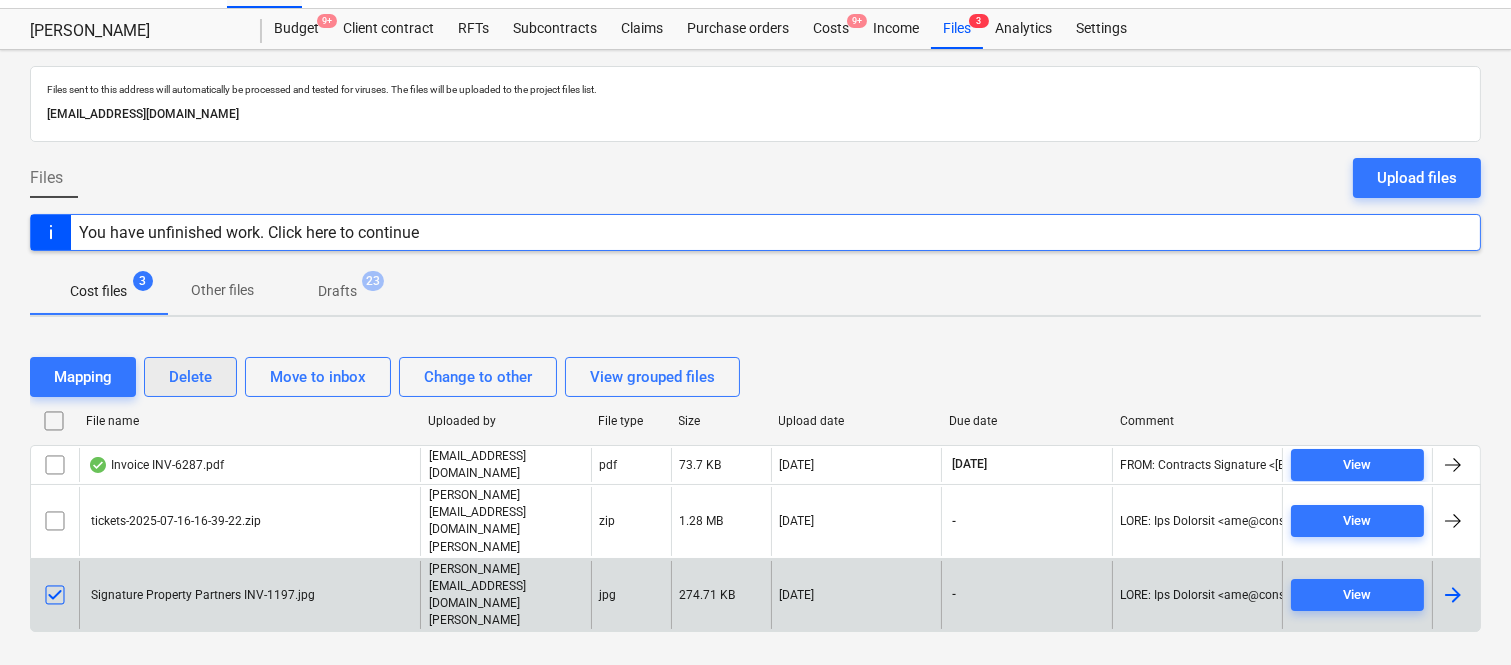 click on "Delete" at bounding box center (190, 377) 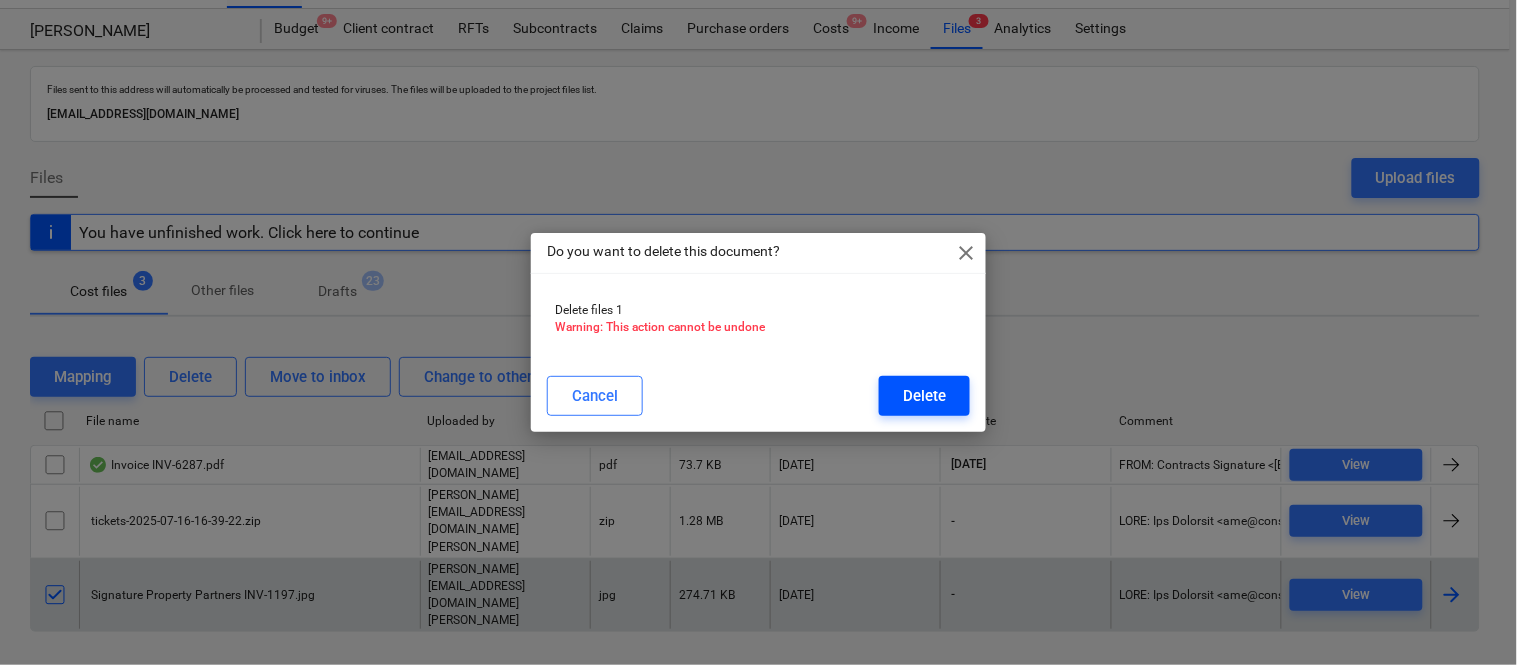 click on "Delete" at bounding box center (924, 396) 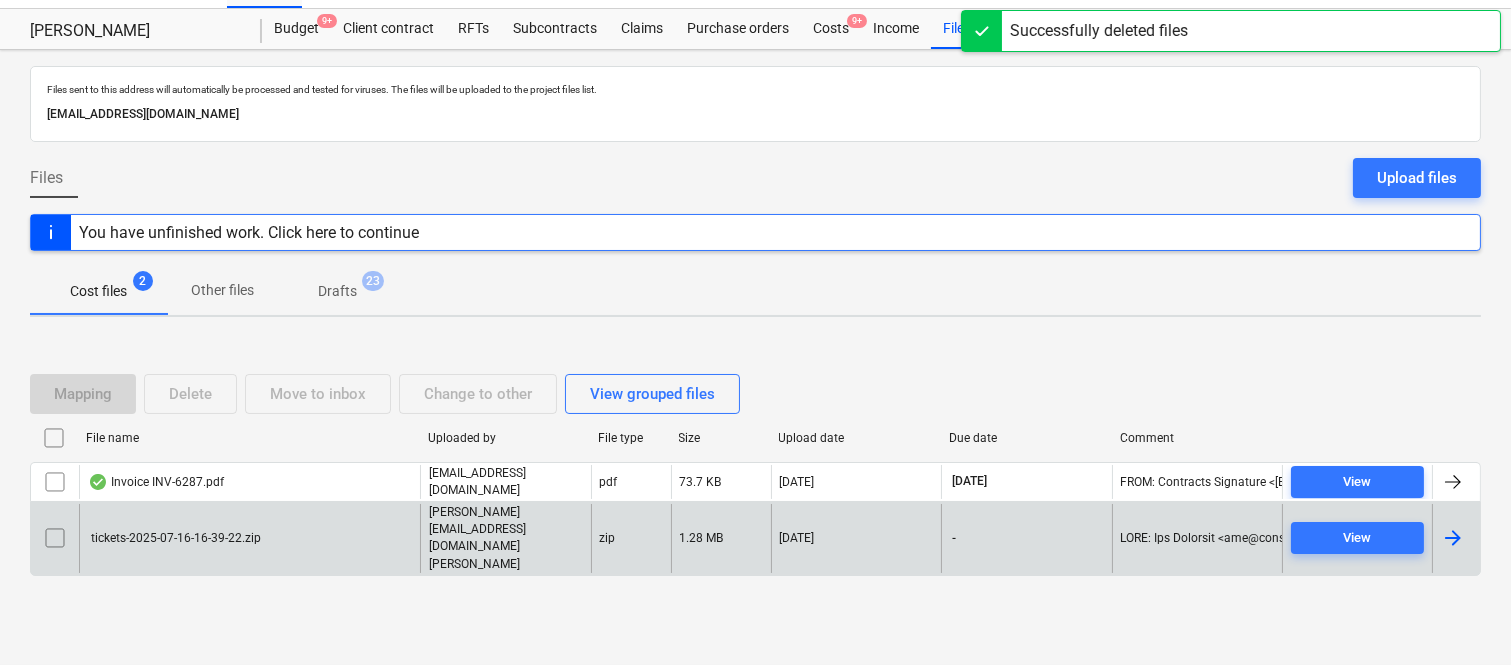 click on "tickets-2025-07-16-16-39-22.zip" at bounding box center (249, 538) 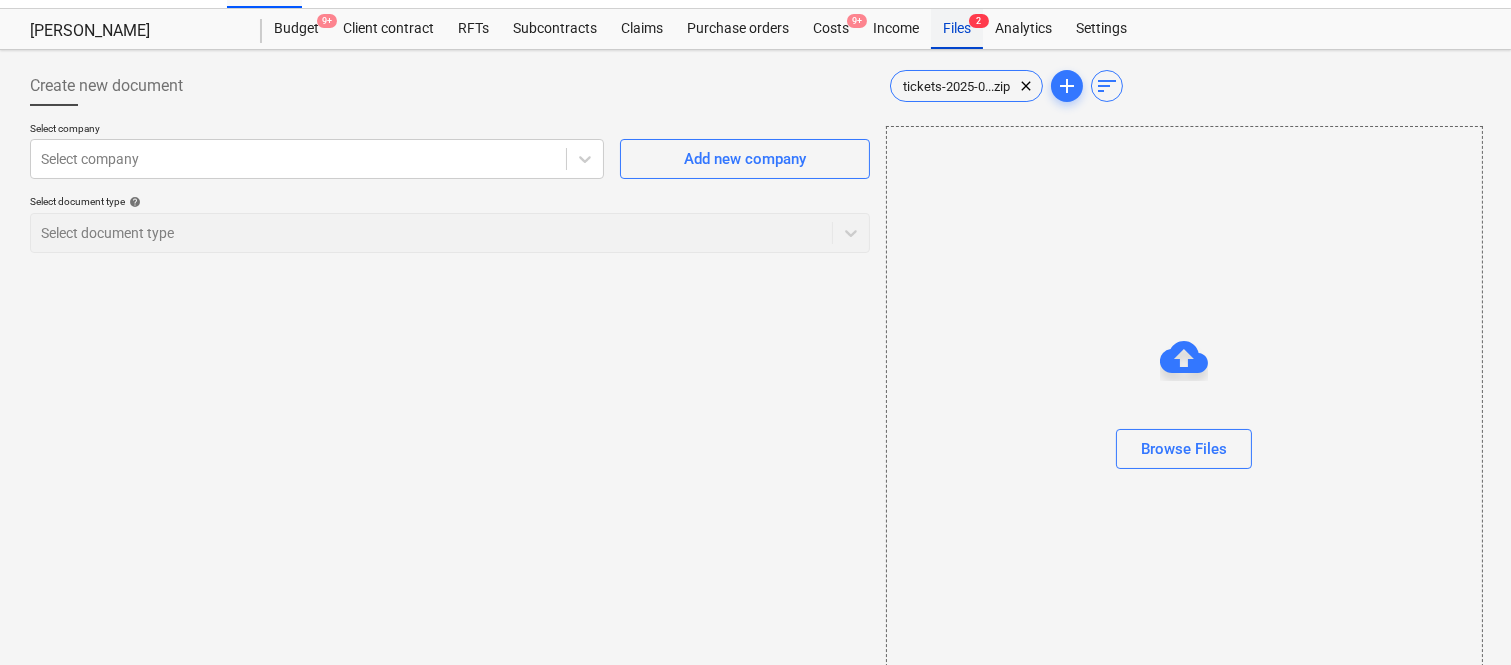 click on "Files 2" at bounding box center [957, 29] 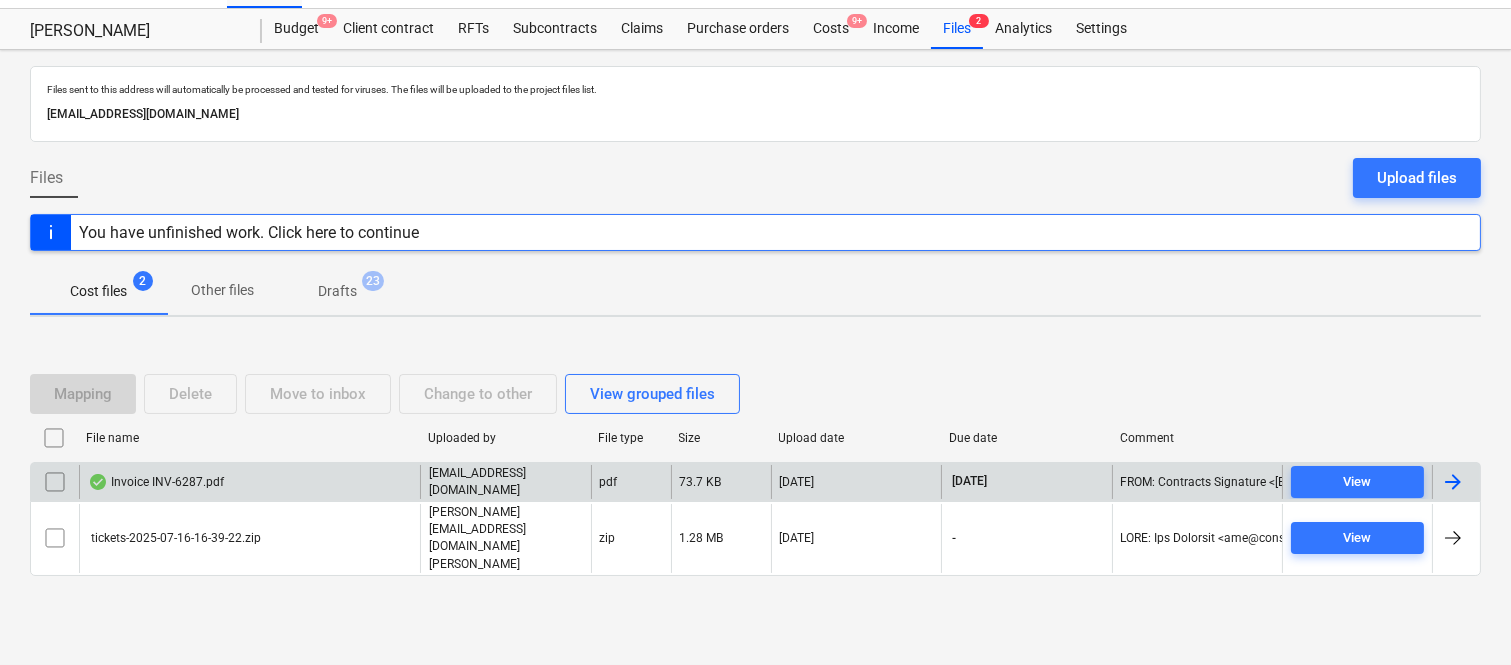 click on "Invoice INV-6287.pdf" at bounding box center [249, 482] 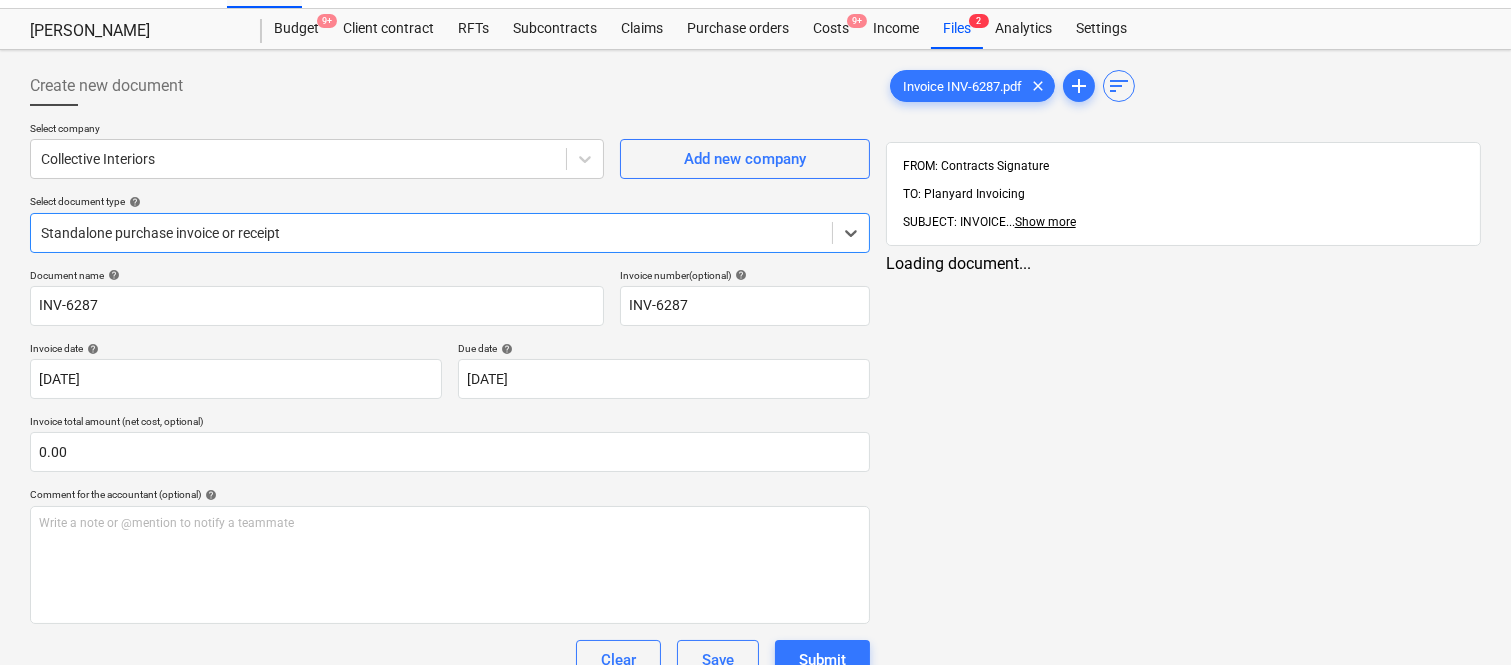 type on "INV-6287" 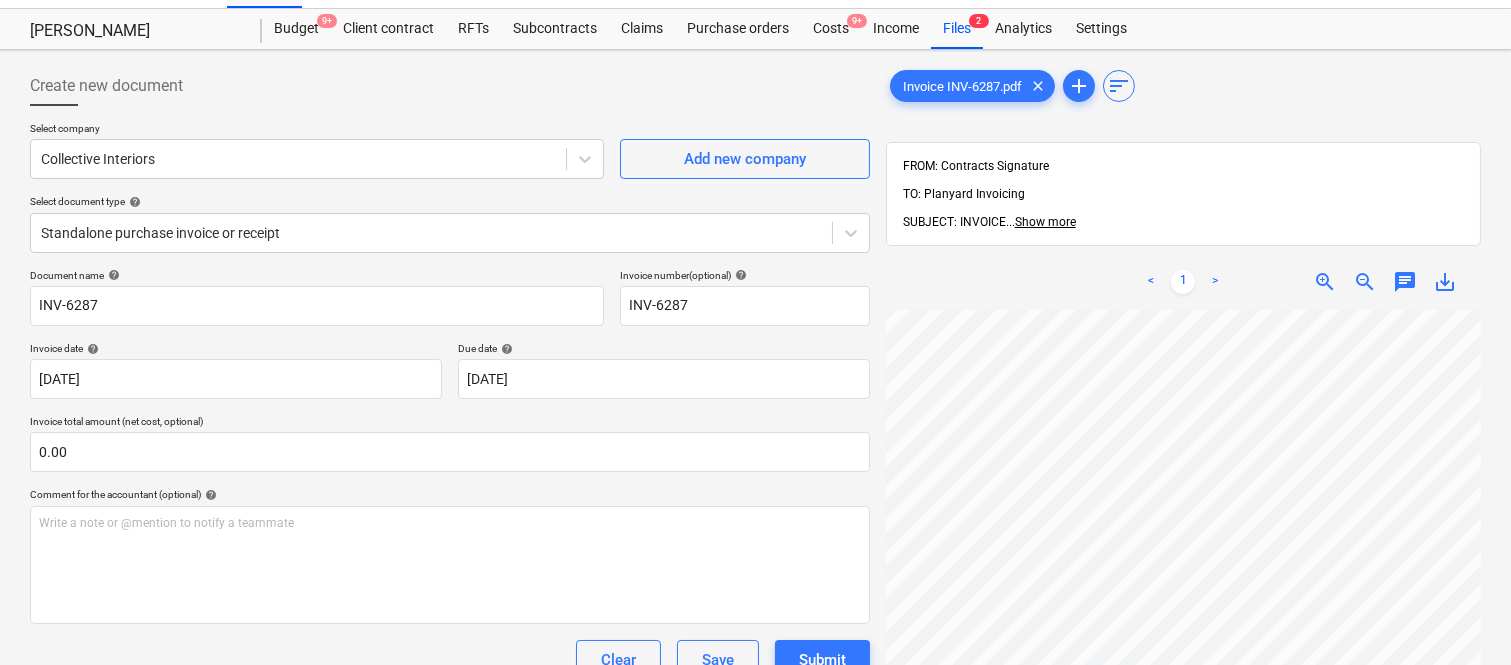 scroll, scrollTop: 666, scrollLeft: 245, axis: both 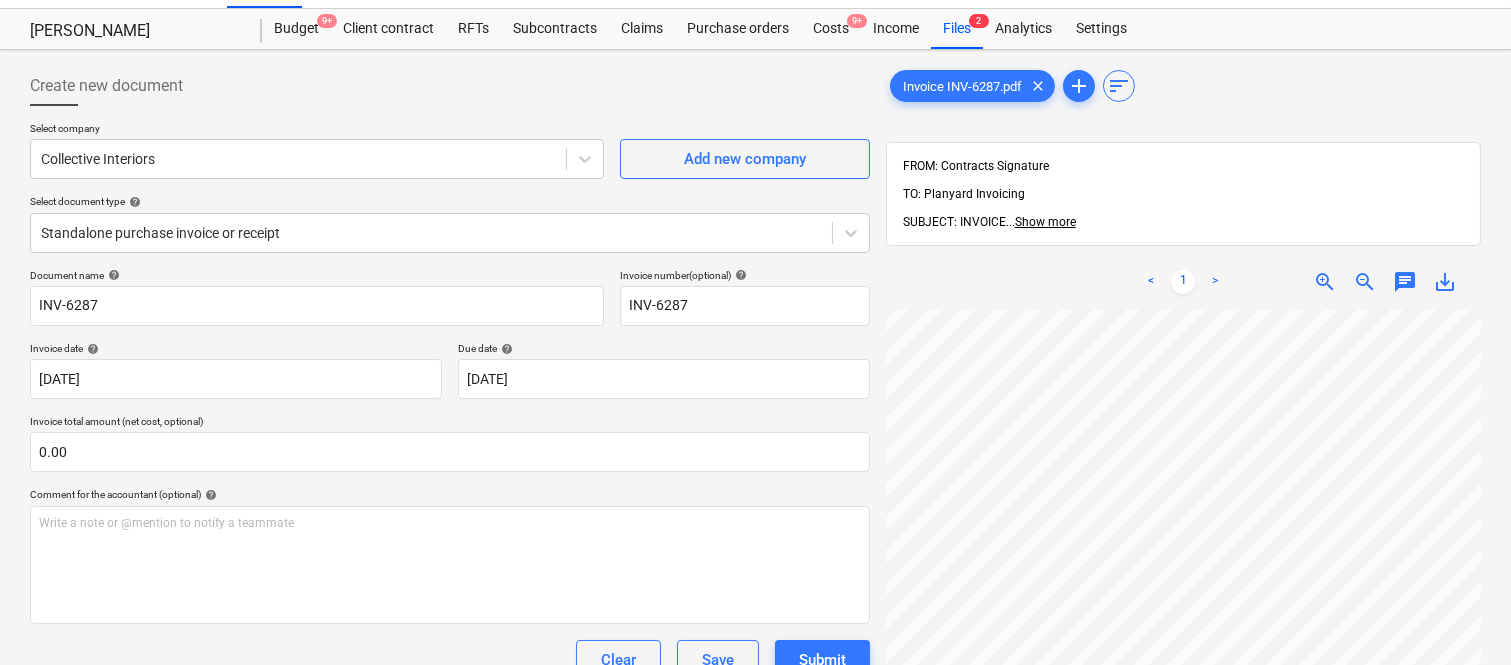 click on "Sales Projects Contacts Company Inbox Approvals format_size keyboard_arrow_down help search Search notifications 99+ keyboard_arrow_down A. Berdera keyboard_arrow_down Della Rosa Budget 9+ Client contract RFTs Subcontracts Claims Purchase orders Costs 9+ Income Files 2 Analytics Settings Create new document Select company Collective Interiors   Add new company Select document type help Standalone purchase invoice or receipt Document name help INV-6287 Invoice number  (optional) help INV-6287 Invoice date help 17 Jun 2025 17.06.2025 Press the down arrow key to interact with the calendar and
select a date. Press the question mark key to get the keyboard shortcuts for changing dates. Due date help 31 Jul 2025 31.07.2025 Press the down arrow key to interact with the calendar and
select a date. Press the question mark key to get the keyboard shortcuts for changing dates. Invoice total amount (net cost, optional) 0.00 Comment for the accountant (optional) help ﻿ Clear Save Submit $0.00 help clear <" at bounding box center [755, 290] 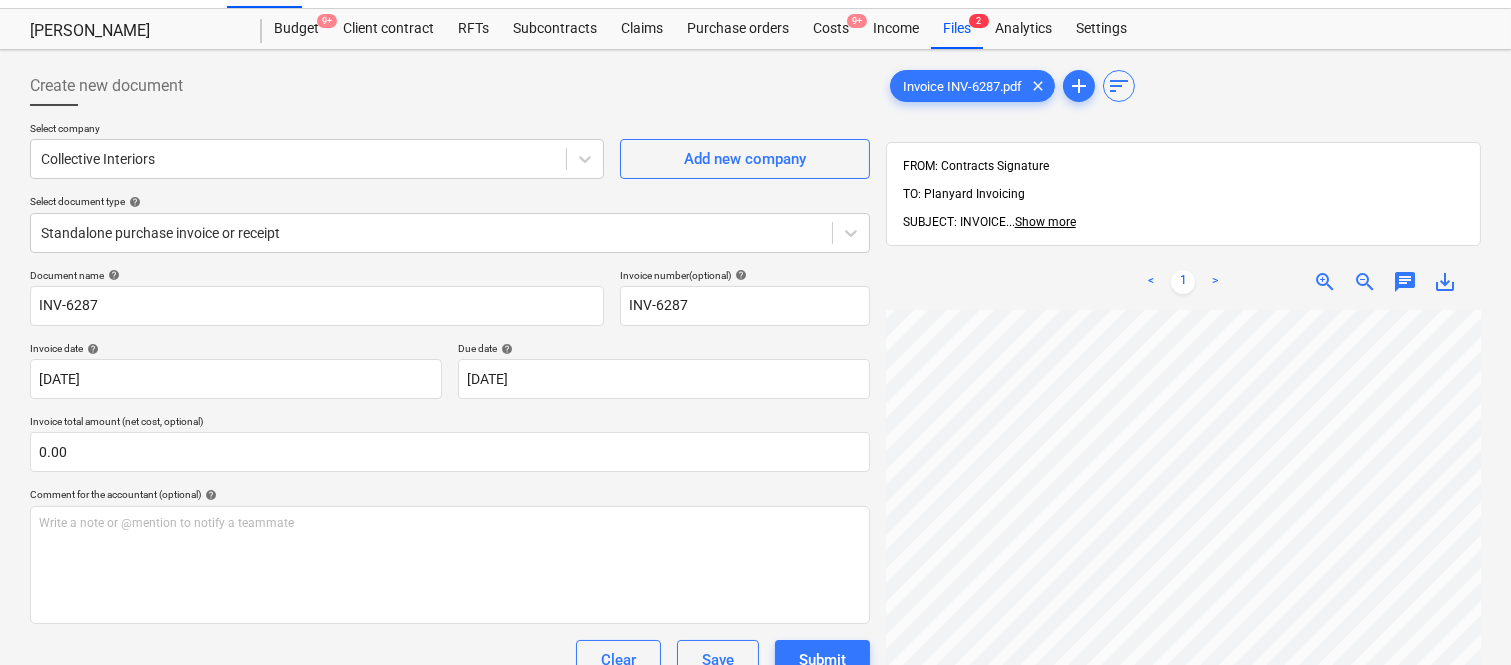 scroll, scrollTop: 0, scrollLeft: 285, axis: horizontal 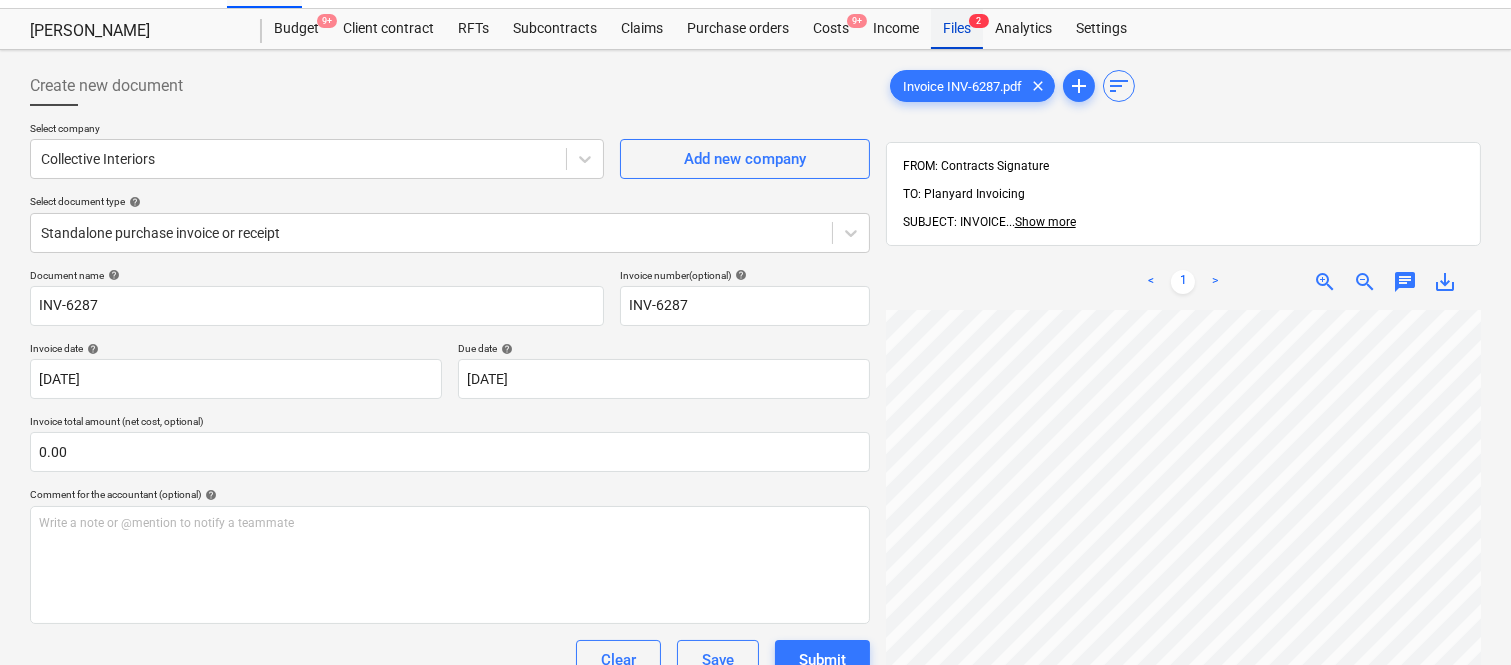 click on "Files 2" at bounding box center (957, 29) 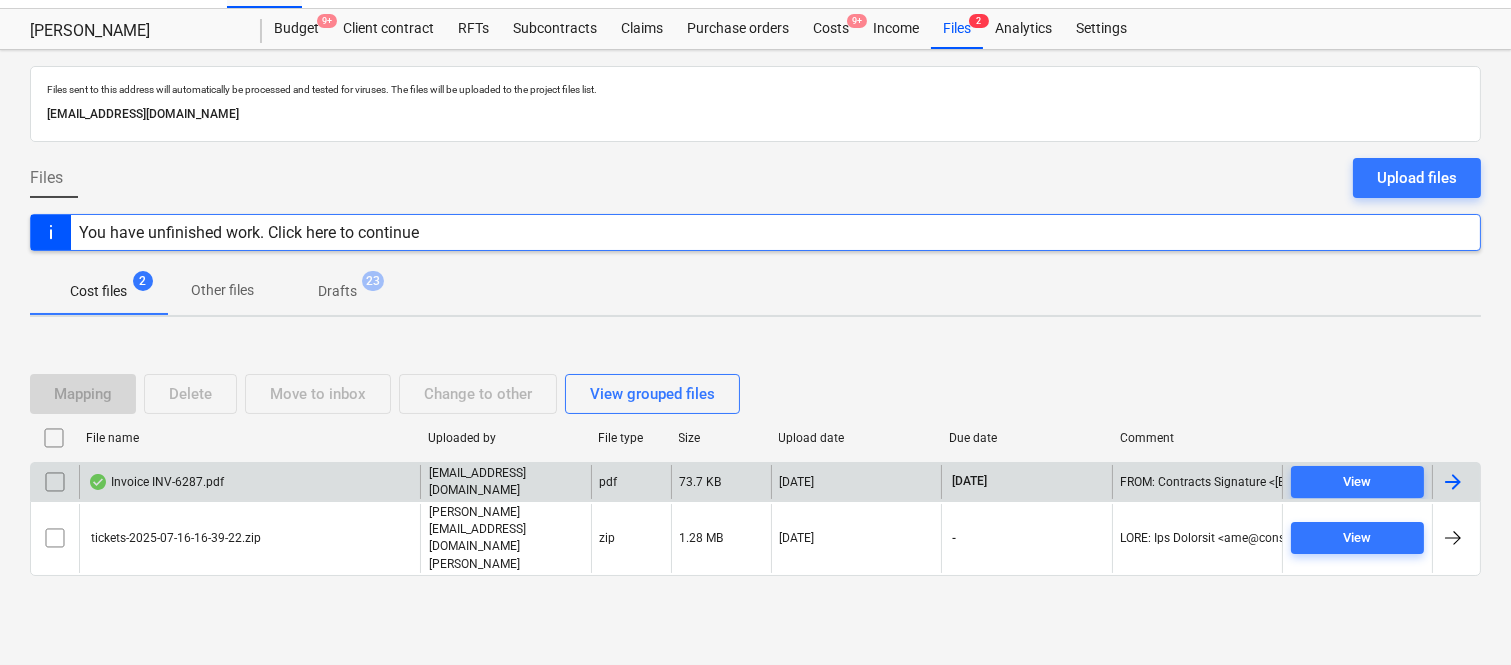 click at bounding box center [55, 482] 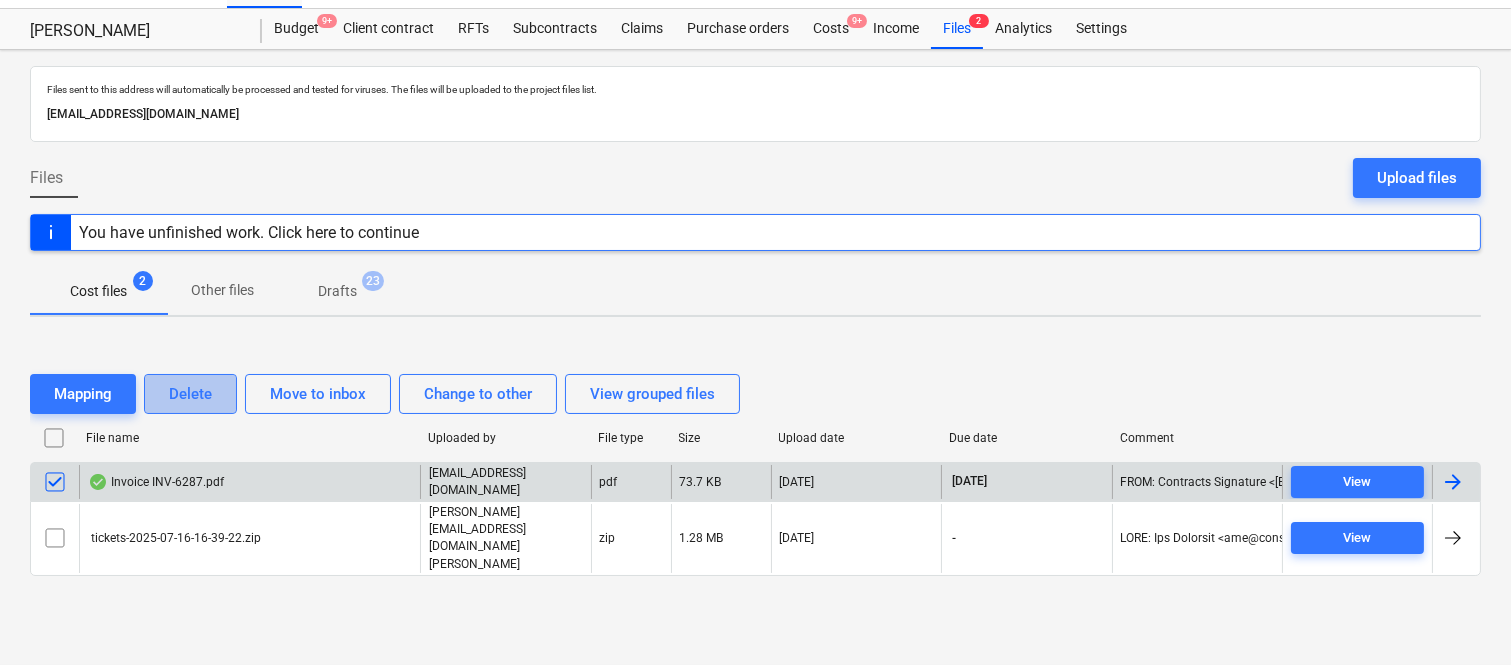 click on "Delete" at bounding box center [190, 394] 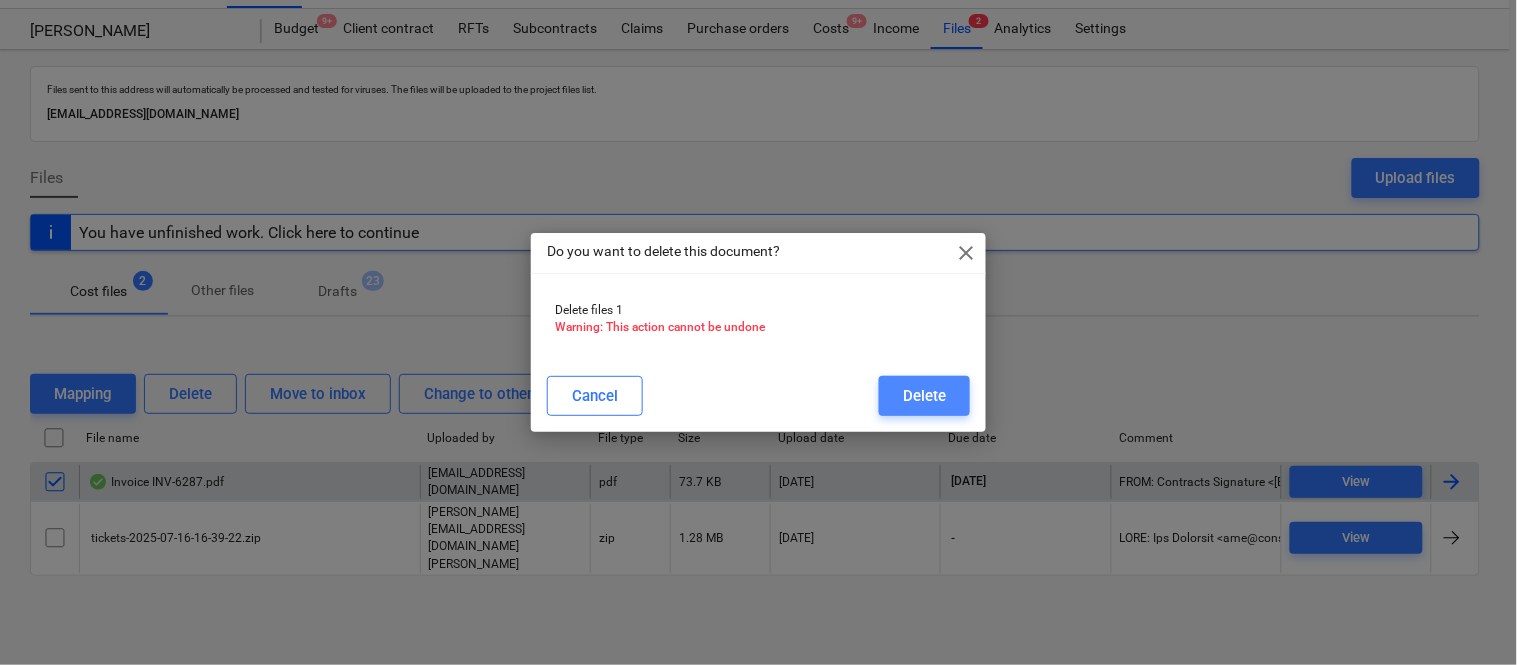 click on "Delete" at bounding box center (924, 396) 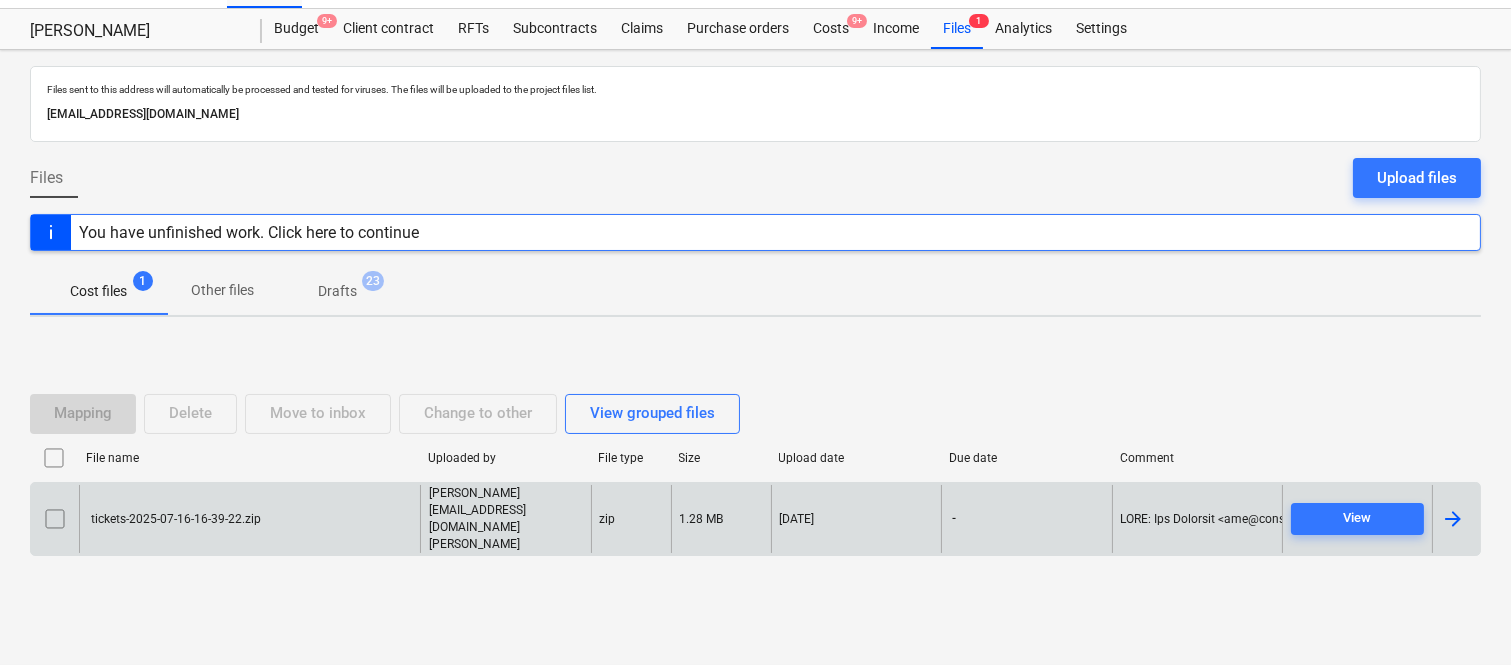 scroll, scrollTop: 0, scrollLeft: 0, axis: both 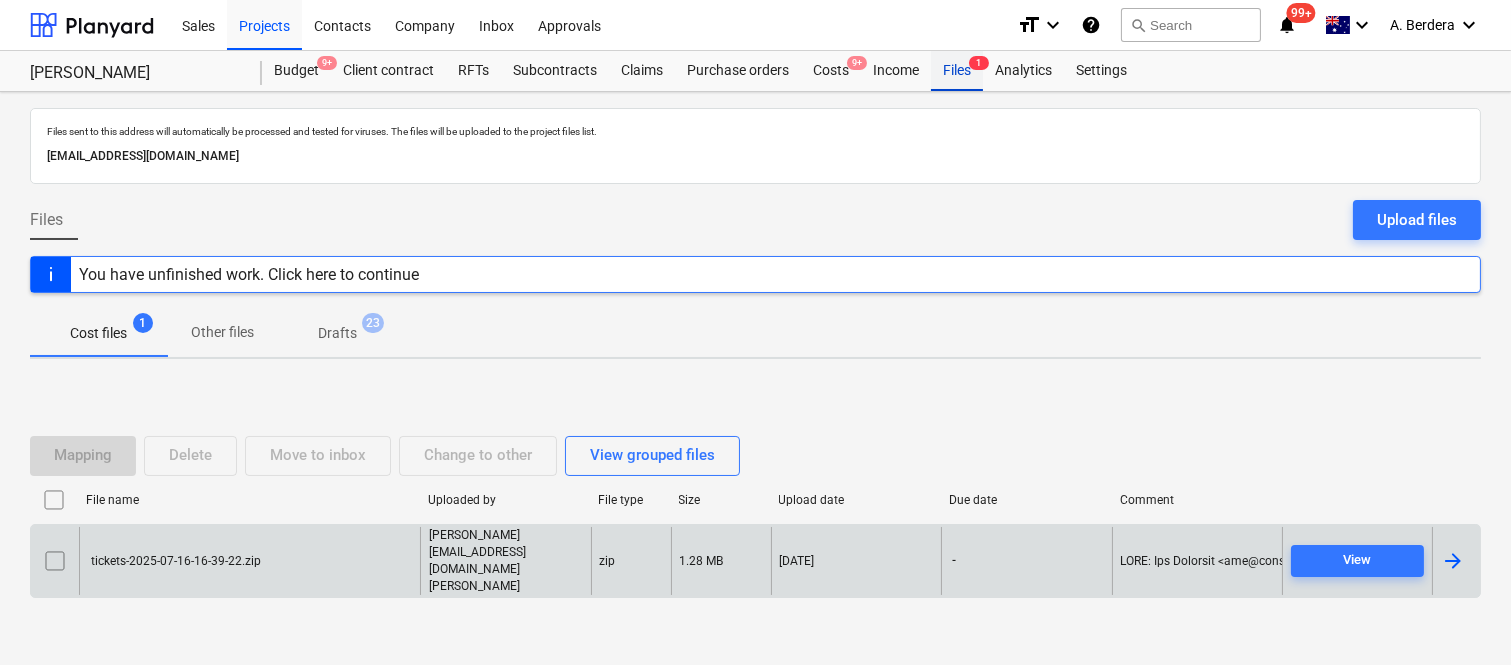 click on "Files 1" at bounding box center [957, 71] 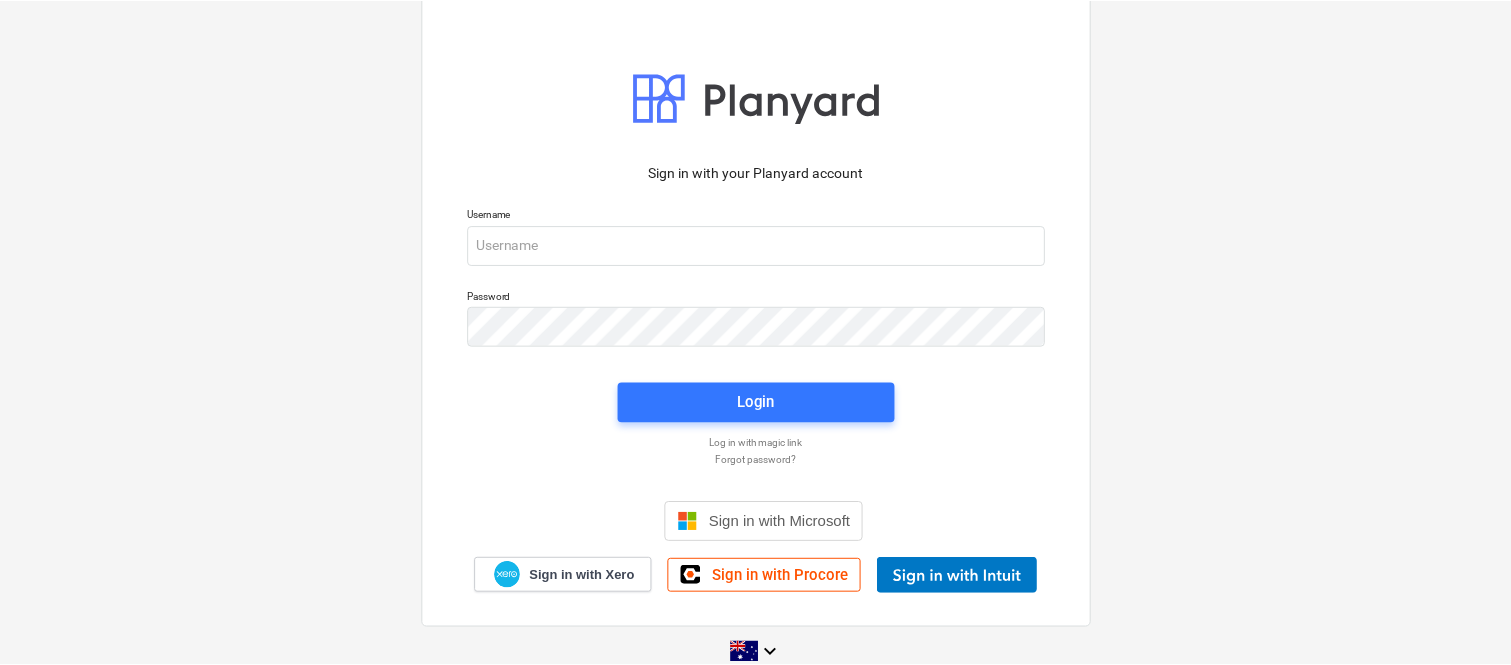 scroll, scrollTop: 0, scrollLeft: 0, axis: both 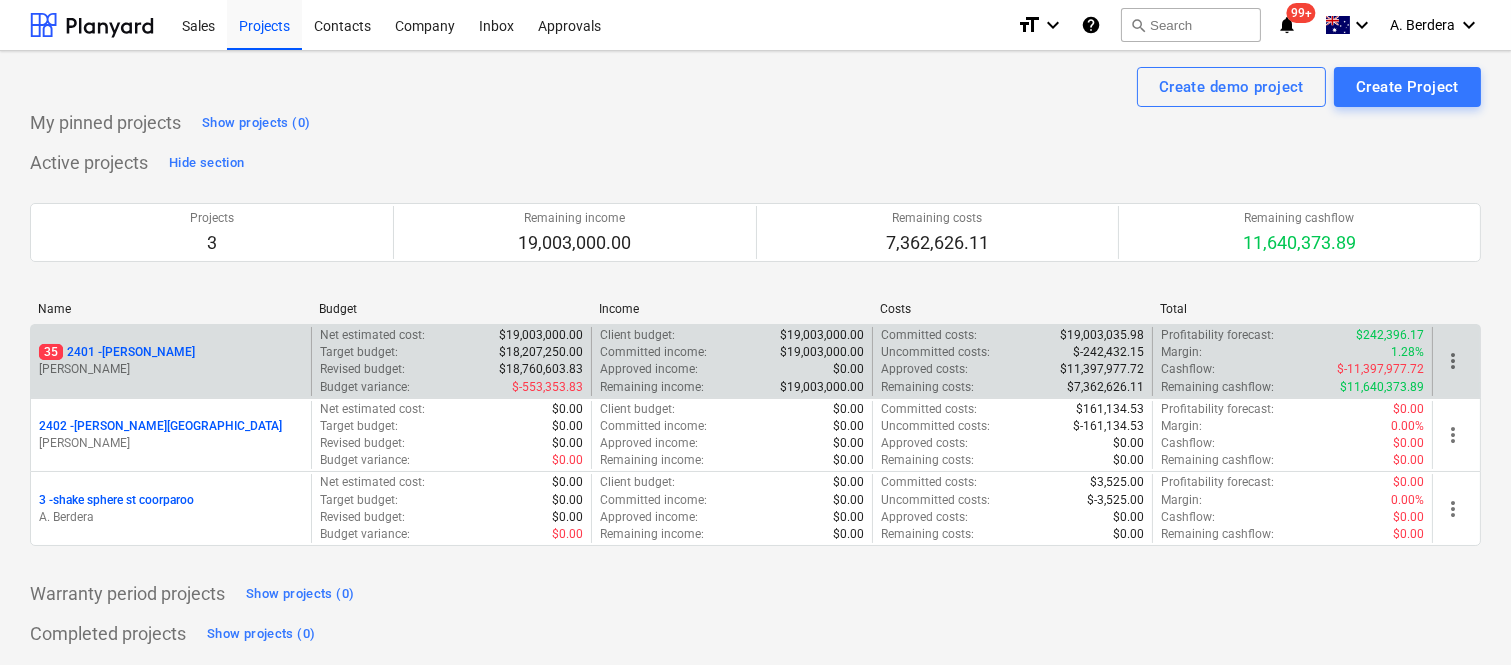 click on "35  2401 -  Della Rosa" at bounding box center [171, 352] 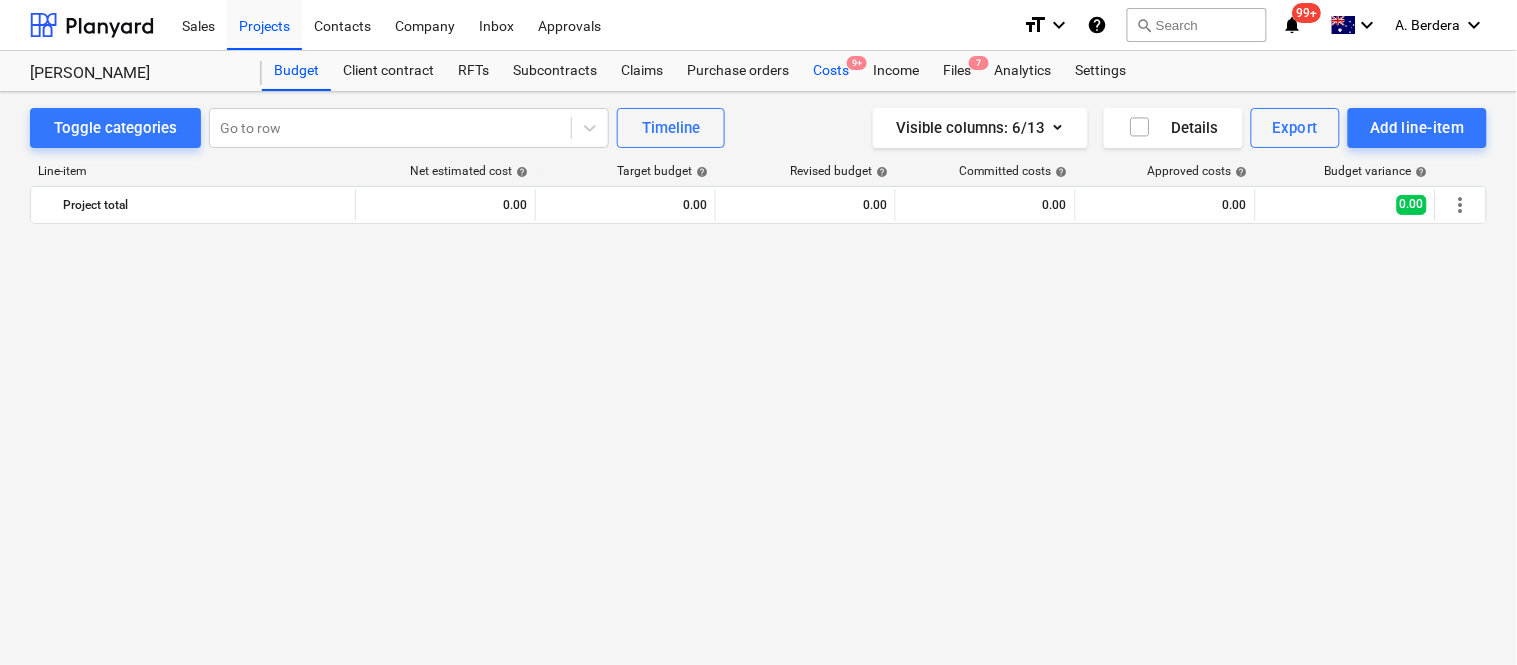 click on "Costs 9+" at bounding box center (831, 71) 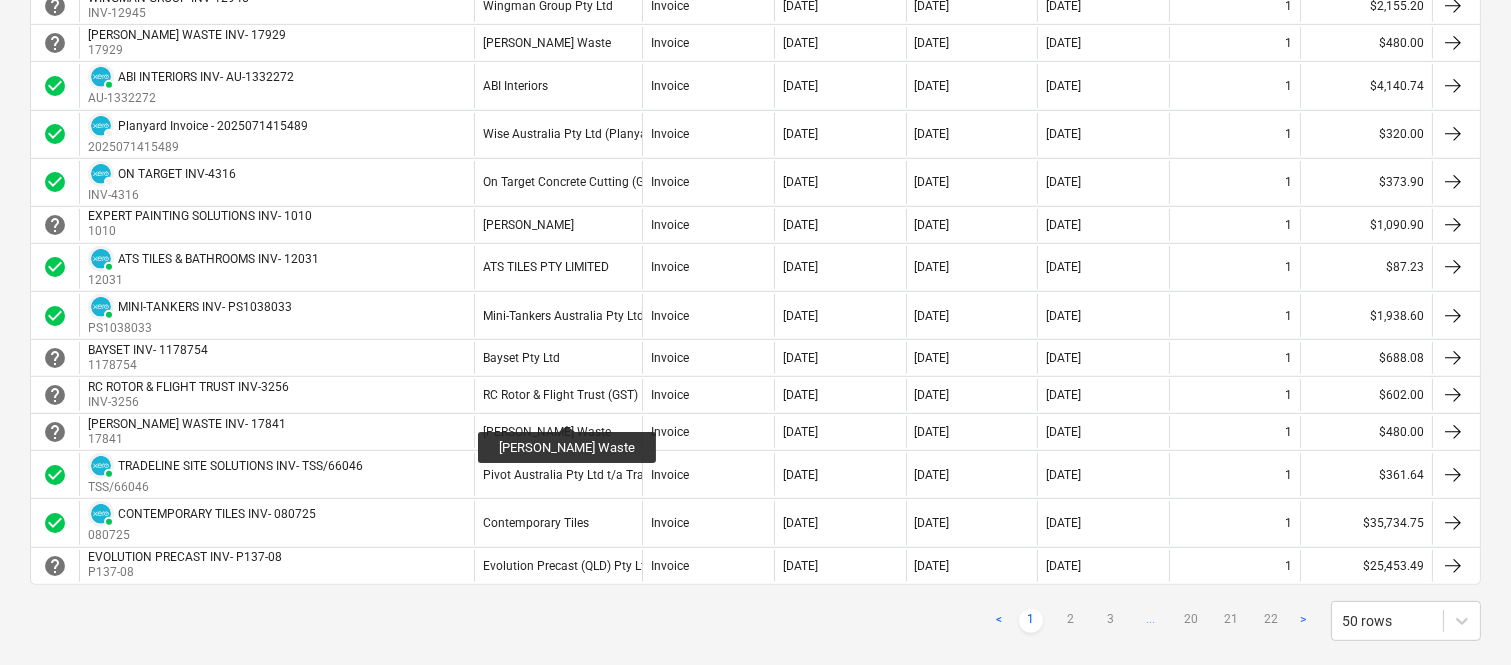 scroll, scrollTop: 1858, scrollLeft: 0, axis: vertical 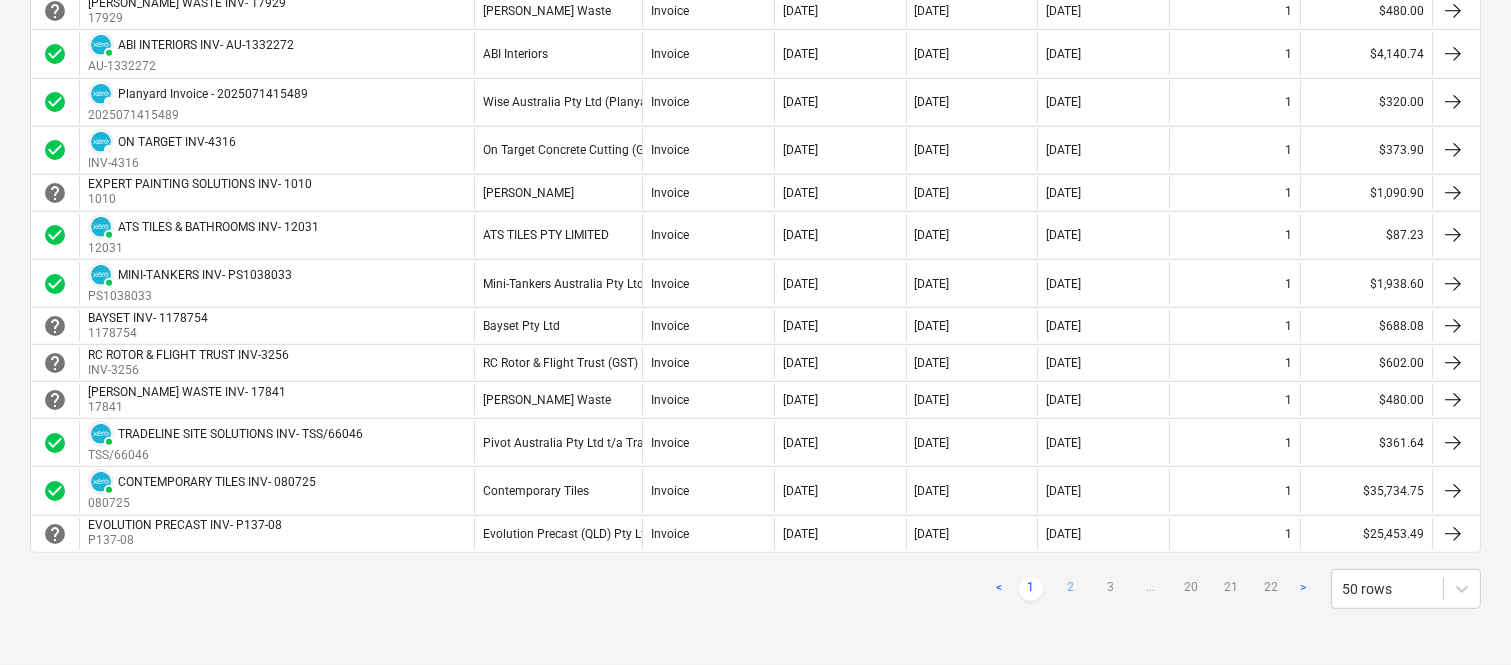 click on "2" at bounding box center (1071, 589) 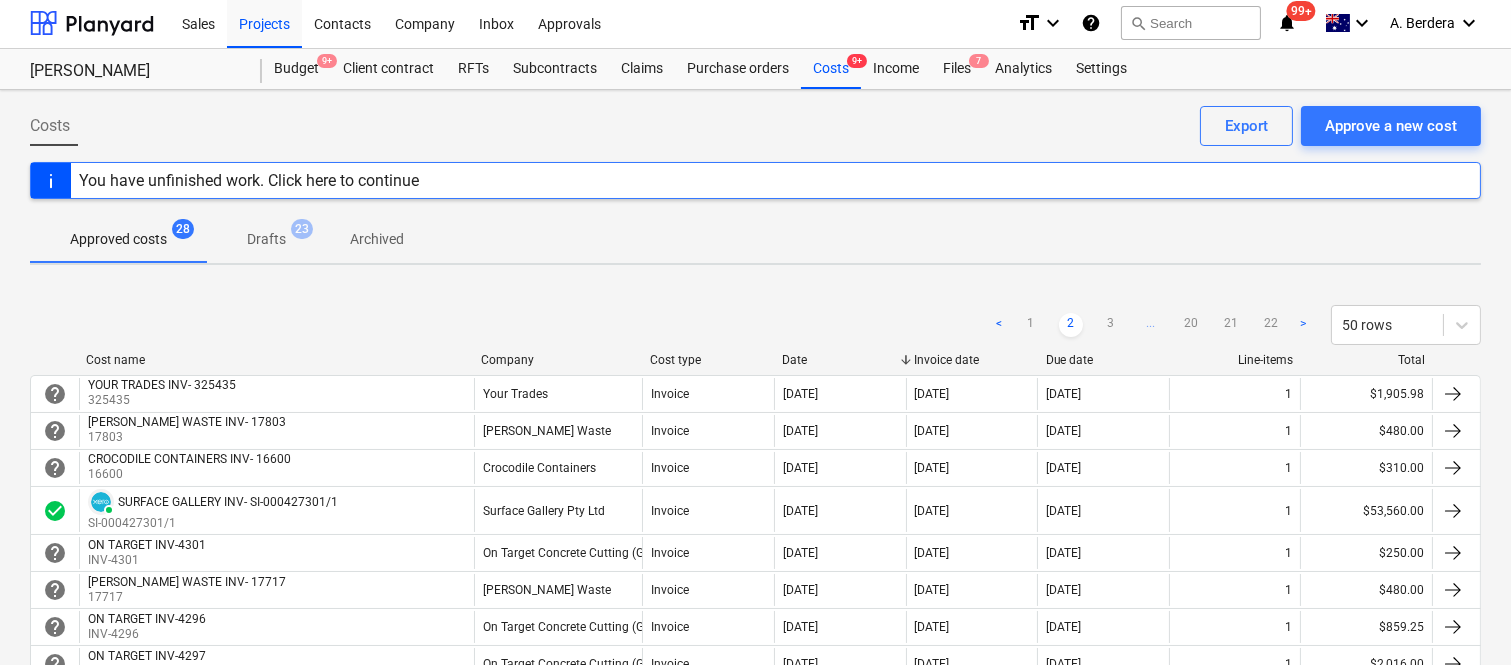 scroll, scrollTop: 0, scrollLeft: 0, axis: both 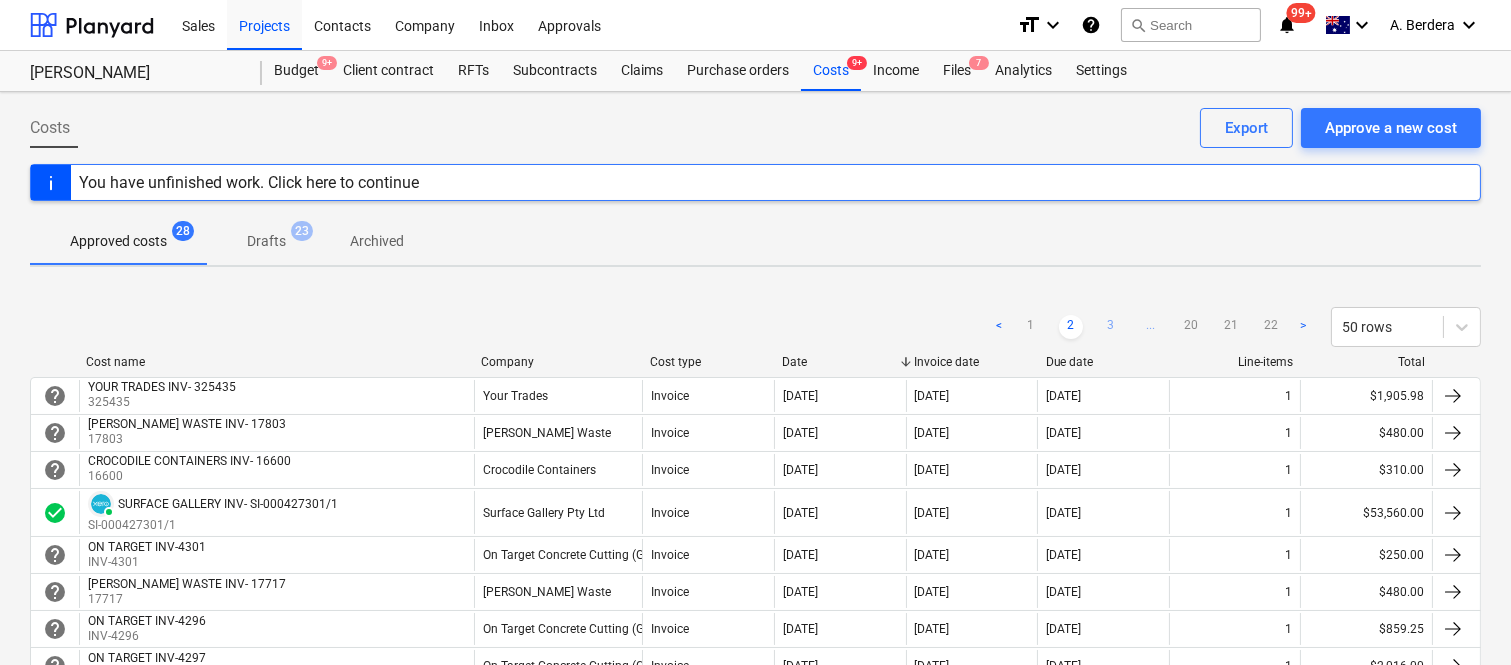 click on "3" at bounding box center [1111, 327] 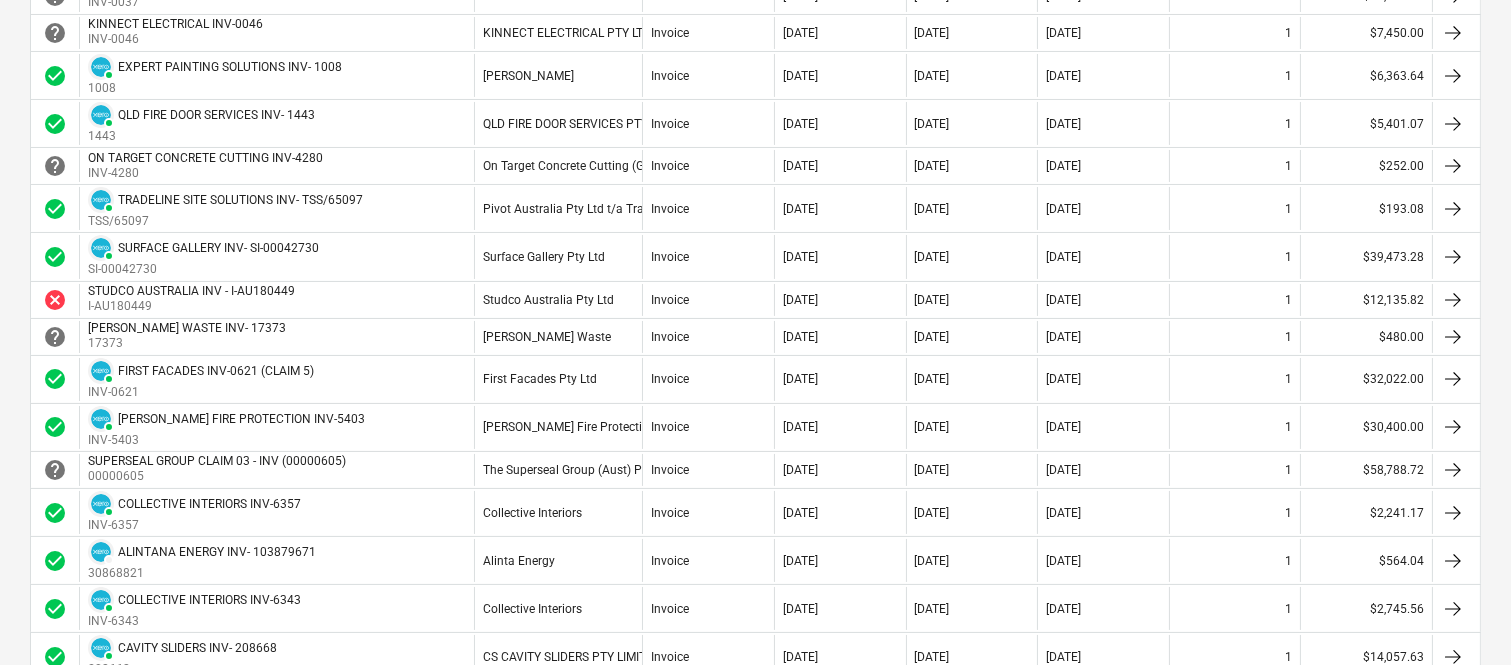 scroll, scrollTop: 444, scrollLeft: 0, axis: vertical 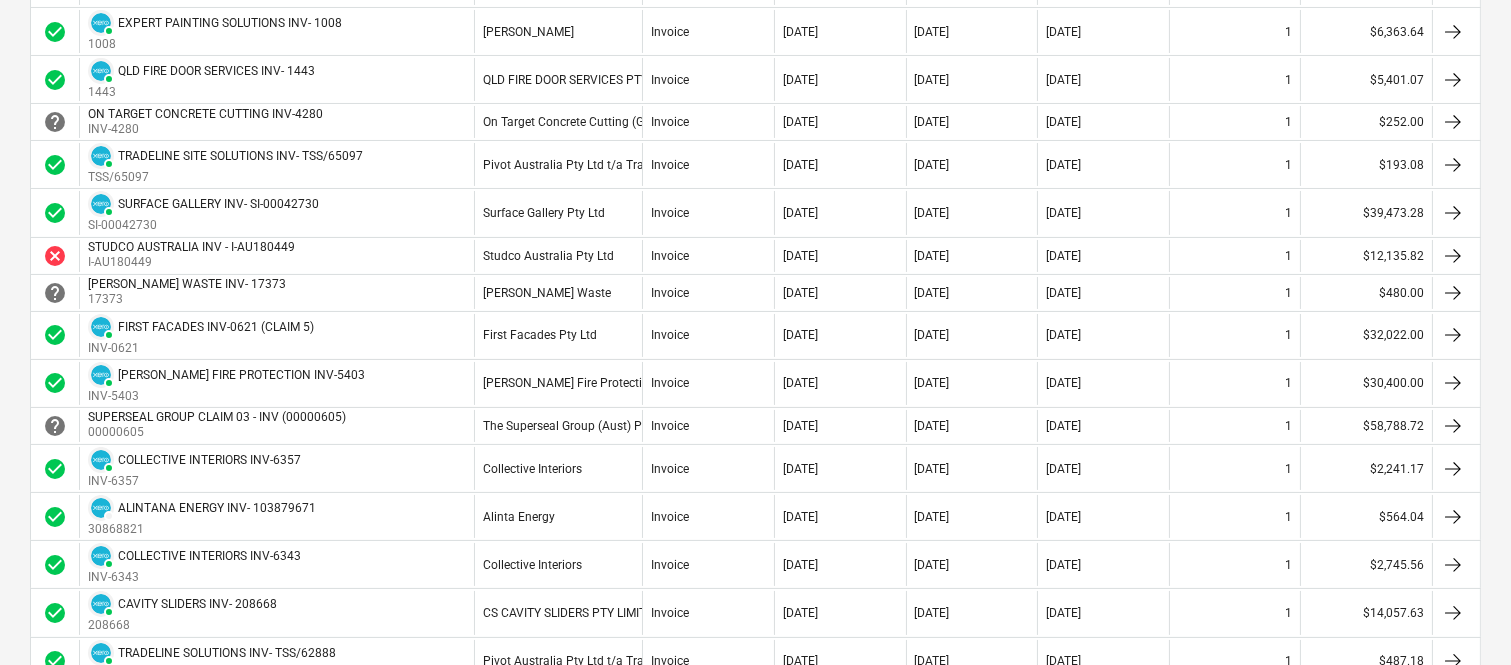 click on "[DATE]" at bounding box center [1103, 335] 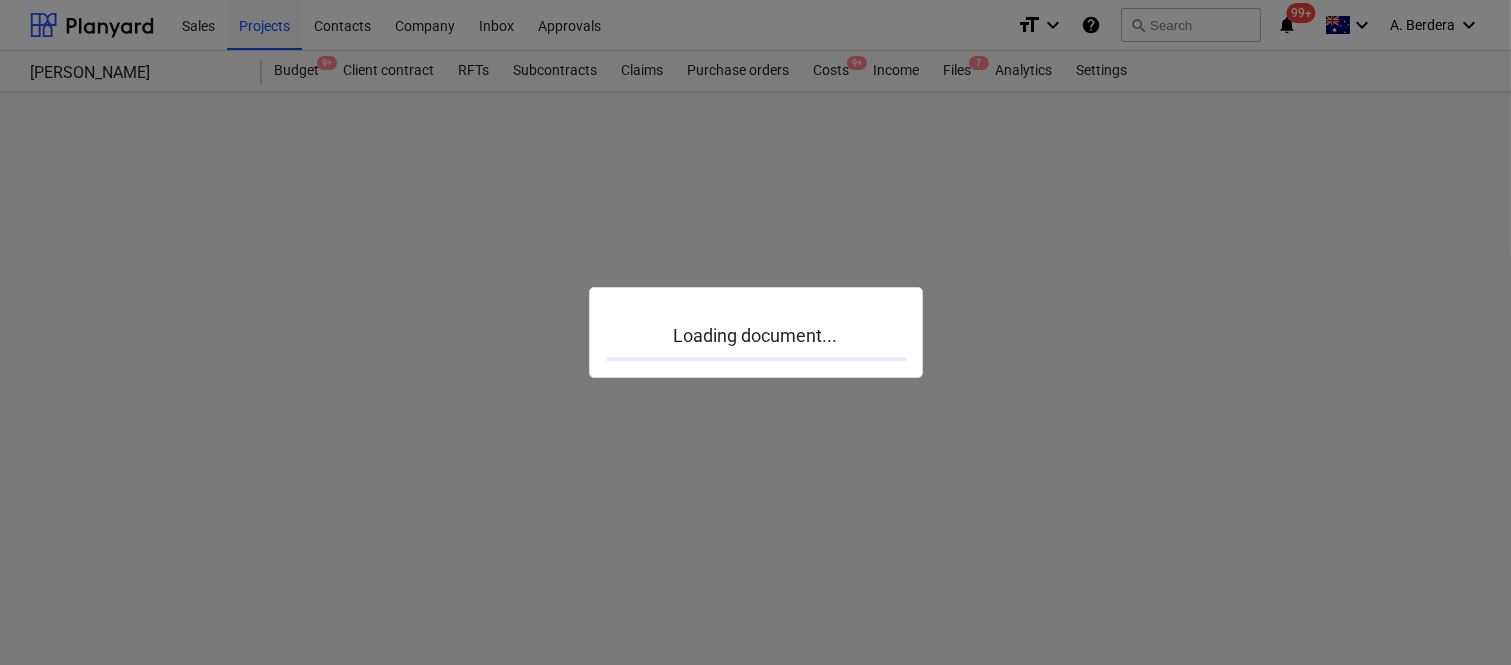 scroll, scrollTop: 0, scrollLeft: 0, axis: both 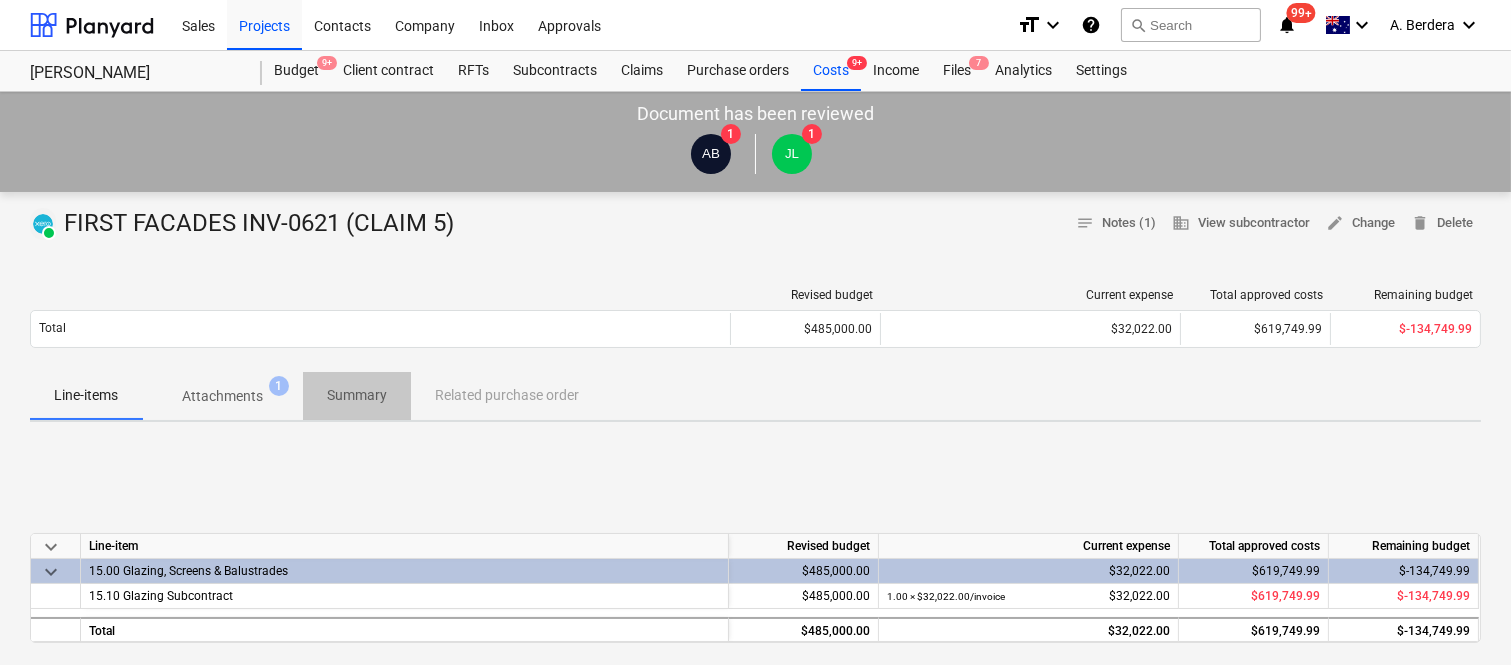 click on "Summary" at bounding box center [357, 395] 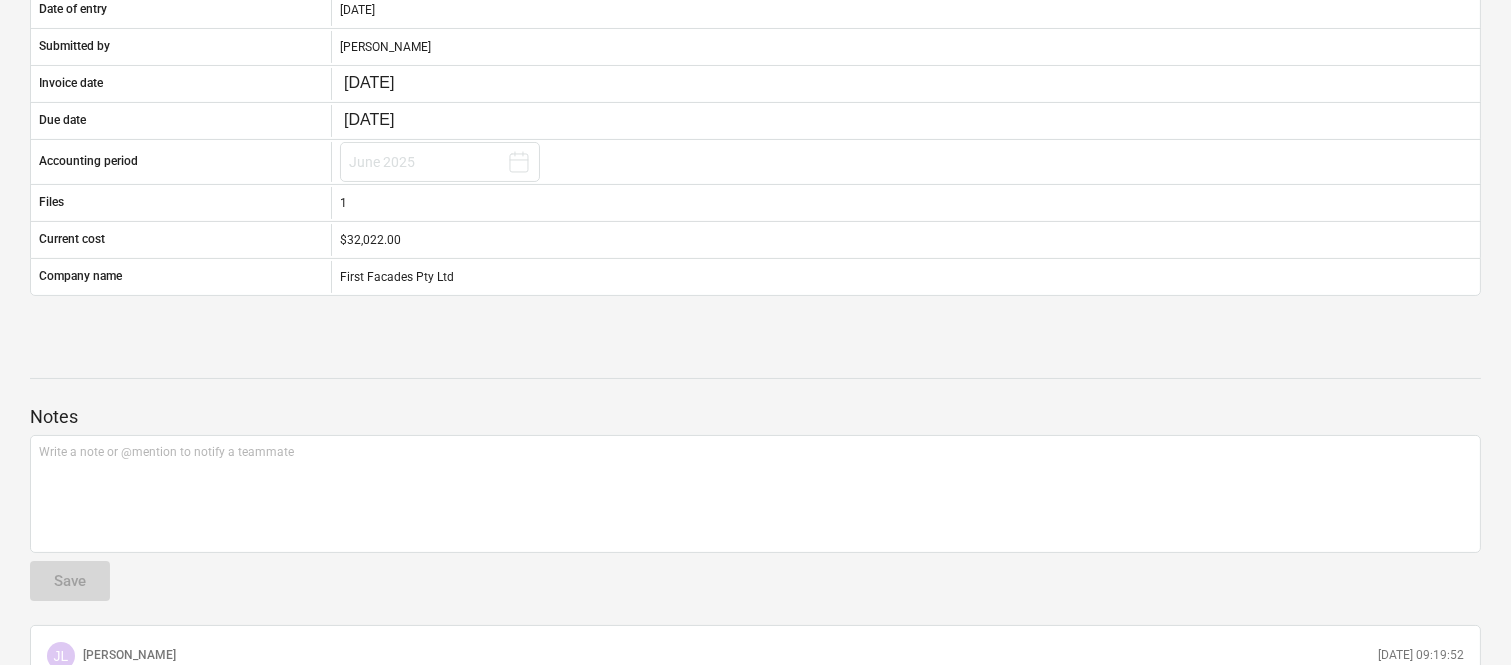 scroll, scrollTop: 0, scrollLeft: 0, axis: both 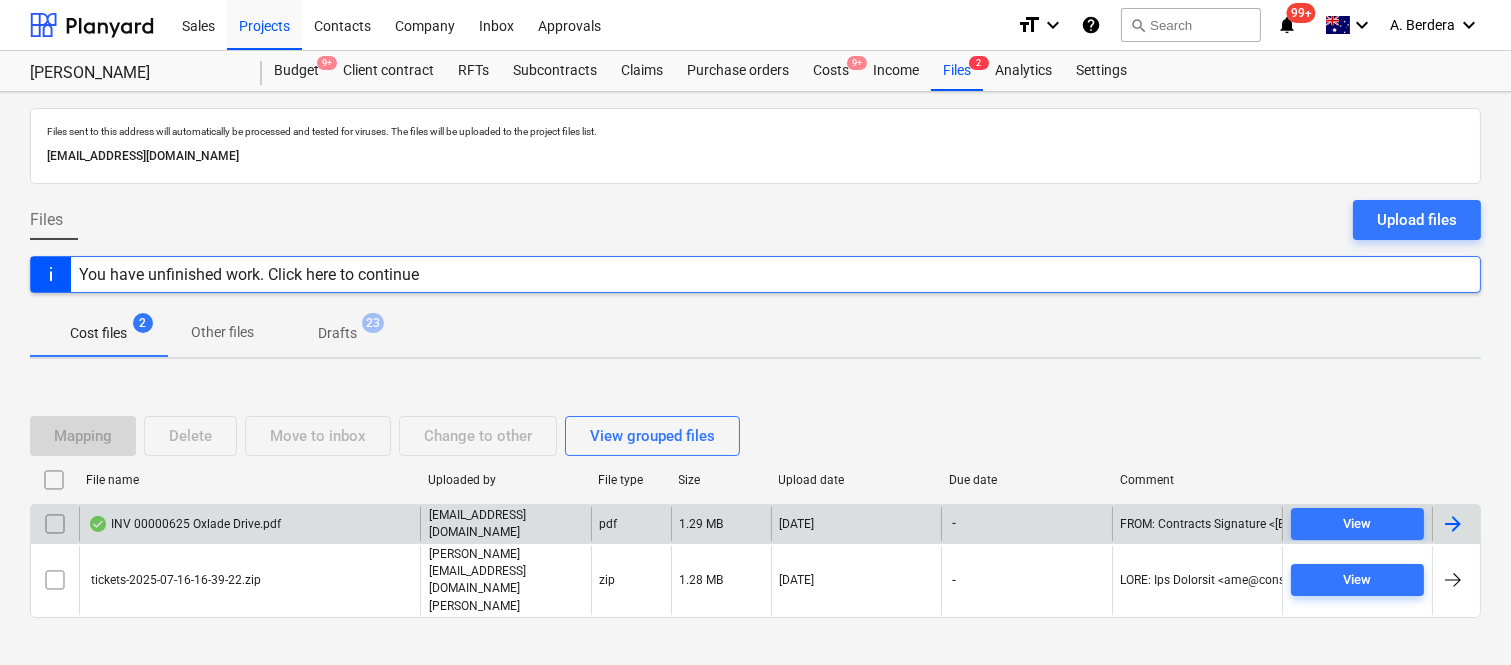 click on "INV 00000625 Oxlade Drive.pdf" at bounding box center [249, 524] 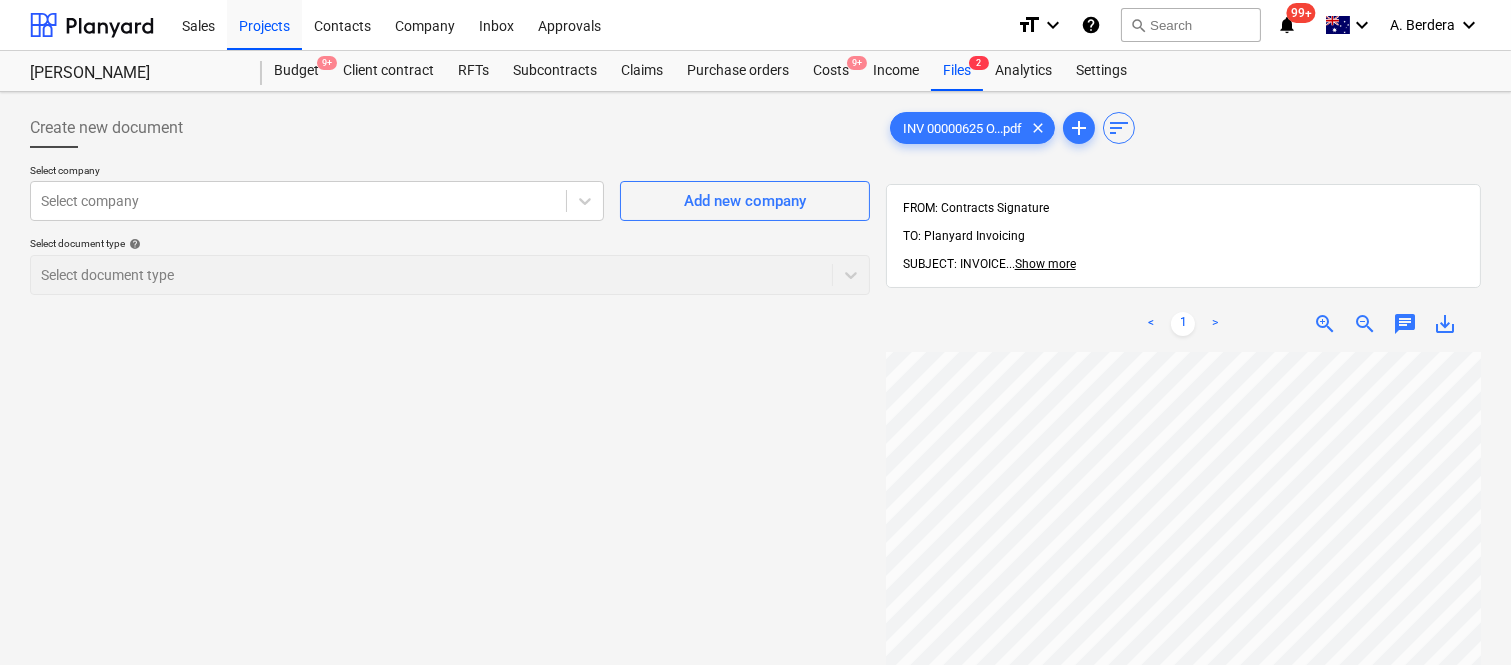 scroll, scrollTop: 0, scrollLeft: 73, axis: horizontal 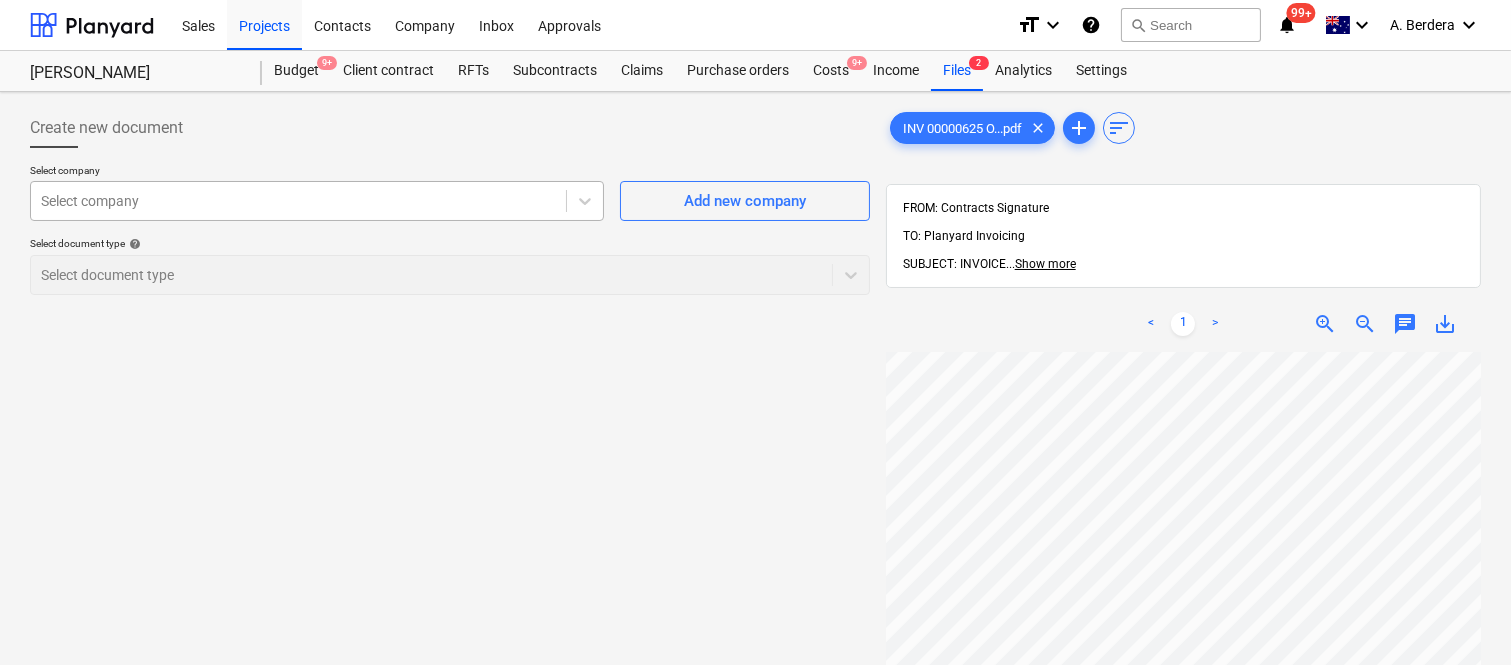click at bounding box center [298, 201] 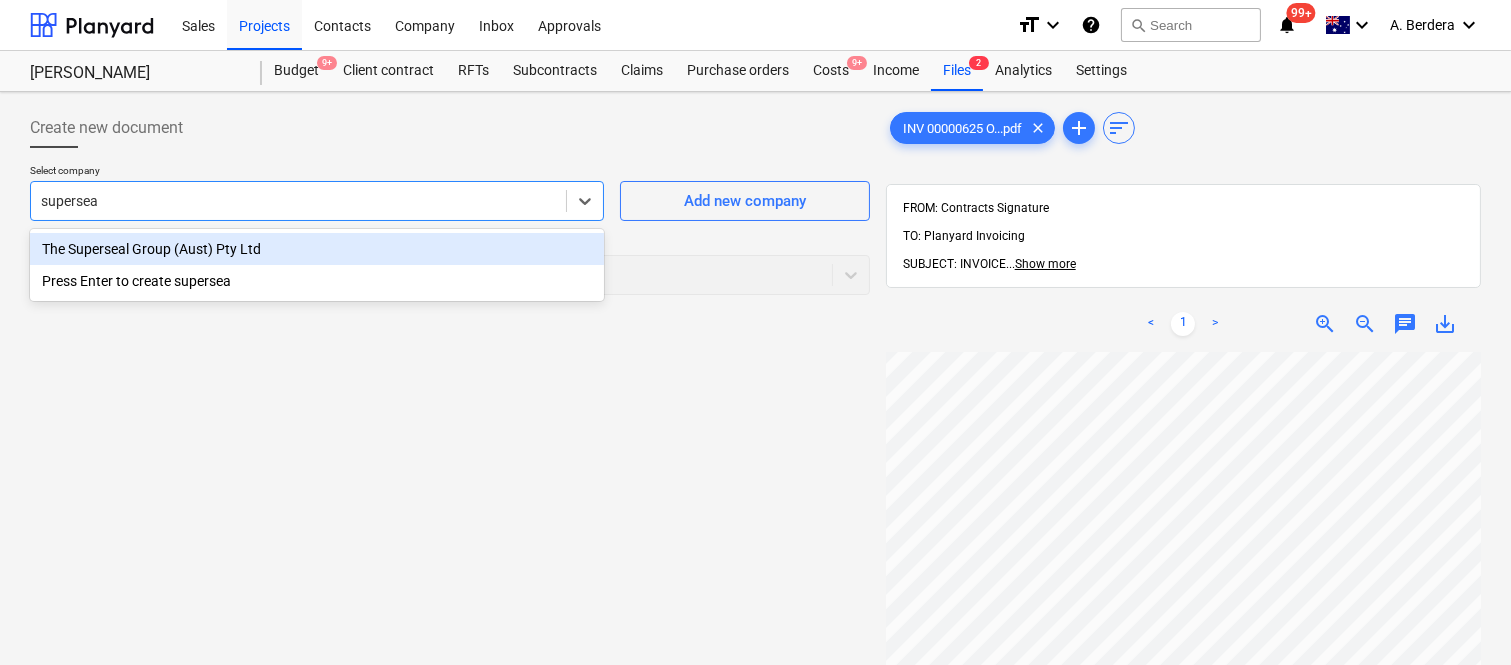 type on "superseal" 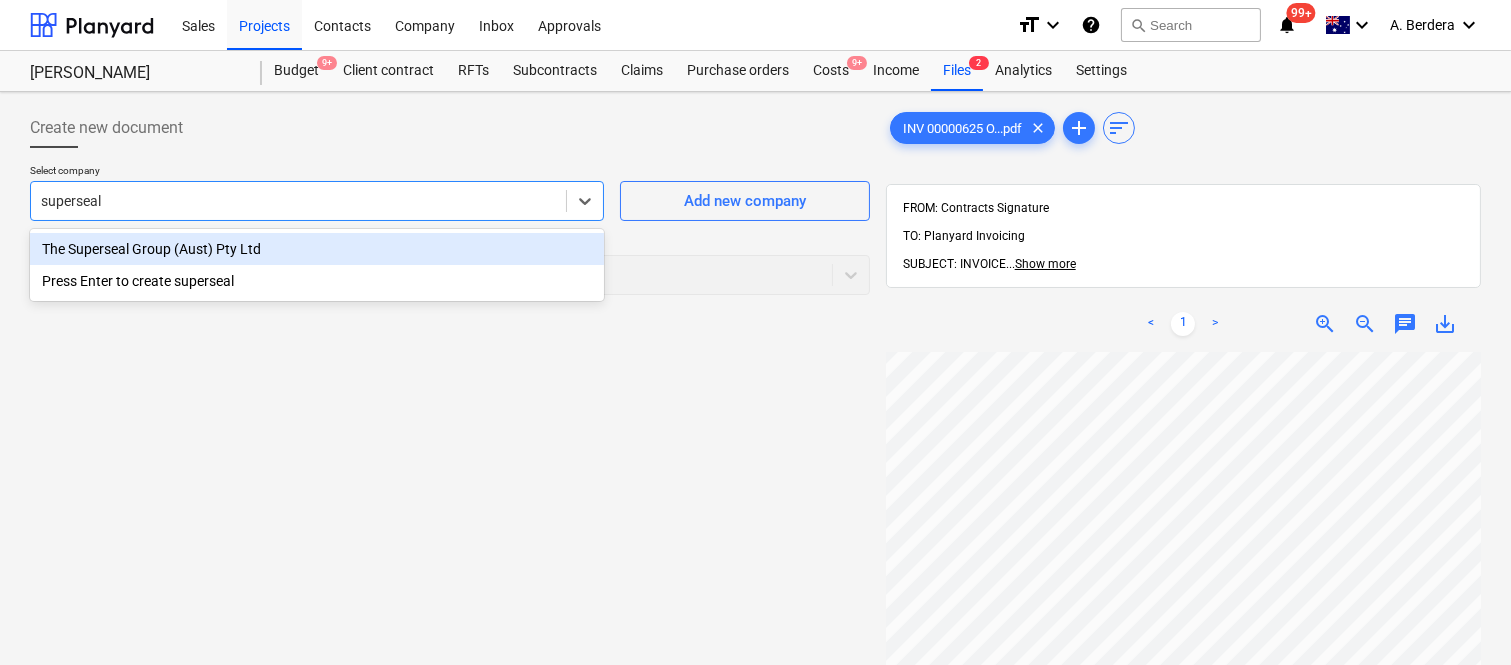 click on "The Superseal Group (Aust) Pty Ltd" at bounding box center [317, 249] 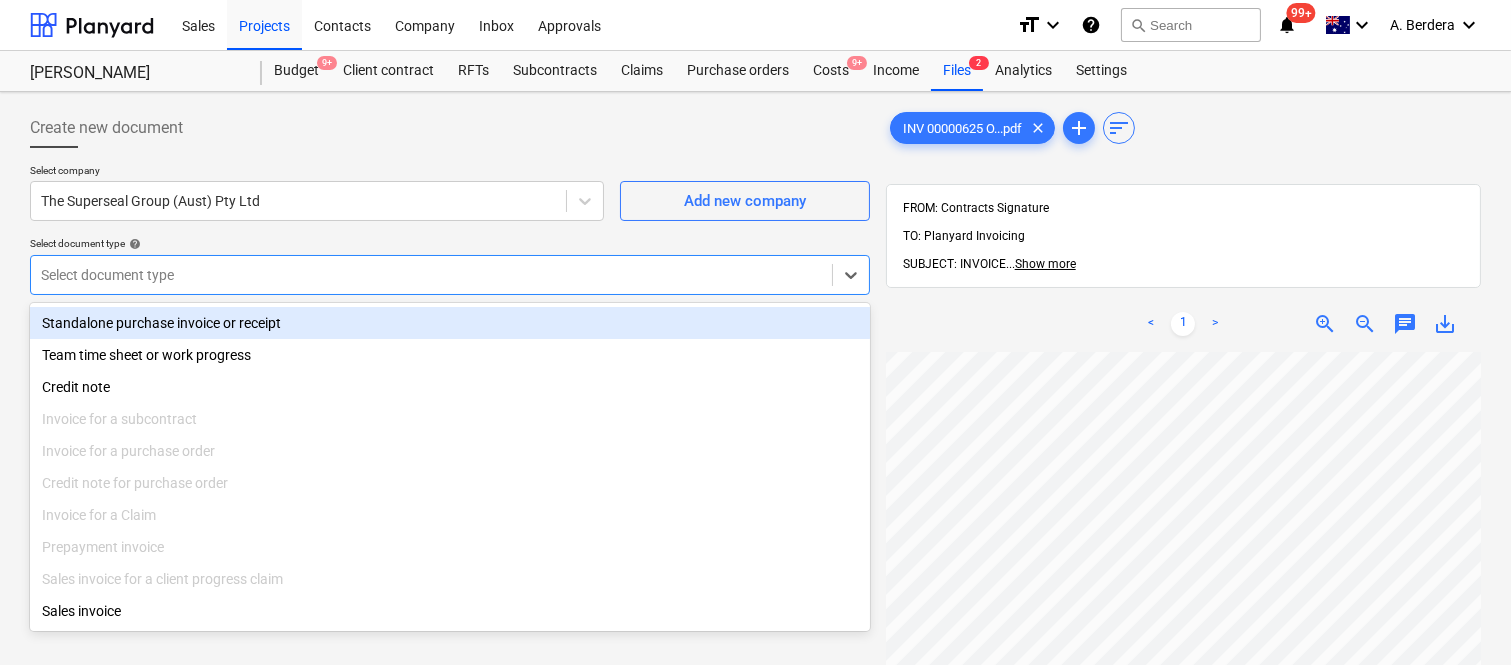 click at bounding box center (431, 275) 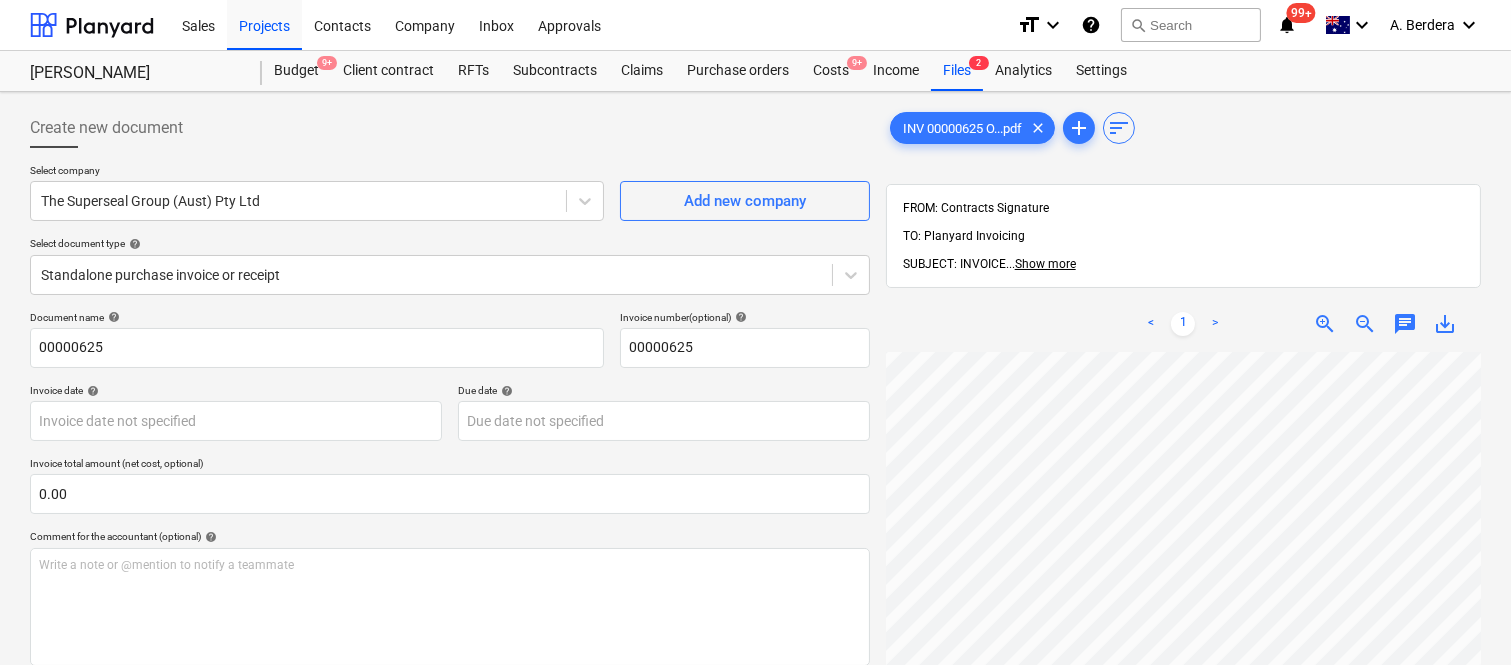 scroll, scrollTop: 0, scrollLeft: 293, axis: horizontal 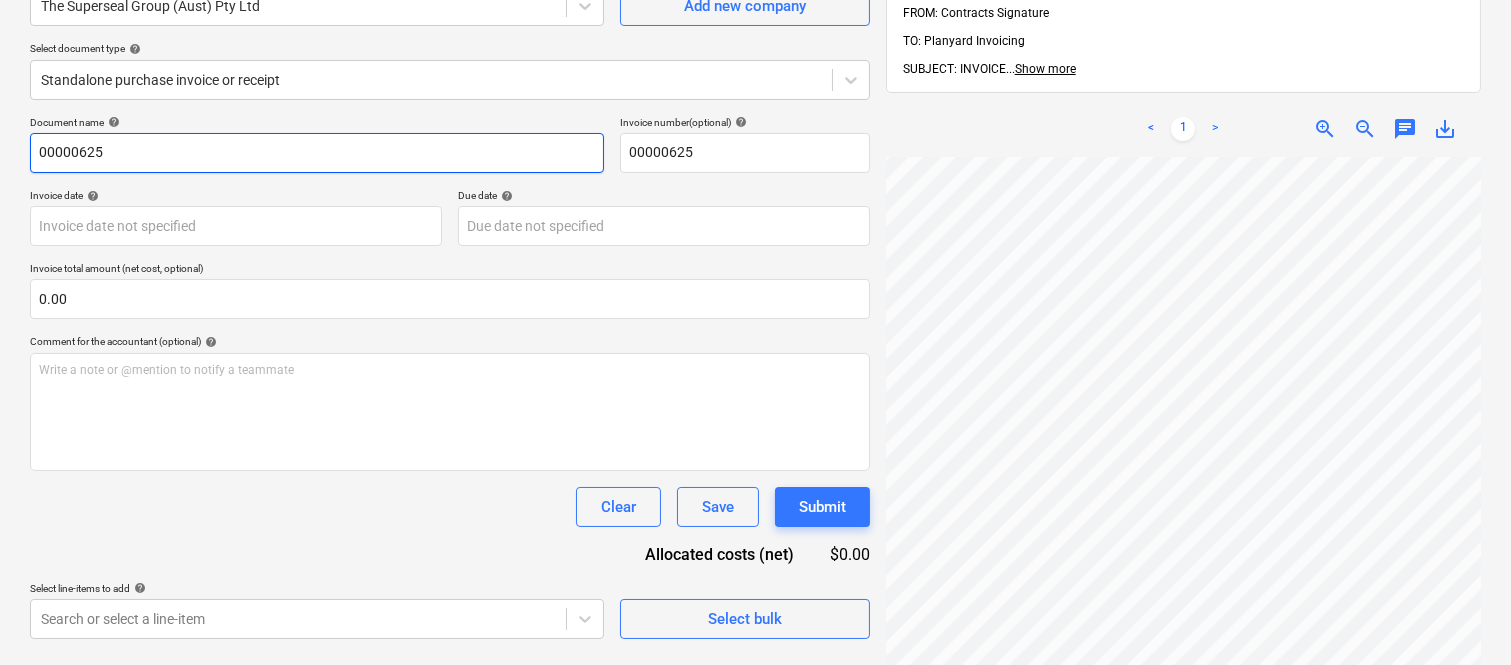 click on "00000625" at bounding box center (317, 153) 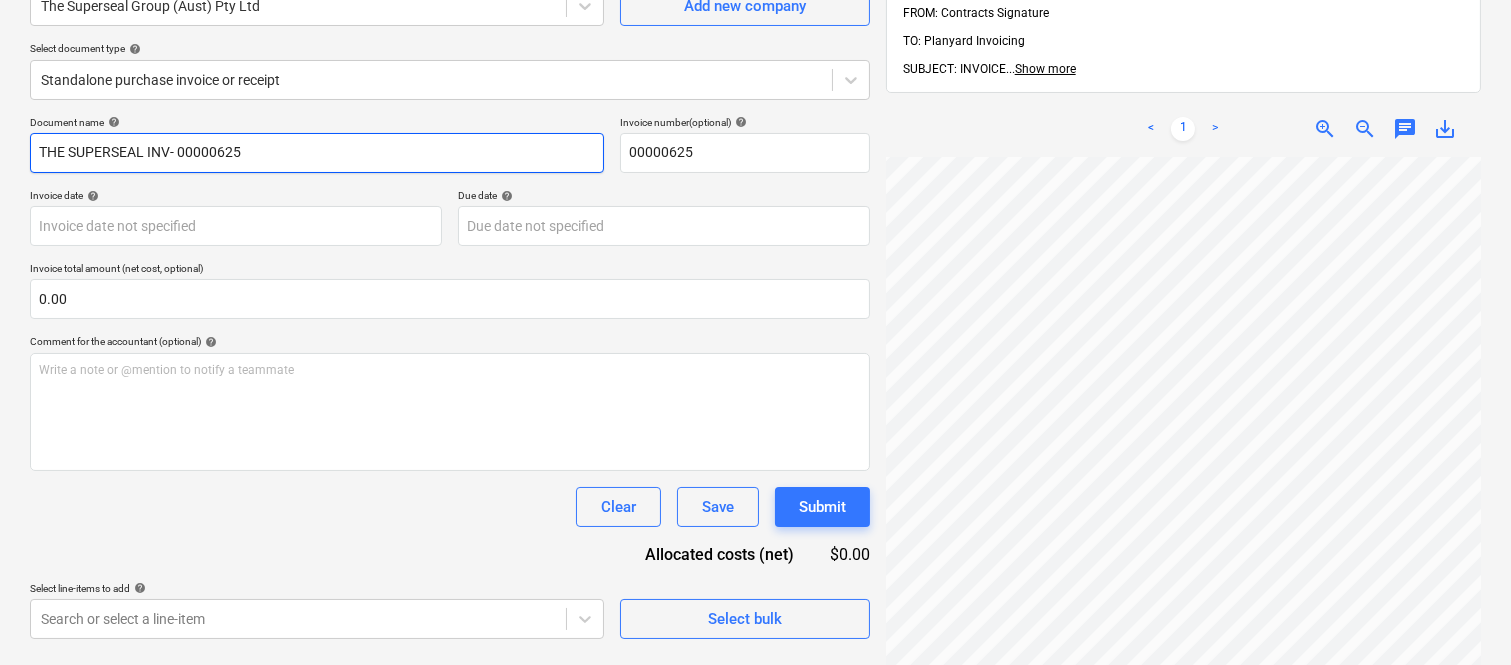 type on "THE SUPERSEAL INV- 00000625" 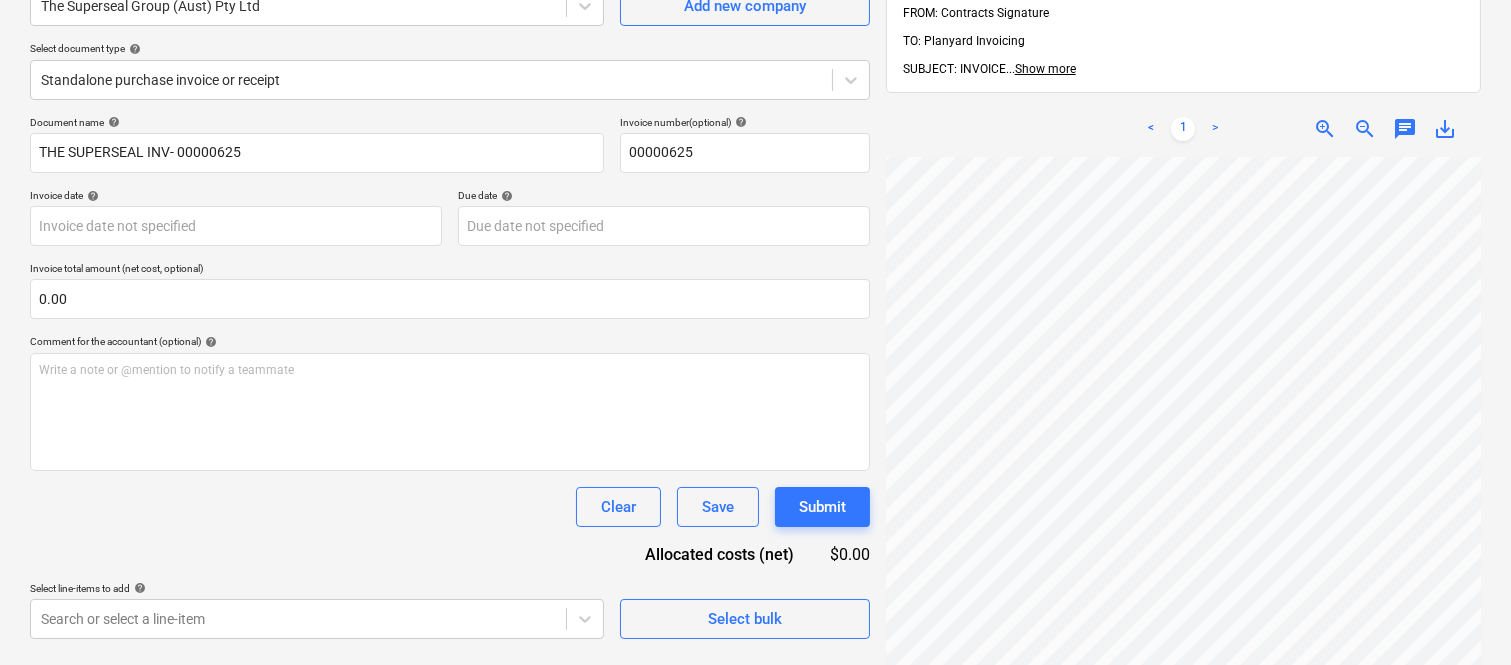 scroll, scrollTop: 104, scrollLeft: 254, axis: both 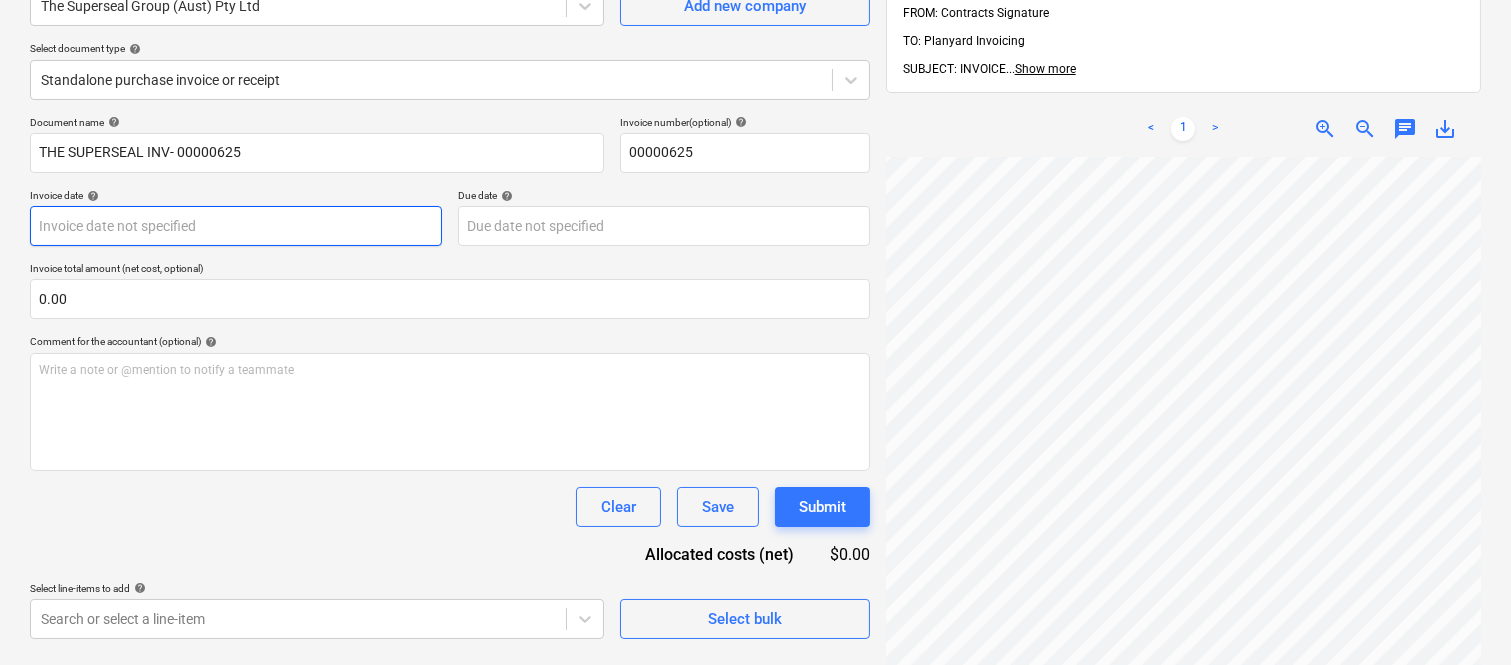 click on "Sales Projects Contacts Company Inbox Approvals format_size keyboard_arrow_down help search Search notifications 99+ keyboard_arrow_down A. Berdera keyboard_arrow_down Della Rosa Budget 9+ Client contract RFTs Subcontracts Claims Purchase orders Costs 9+ Income Files 2 Analytics Settings Create new document Select company The Superseal Group (Aust) Pty Ltd   Add new company Select document type help Standalone purchase invoice or receipt Document name help THE SUPERSEAL INV- 00000625 Invoice number  (optional) help 00000625 Invoice date help Press the down arrow key to interact with the calendar and
select a date. Press the question mark key to get the keyboard shortcuts for changing dates. Due date help Press the down arrow key to interact with the calendar and
select a date. Press the question mark key to get the keyboard shortcuts for changing dates. Invoice total amount (net cost, optional) 0.00 Comment for the accountant (optional) help Write a note or @mention to notify a teammate ﻿ Clear <" at bounding box center [755, 137] 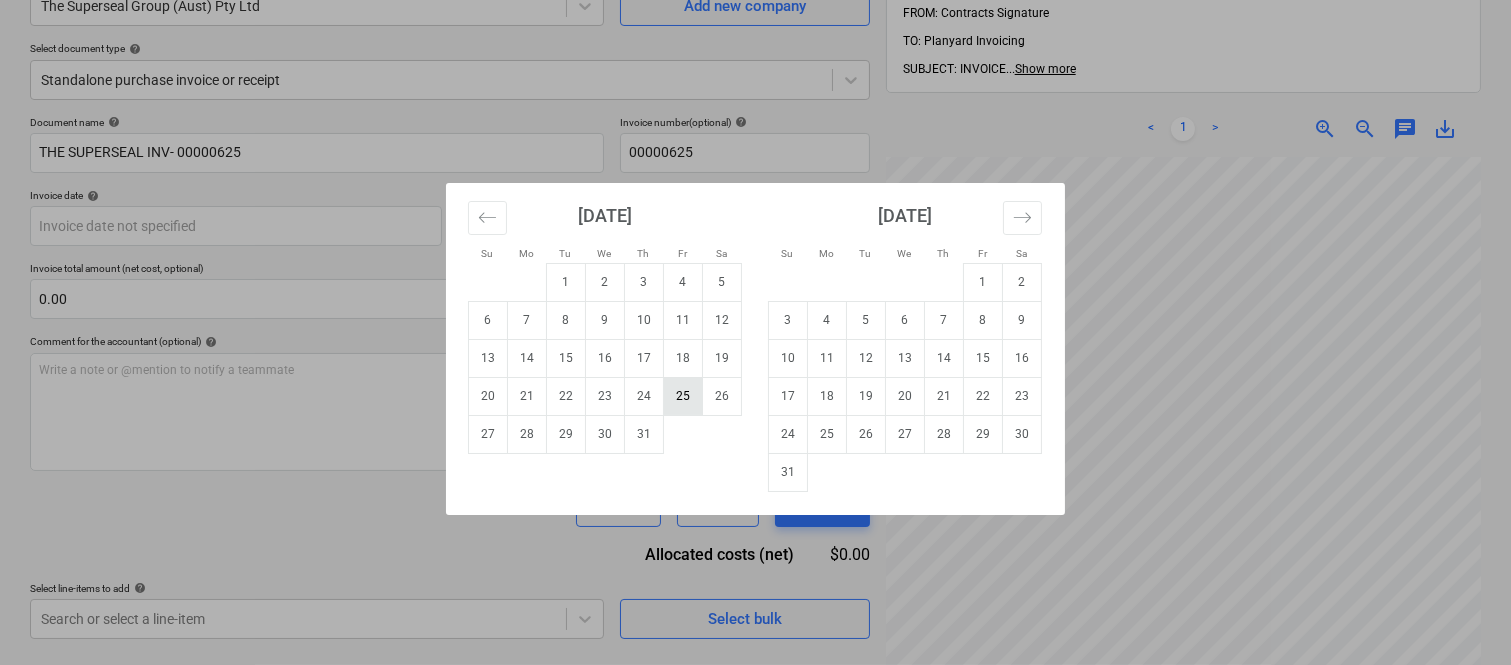 click on "25" at bounding box center (683, 396) 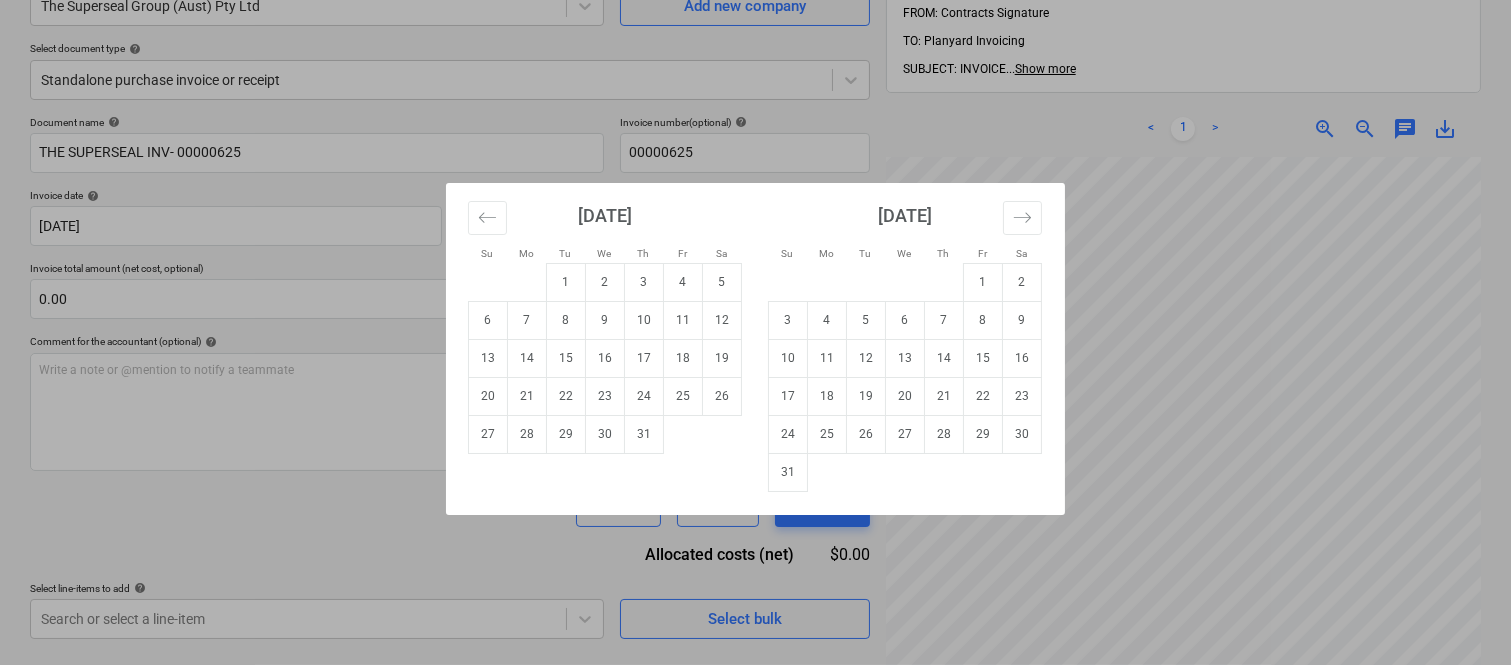 click on "Sales Projects Contacts Company Inbox Approvals format_size keyboard_arrow_down help search Search notifications 99+ keyboard_arrow_down A. Berdera keyboard_arrow_down Della Rosa Budget 9+ Client contract RFTs Subcontracts Claims Purchase orders Costs 9+ Income Files 2 Analytics Settings Create new document Select company The Superseal Group (Aust) Pty Ltd   Add new company Select document type help Standalone purchase invoice or receipt Document name help THE SUPERSEAL INV- 00000625 Invoice number  (optional) help 00000625 Invoice date help 25 Jul 2025 25.07.2025 Press the down arrow key to interact with the calendar and
select a date. Press the question mark key to get the keyboard shortcuts for changing dates. Due date help Press the down arrow key to interact with the calendar and
select a date. Press the question mark key to get the keyboard shortcuts for changing dates. Invoice total amount (net cost, optional) 0.00 Comment for the accountant (optional) help ﻿ Clear Save Submit $0.00 help <" at bounding box center [755, 137] 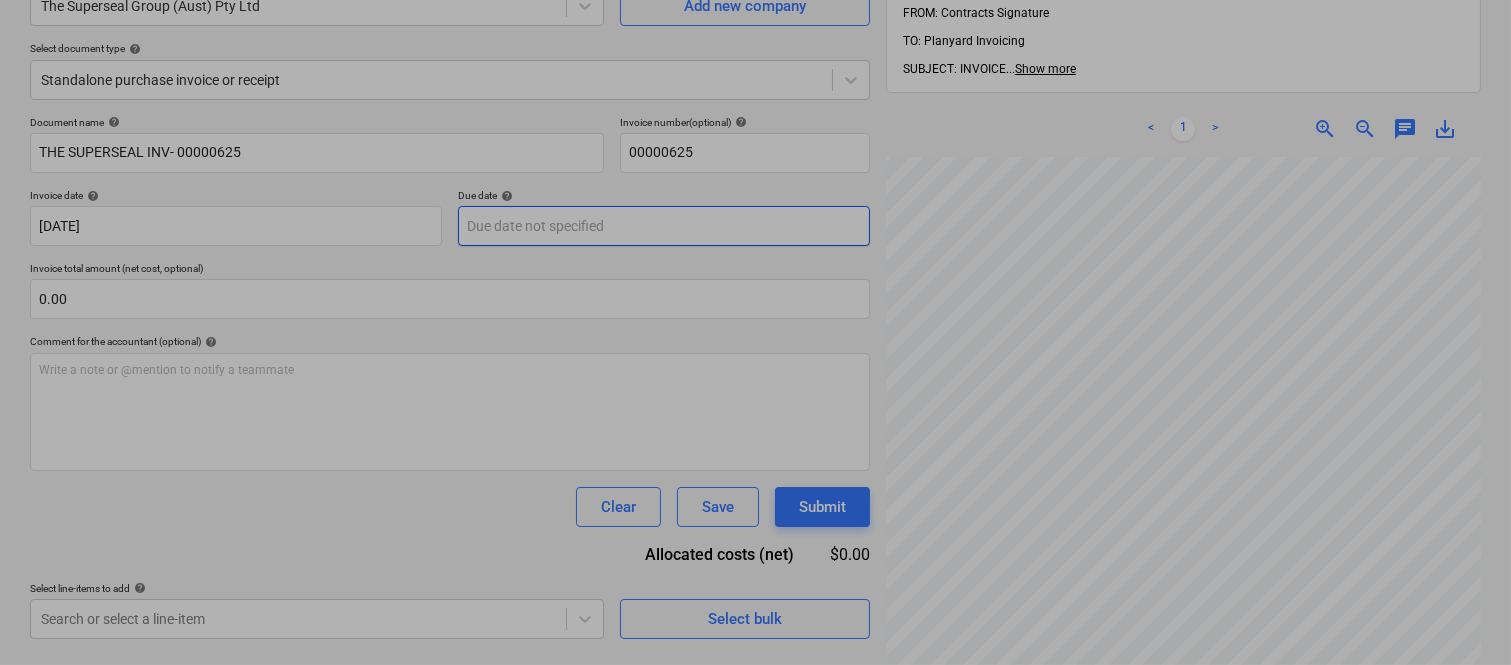 click on "Sales Projects Contacts Company Inbox Approvals format_size keyboard_arrow_down help search Search notifications 99+ keyboard_arrow_down A. Berdera keyboard_arrow_down Della Rosa Budget 9+ Client contract RFTs Subcontracts Claims Purchase orders Costs 9+ Income Files 2 Analytics Settings Create new document Select company The Superseal Group (Aust) Pty Ltd   Add new company Select document type help Standalone purchase invoice or receipt Document name help THE SUPERSEAL INV- 00000625 Invoice number  (optional) help 00000625 Invoice date help 25 Jul 2025 25.07.2025 Press the down arrow key to interact with the calendar and
select a date. Press the question mark key to get the keyboard shortcuts for changing dates. Due date help Press the down arrow key to interact with the calendar and
select a date. Press the question mark key to get the keyboard shortcuts for changing dates. Invoice total amount (net cost, optional) 0.00 Comment for the accountant (optional) help ﻿ Clear Save Submit $0.00 help <" at bounding box center (755, 137) 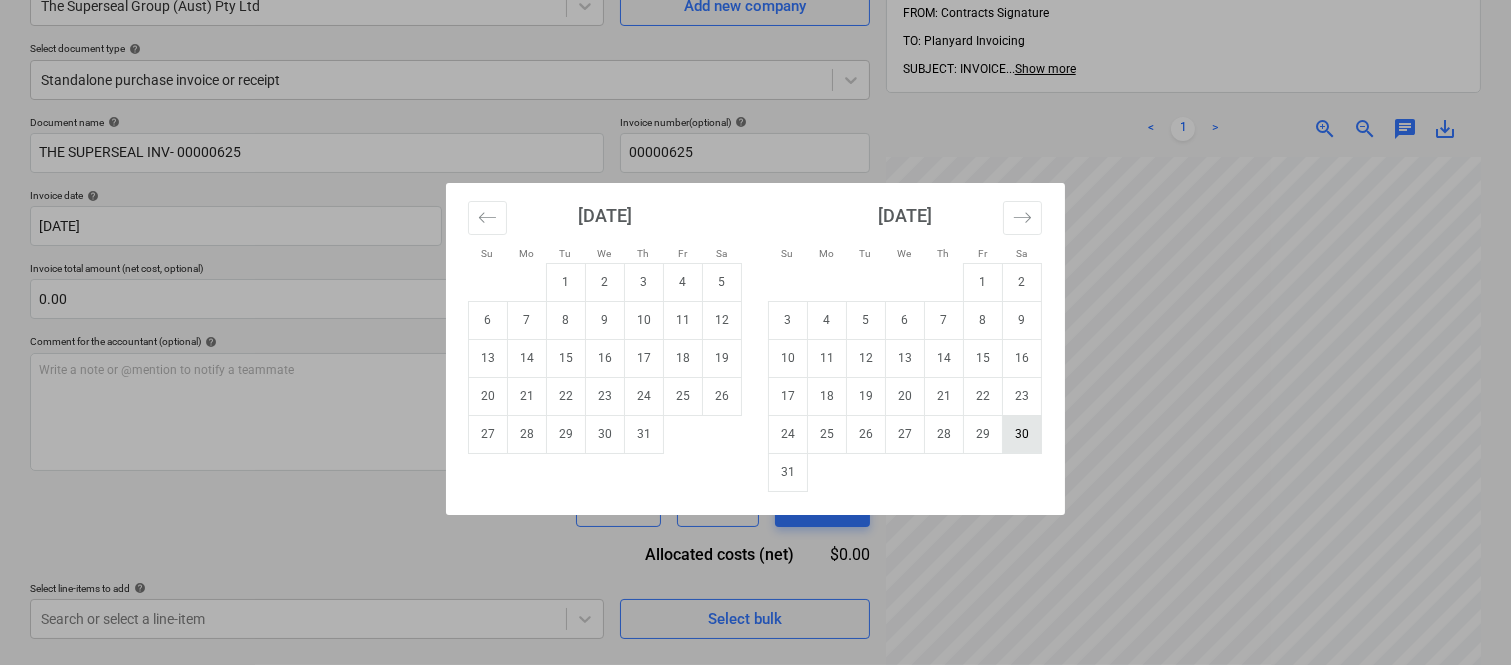 click on "30" at bounding box center (1022, 434) 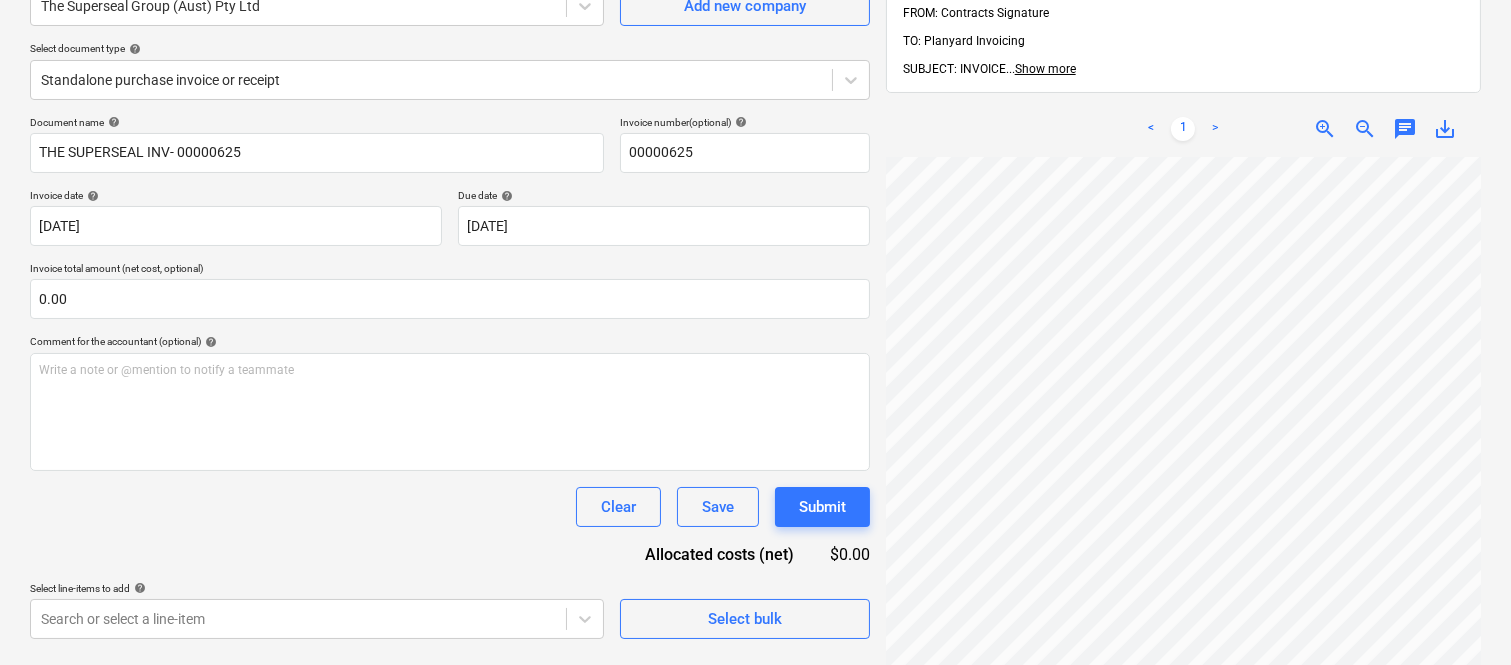 scroll, scrollTop: 667, scrollLeft: 307, axis: both 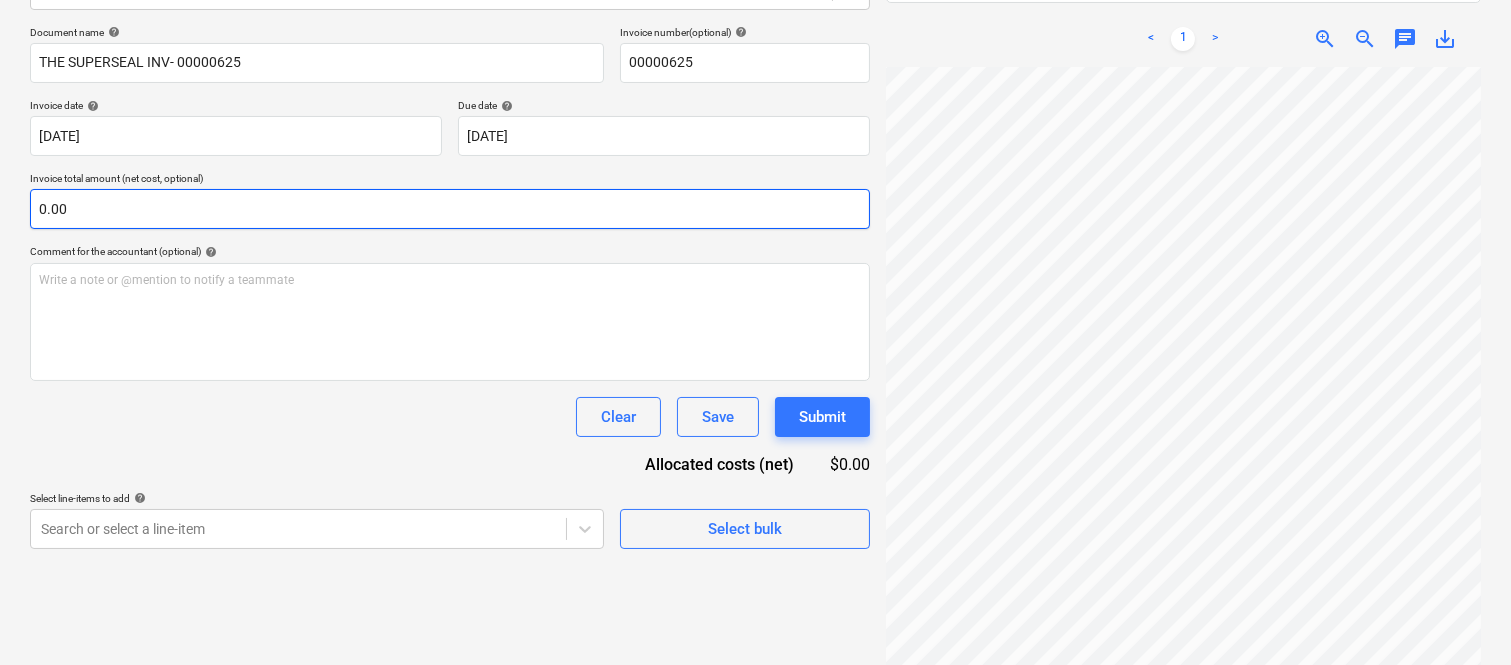 click on "0.00" at bounding box center (450, 209) 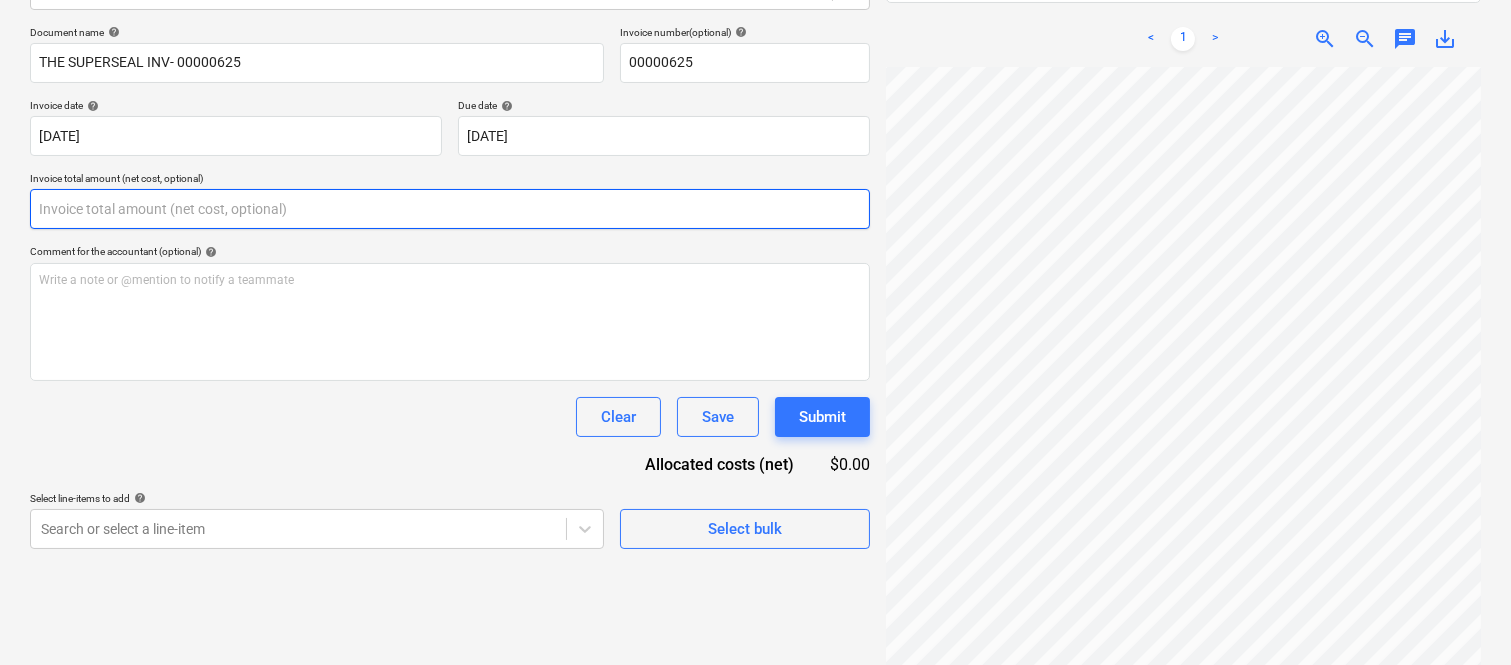 paste on "125,381.45" 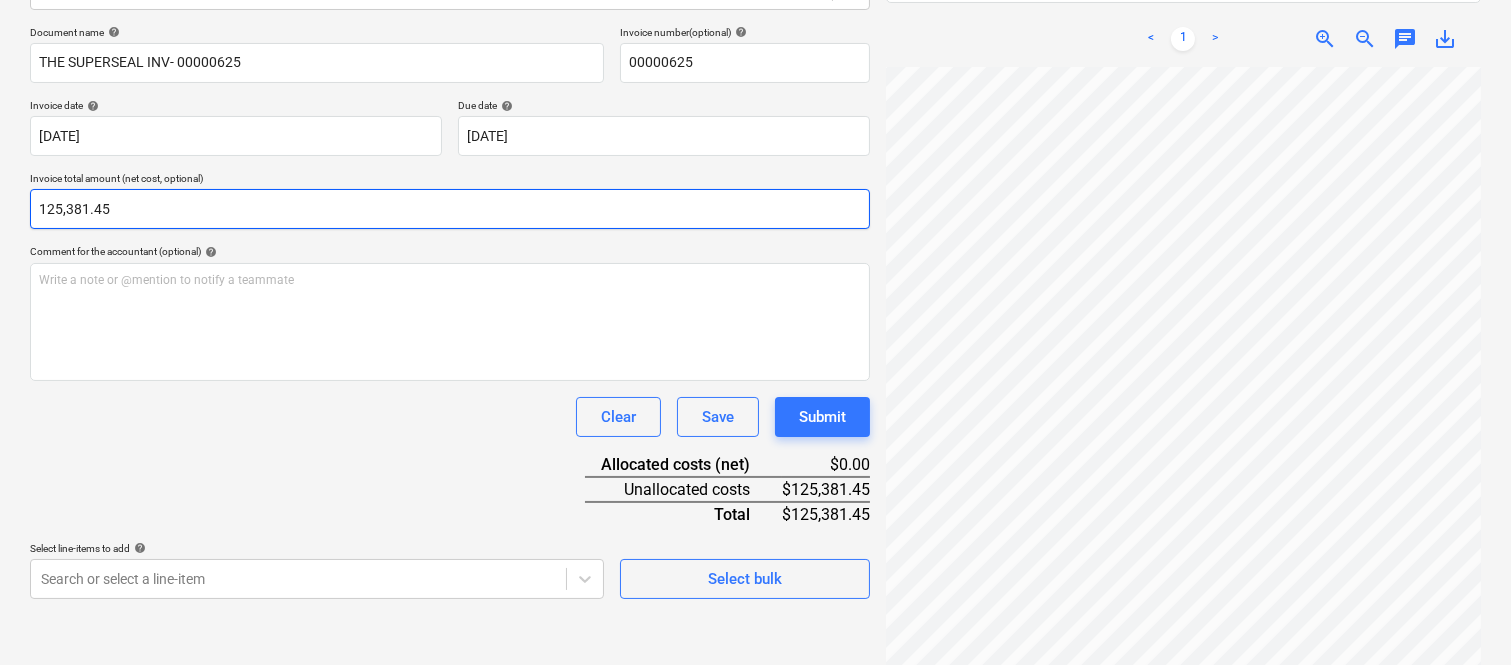 type on "125,381.45" 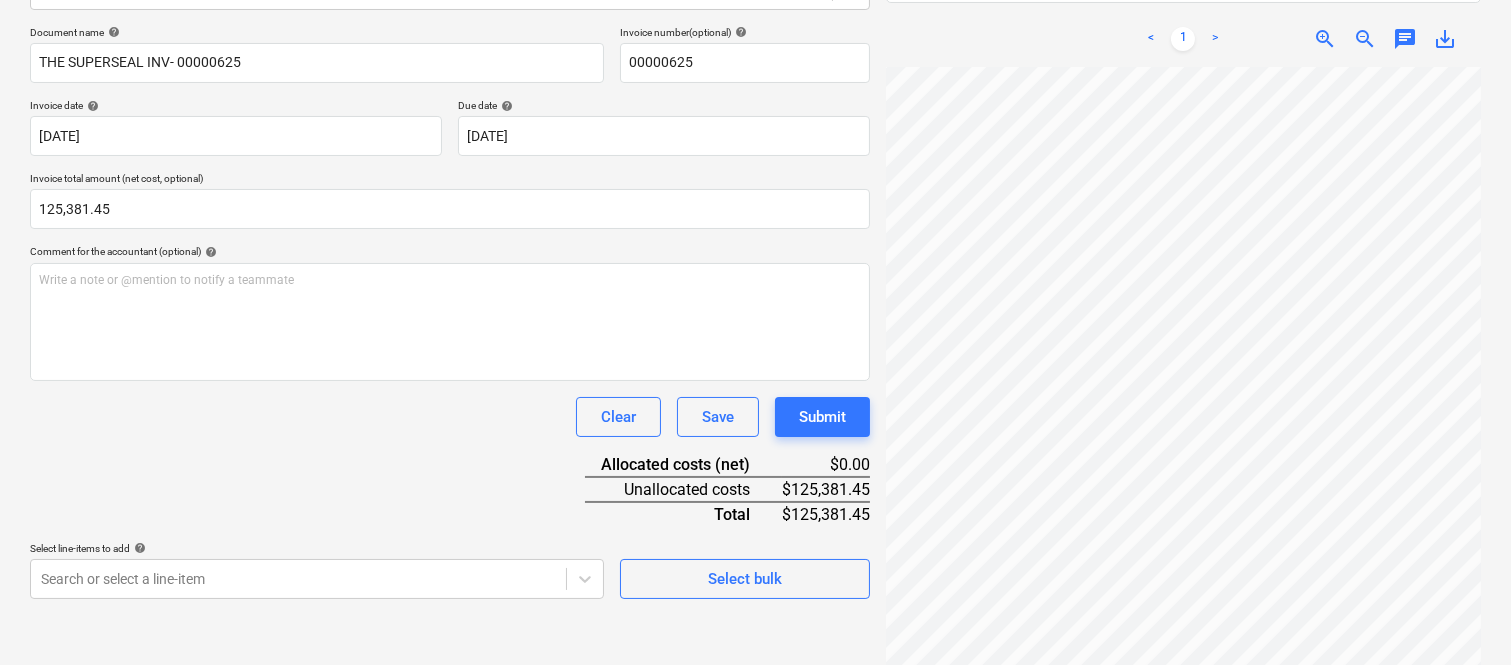 click on "Clear Save Submit" at bounding box center (450, 417) 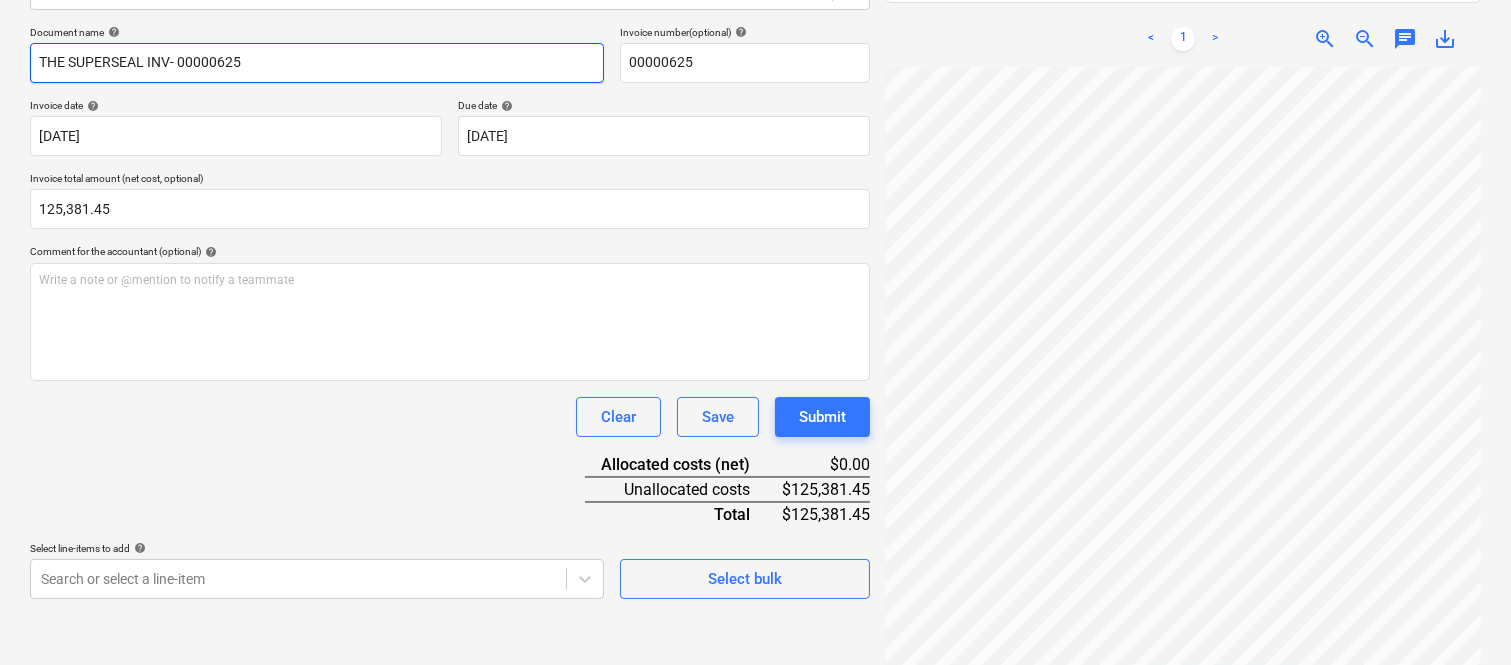 click on "THE SUPERSEAL INV- 00000625" at bounding box center (317, 63) 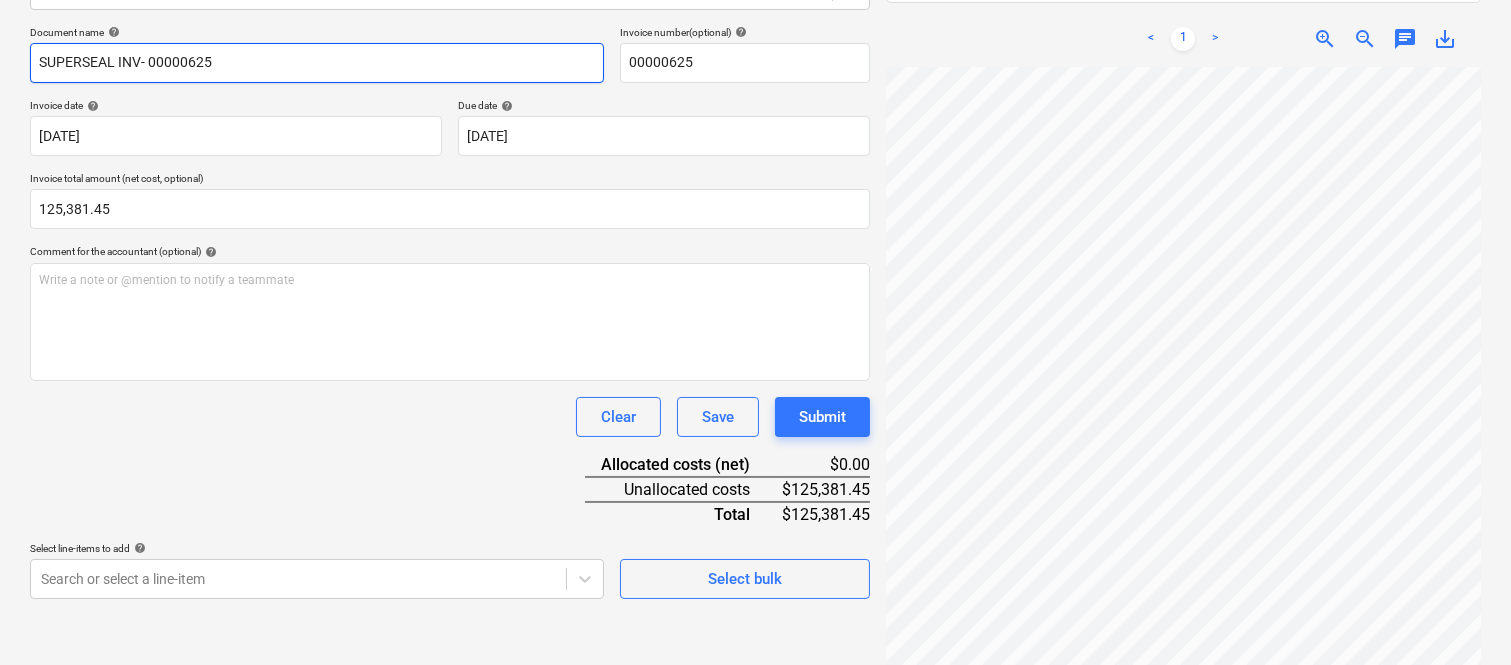 click on "SUPERSEAL INV- 00000625" at bounding box center (317, 63) 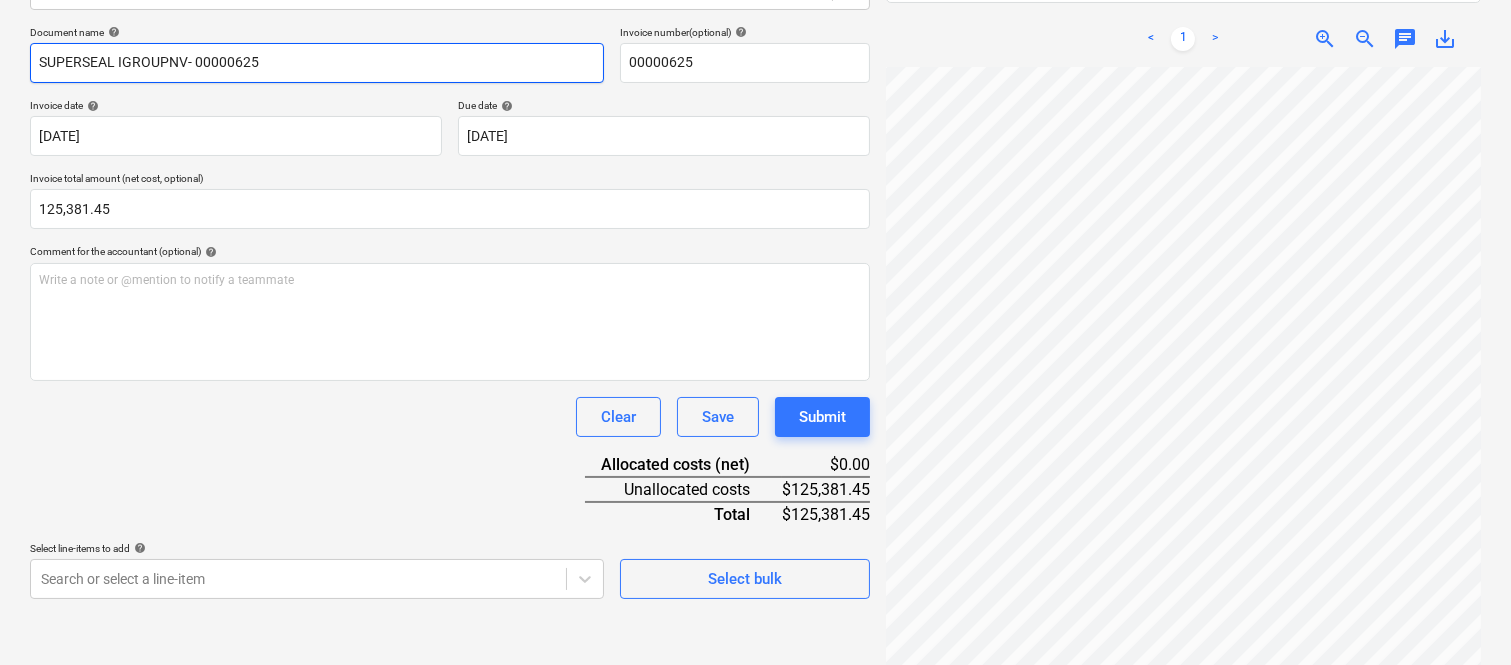 click on "SUPERSEAL IGROUPNV- 00000625" at bounding box center [317, 63] 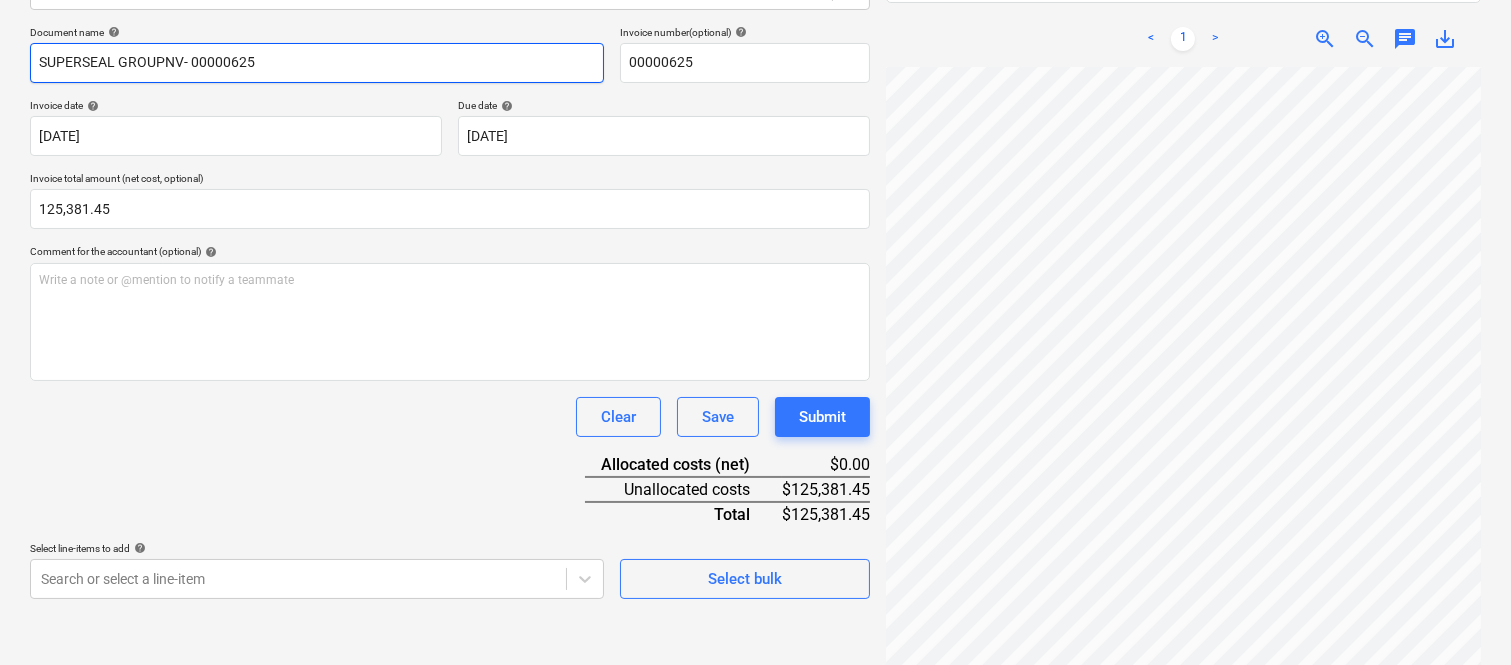 click on "SUPERSEAL GROUPNV- 00000625" at bounding box center (317, 63) 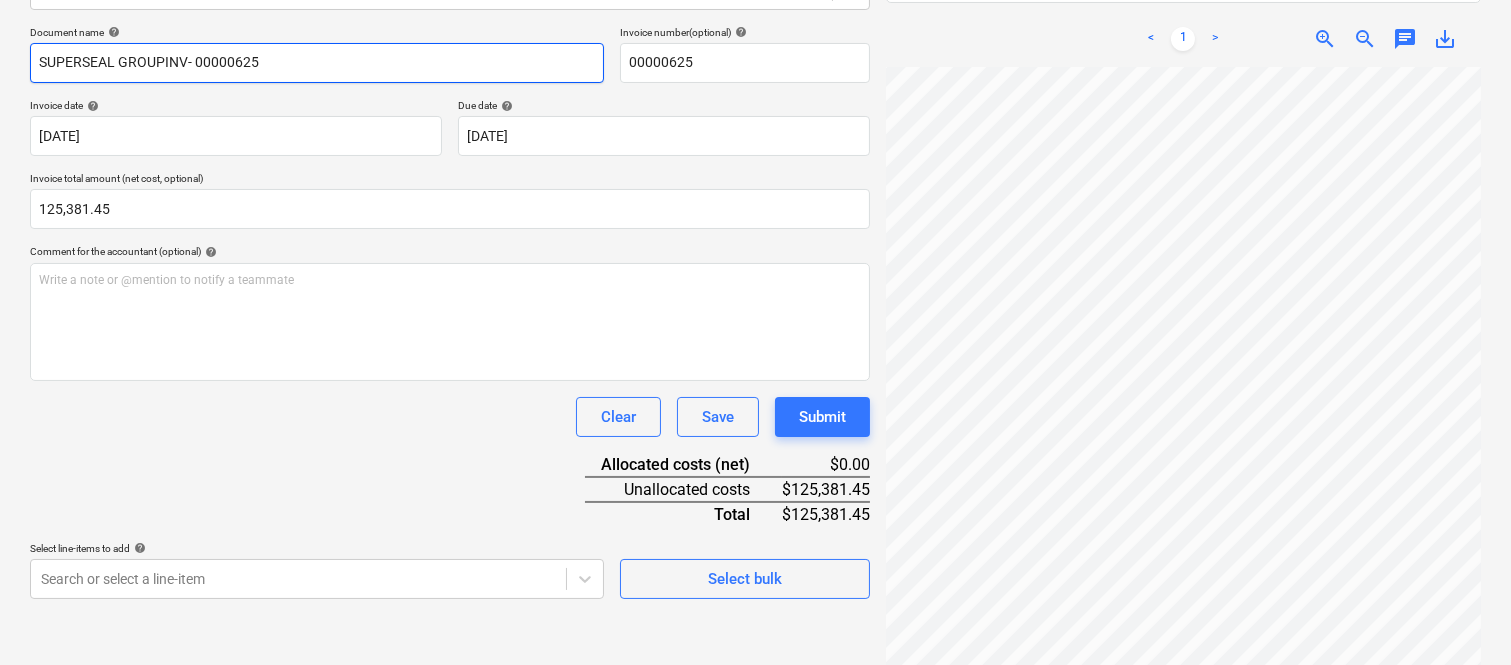 click on "SUPERSEAL GROUPINV- 00000625" at bounding box center [317, 63] 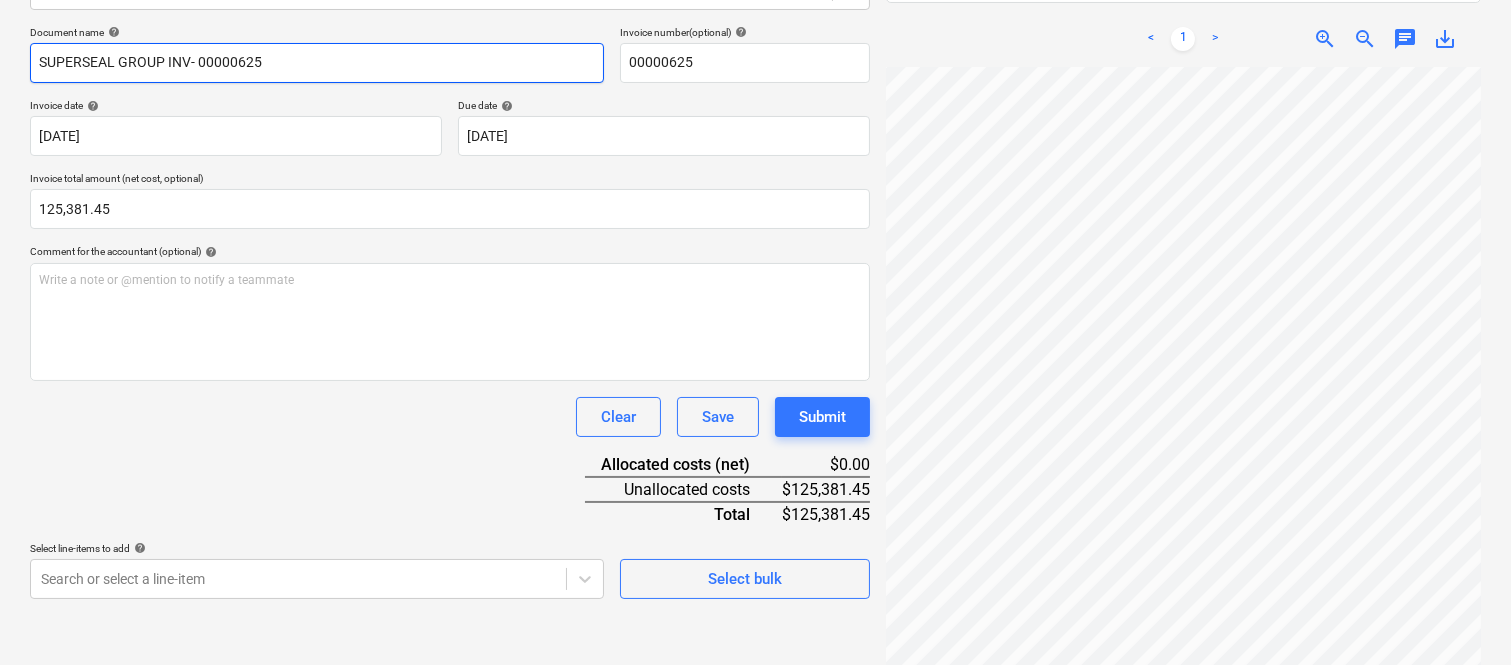 click on "SUPERSEAL GROUP INV- 00000625" at bounding box center [317, 63] 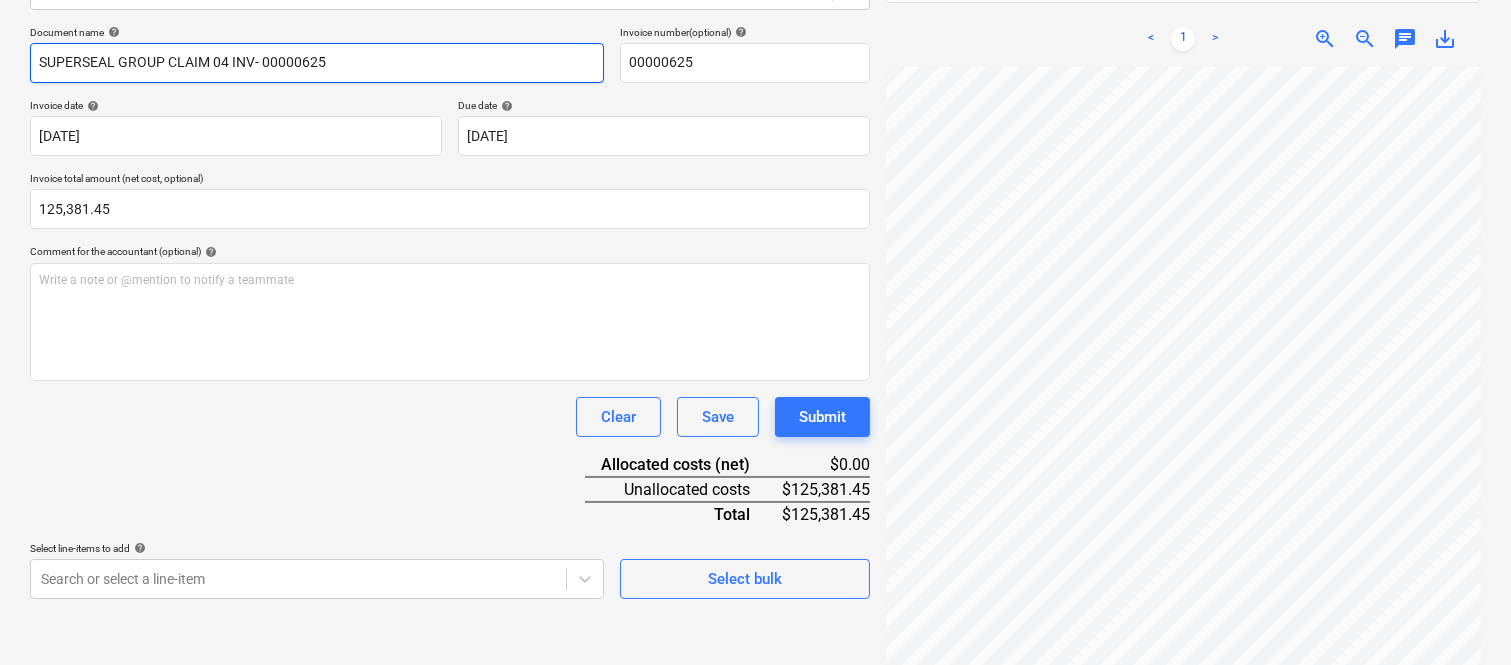 click on "SUPERSEAL GROUP CLAIM 04 INV- 00000625" at bounding box center [317, 63] 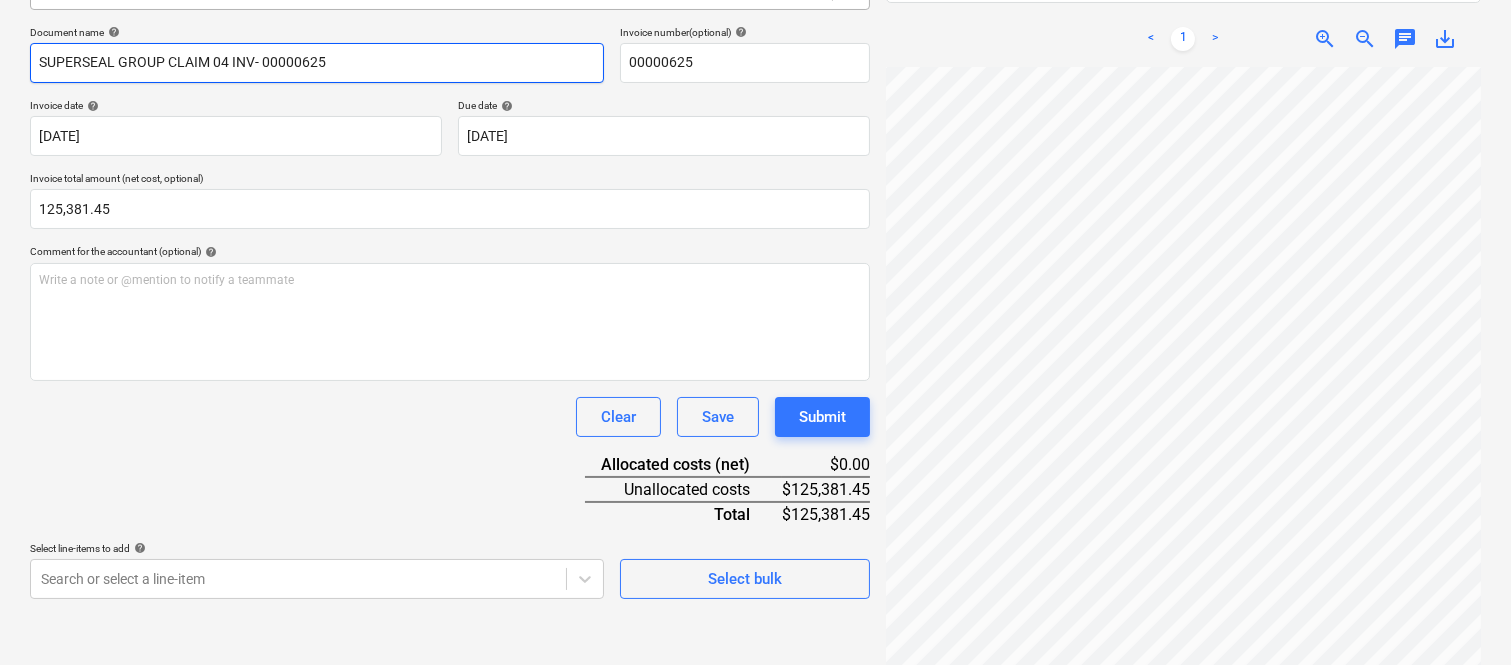 type on "SUPERSEAL GROUP CLAIM 04 INV- 00000625" 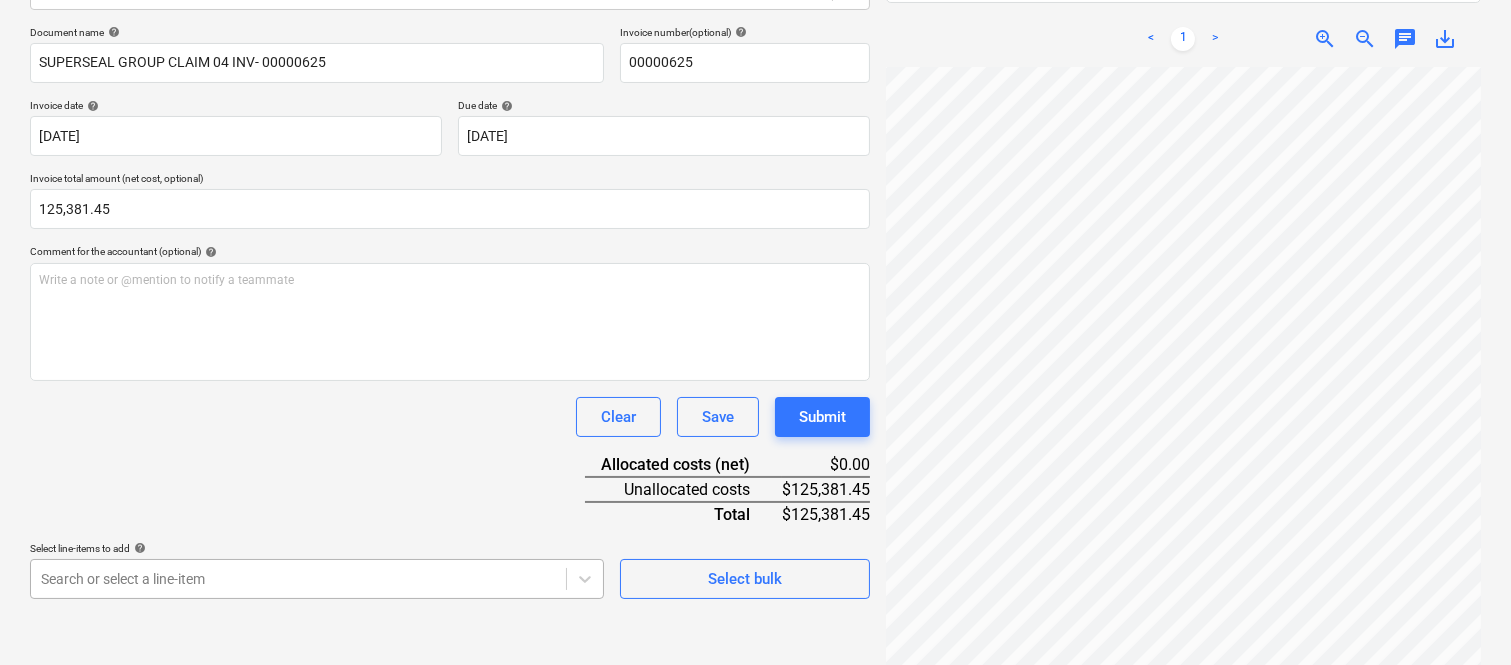 click on "Sales Projects Contacts Company Inbox Approvals format_size keyboard_arrow_down help search Search notifications 99+ keyboard_arrow_down A. Berdera keyboard_arrow_down Della Rosa Budget 9+ Client contract RFTs Subcontracts Claims Purchase orders Costs 9+ Income Files 2 Analytics Settings Create new document Select company The Superseal Group (Aust) Pty Ltd   Add new company Select document type help Standalone purchase invoice or receipt Document name help SUPERSEAL GROUP CLAIM 04 INV- 00000625 Invoice number  (optional) help 00000625 Invoice date help 25 Jul 2025 25.07.2025 Press the down arrow key to interact with the calendar and
select a date. Press the question mark key to get the keyboard shortcuts for changing dates. Due date help 30 Aug 2025 30.08.2025 Press the down arrow key to interact with the calendar and
select a date. Press the question mark key to get the keyboard shortcuts for changing dates. Invoice total amount (net cost, optional) 125,381.45 Comment for the accountant (optional)" at bounding box center [755, 47] 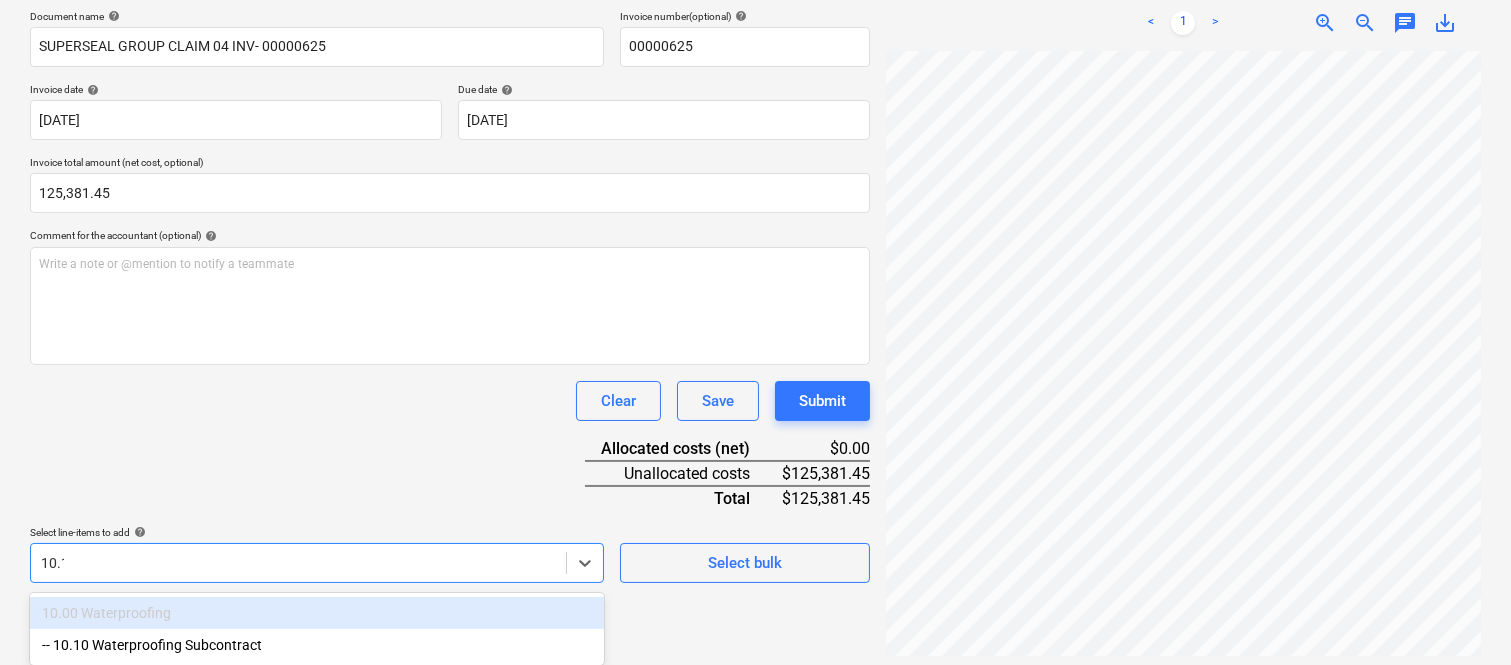 scroll, scrollTop: 285, scrollLeft: 0, axis: vertical 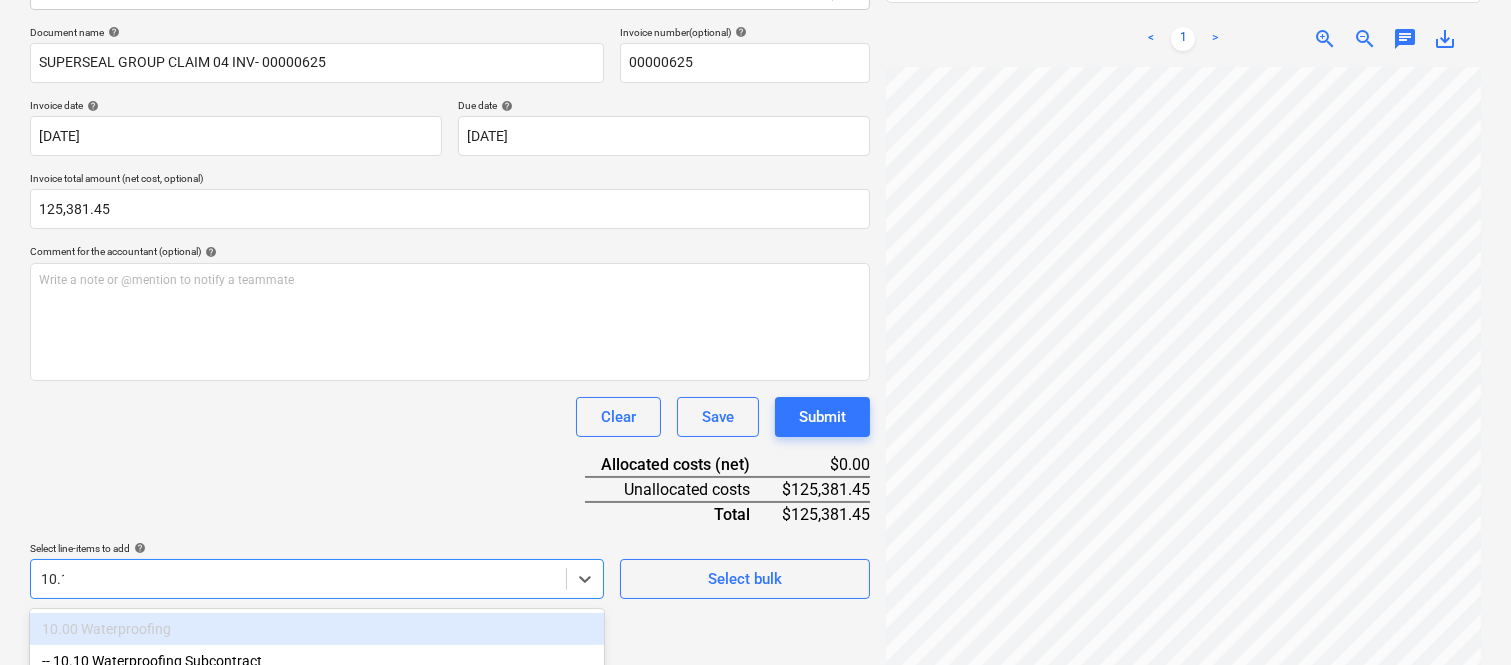 type on "10.10" 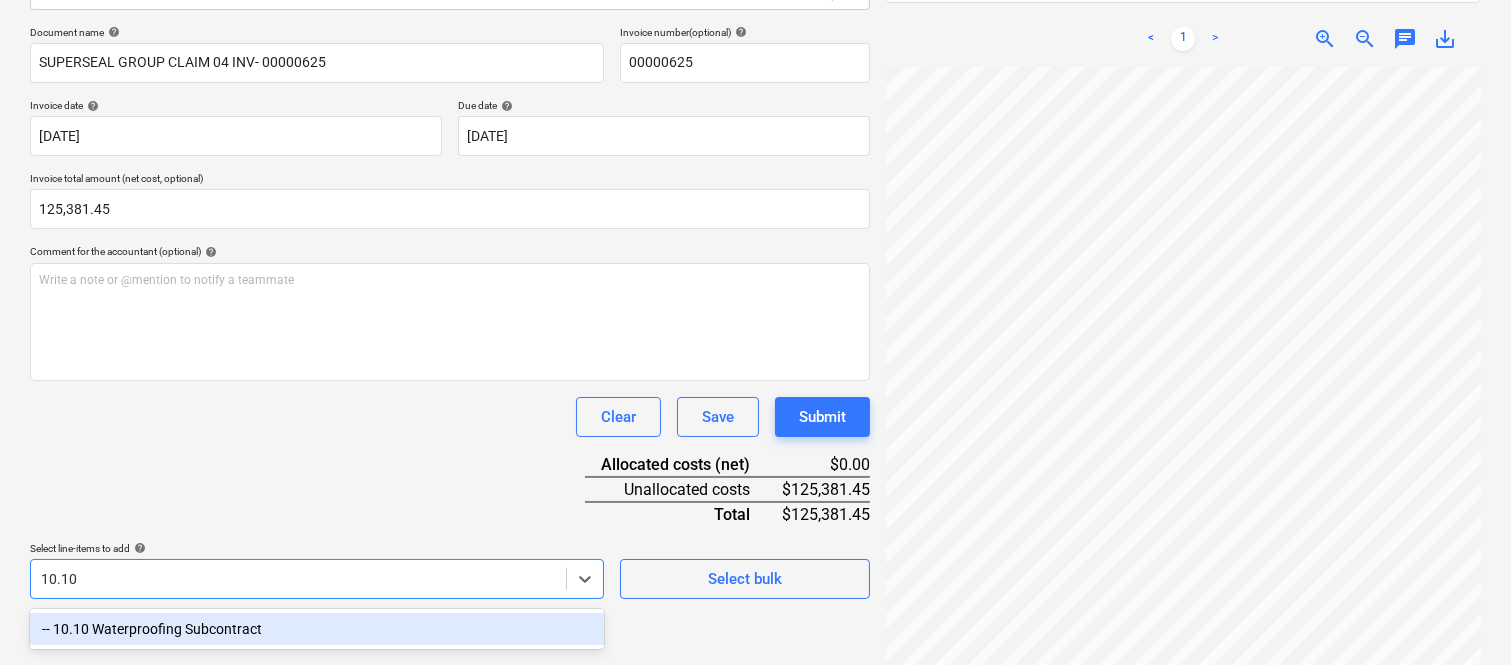 click on "--  10.10 Waterproofing Subcontract" at bounding box center [317, 629] 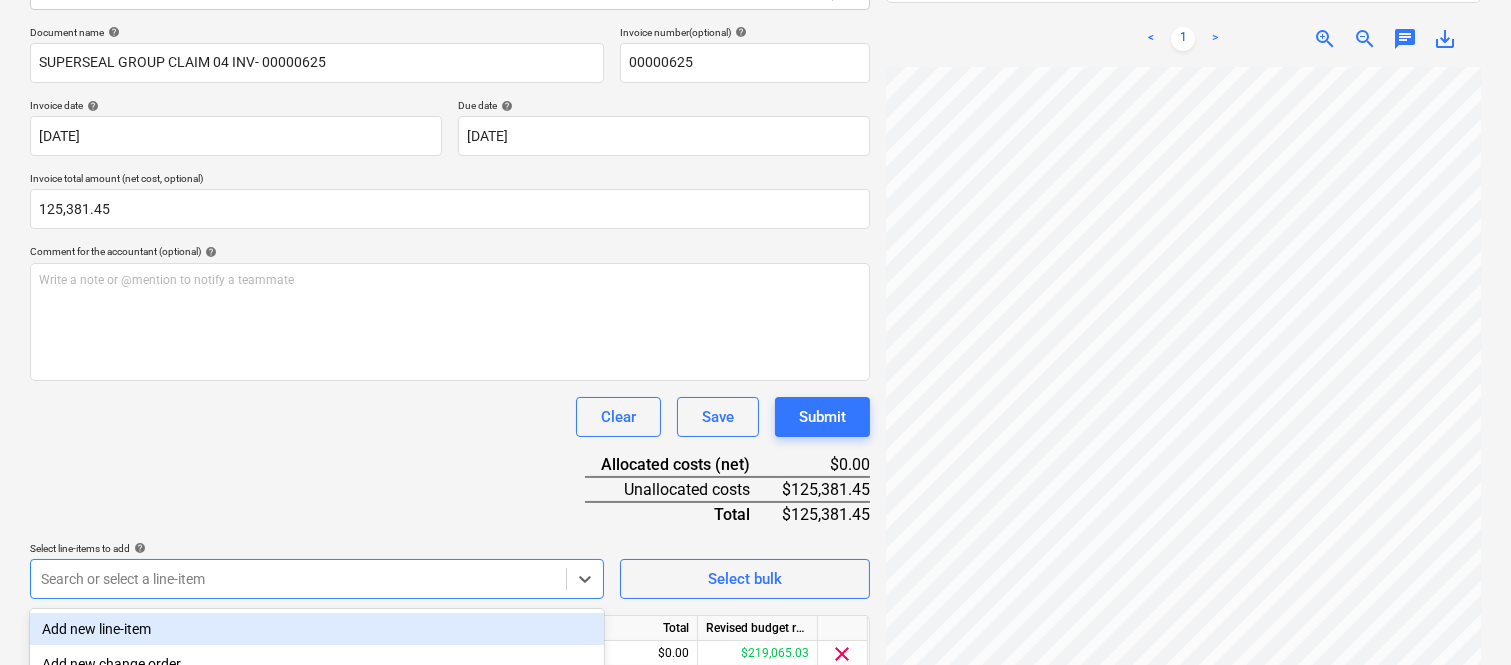 click on "Document name help SUPERSEAL GROUP CLAIM 04 INV- 00000625 Invoice number  (optional) help 00000625 Invoice date help 25 Jul 2025 25.07.2025 Press the down arrow key to interact with the calendar and
select a date. Press the question mark key to get the keyboard shortcuts for changing dates. Due date help 30 Aug 2025 30.08.2025 Press the down arrow key to interact with the calendar and
select a date. Press the question mark key to get the keyboard shortcuts for changing dates. Invoice total amount (net cost, optional) 125,381.45 Comment for the accountant (optional) help Write a note or @mention to notify a teammate ﻿ Clear Save Submit Allocated costs (net) $0.00 Unallocated costs $125,381.45 Total $125,381.45 Select line-items to add help option --  10.10 Waterproofing Subcontract, selected. Search or select a line-item Select bulk Line-item name Unit Quantity Unit price Total Revised budget remaining 10.10 Waterproofing Subcontract 0.00 0.00 $0.00 $219,065.03 clear Clear Save Submit" at bounding box center [450, 378] 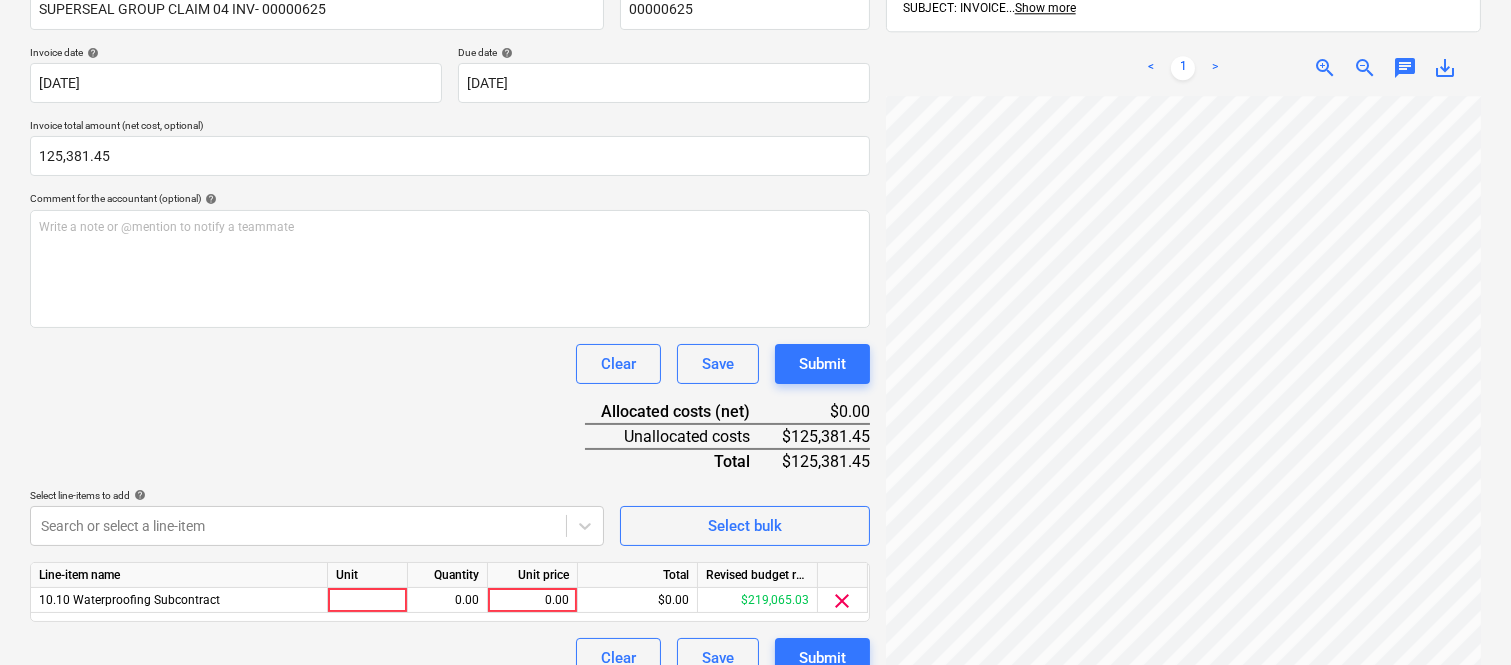 scroll, scrollTop: 367, scrollLeft: 0, axis: vertical 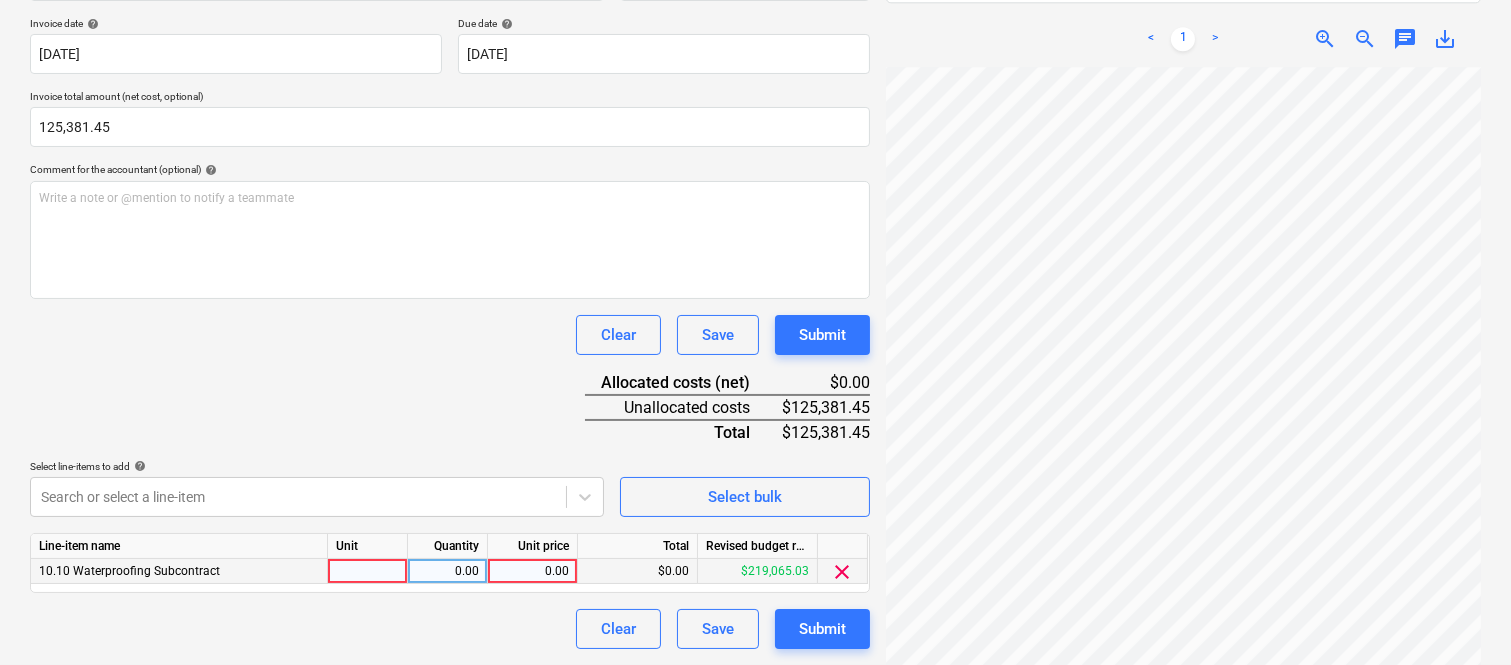 click at bounding box center [368, 571] 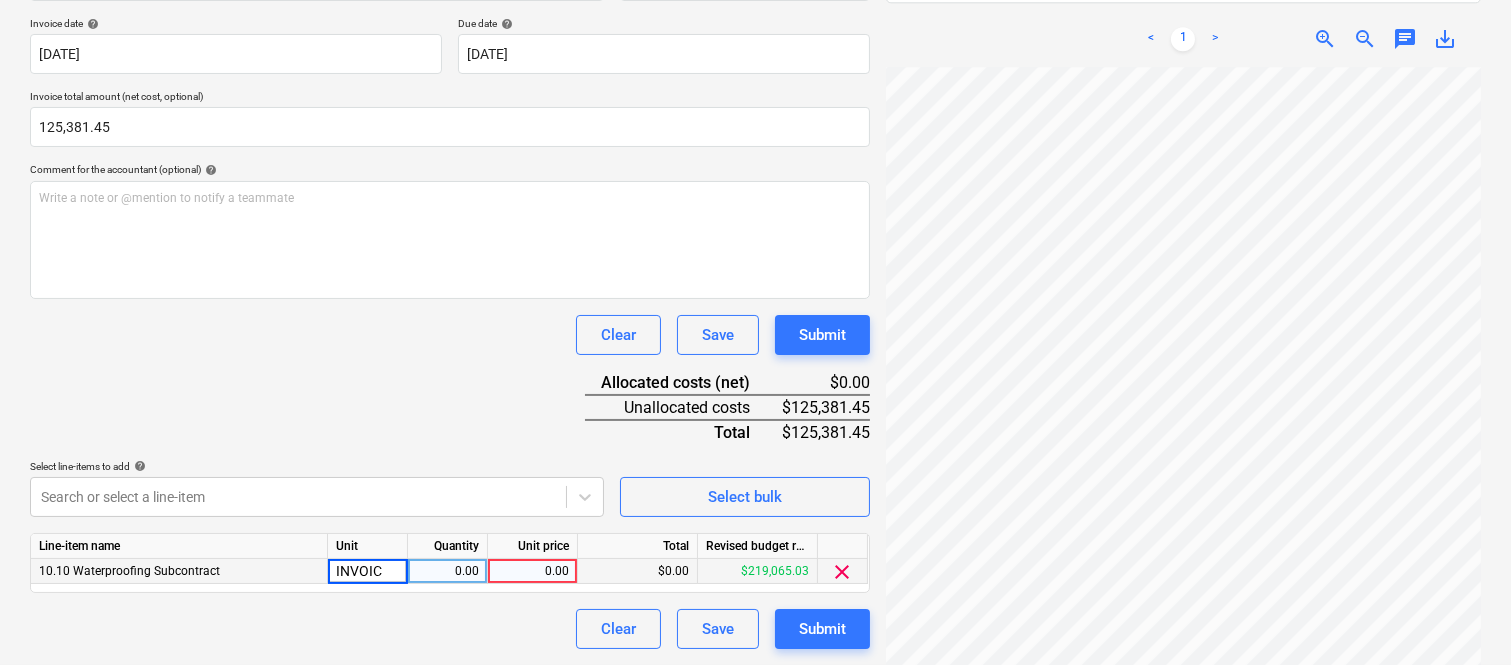 type on "INVOICE" 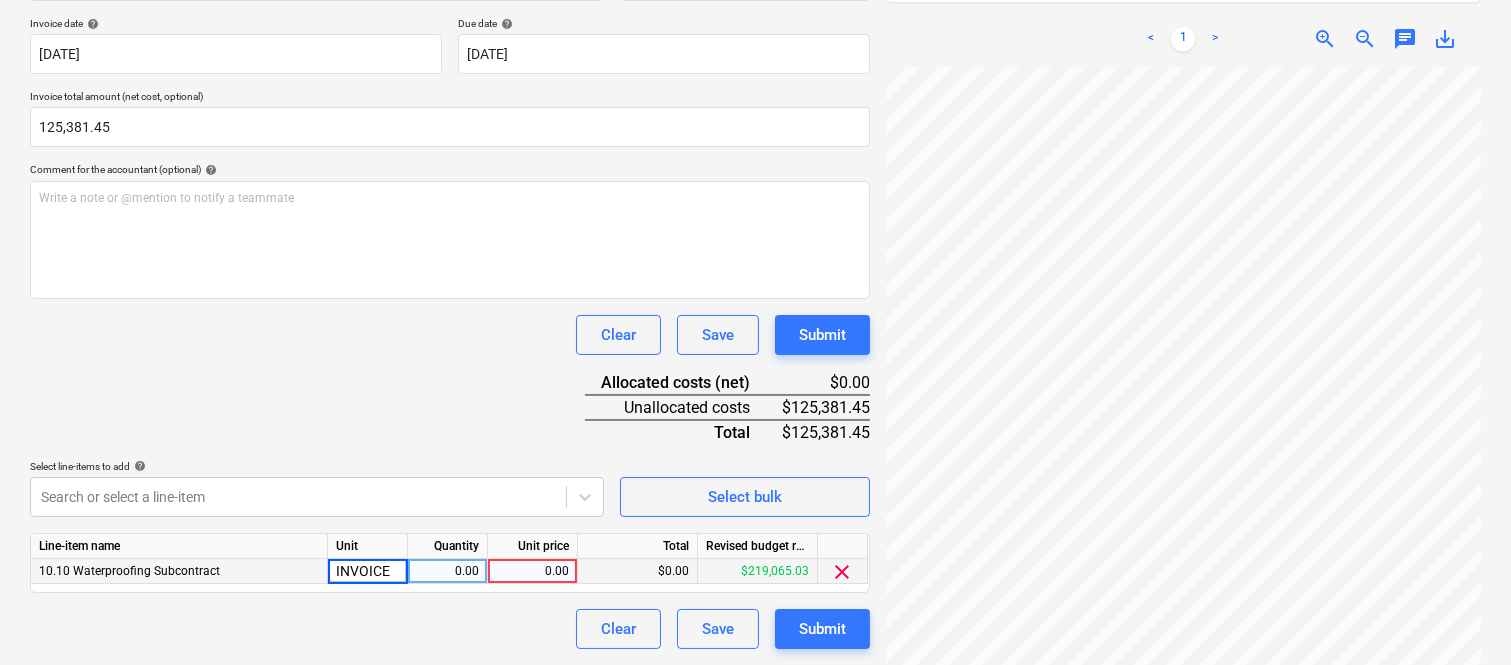 click on "0.00" at bounding box center (447, 571) 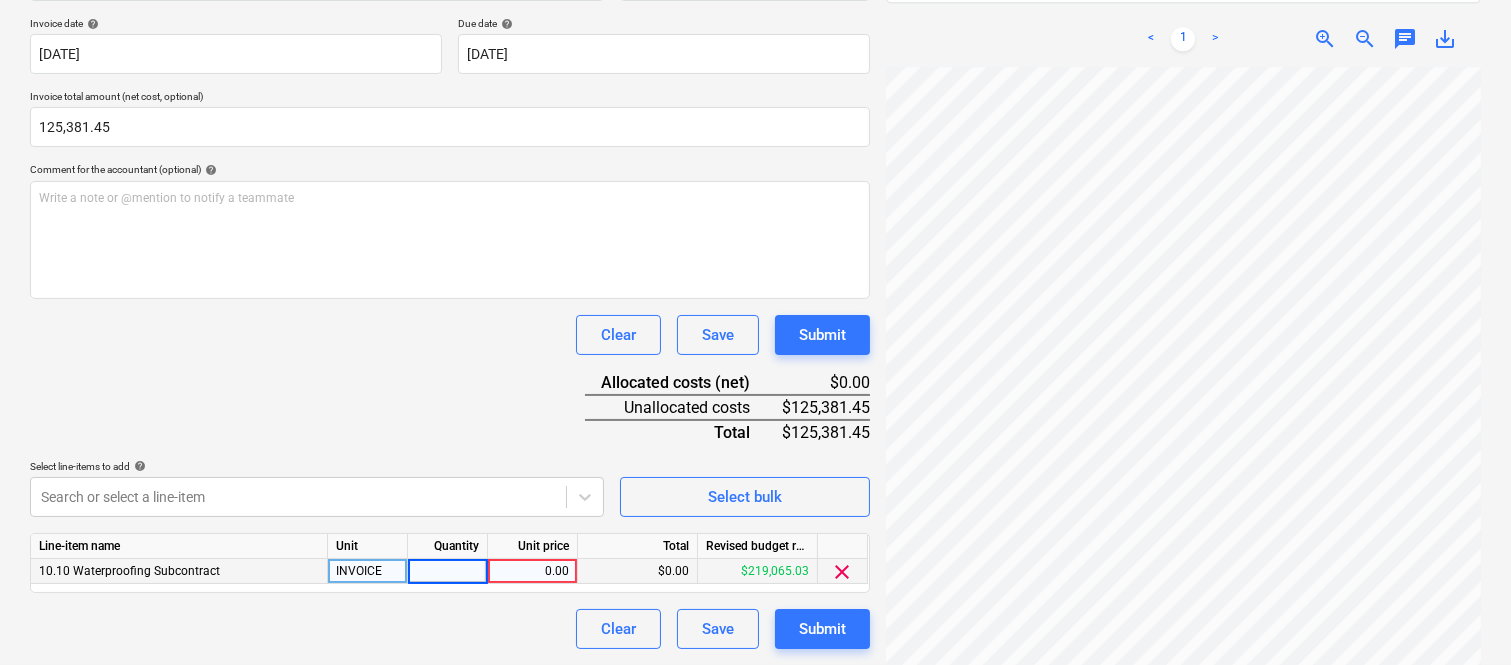 type on "1" 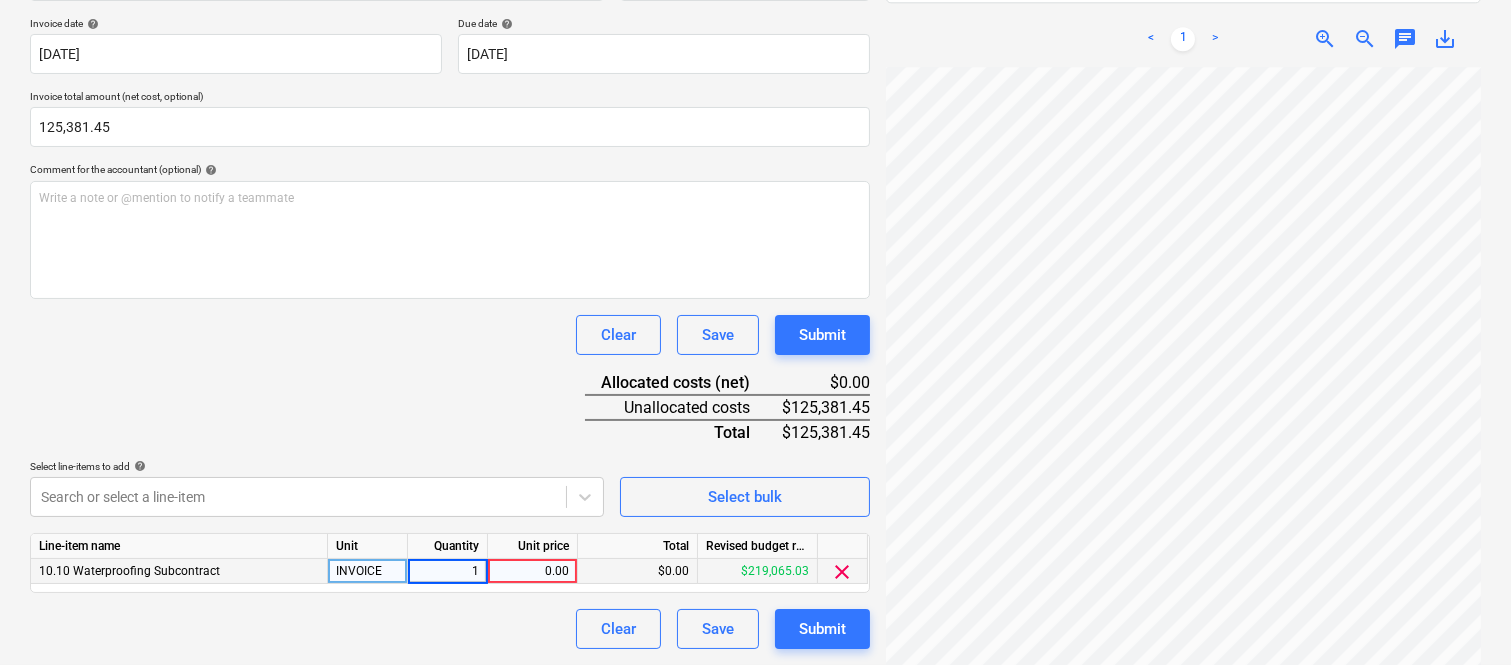 click on "0.00" at bounding box center (532, 571) 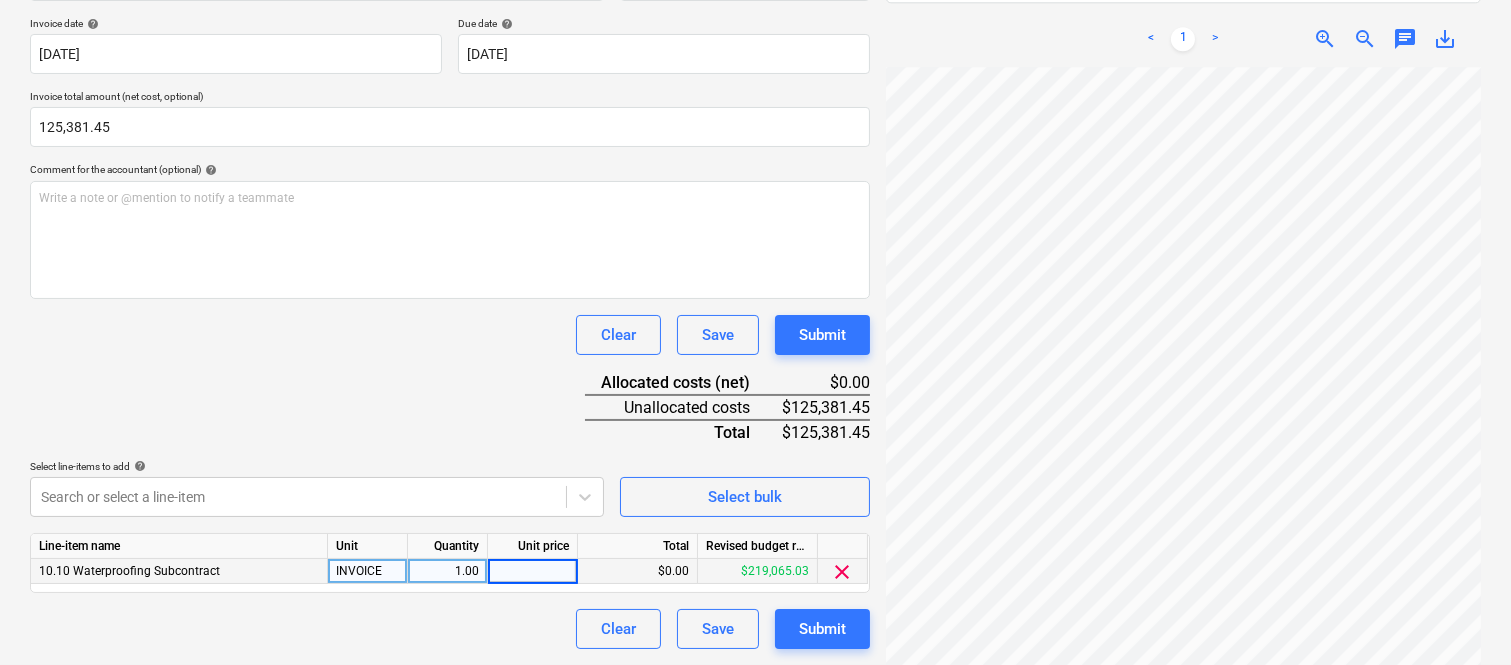 type on "125,381.45" 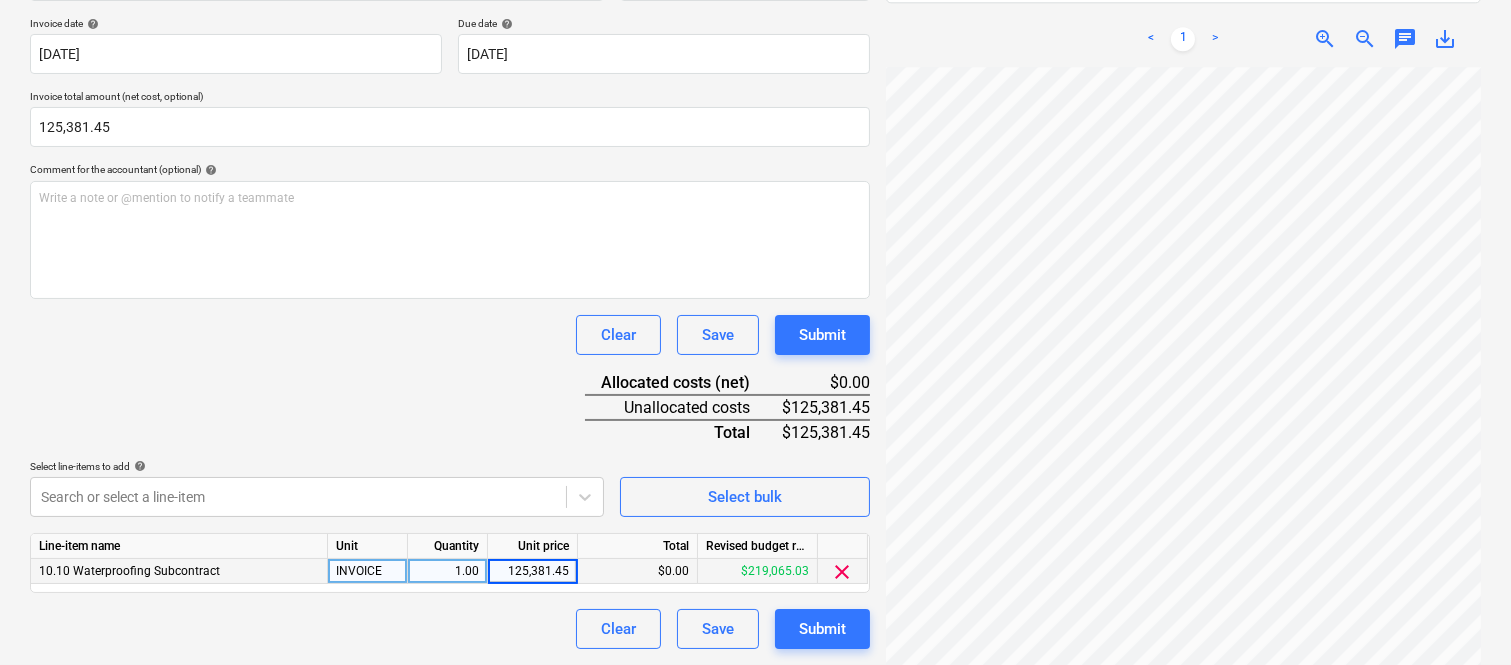 click on "Clear Save Submit" at bounding box center [450, 629] 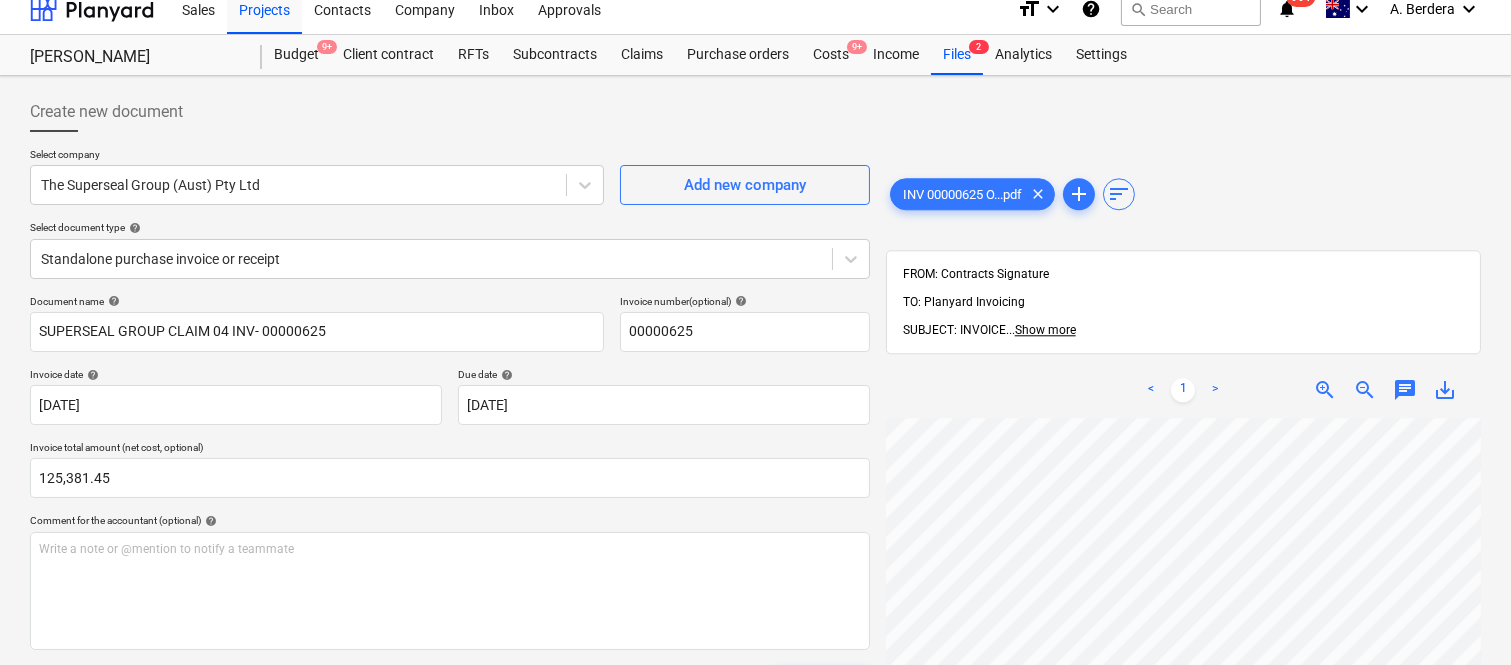 scroll, scrollTop: 0, scrollLeft: 0, axis: both 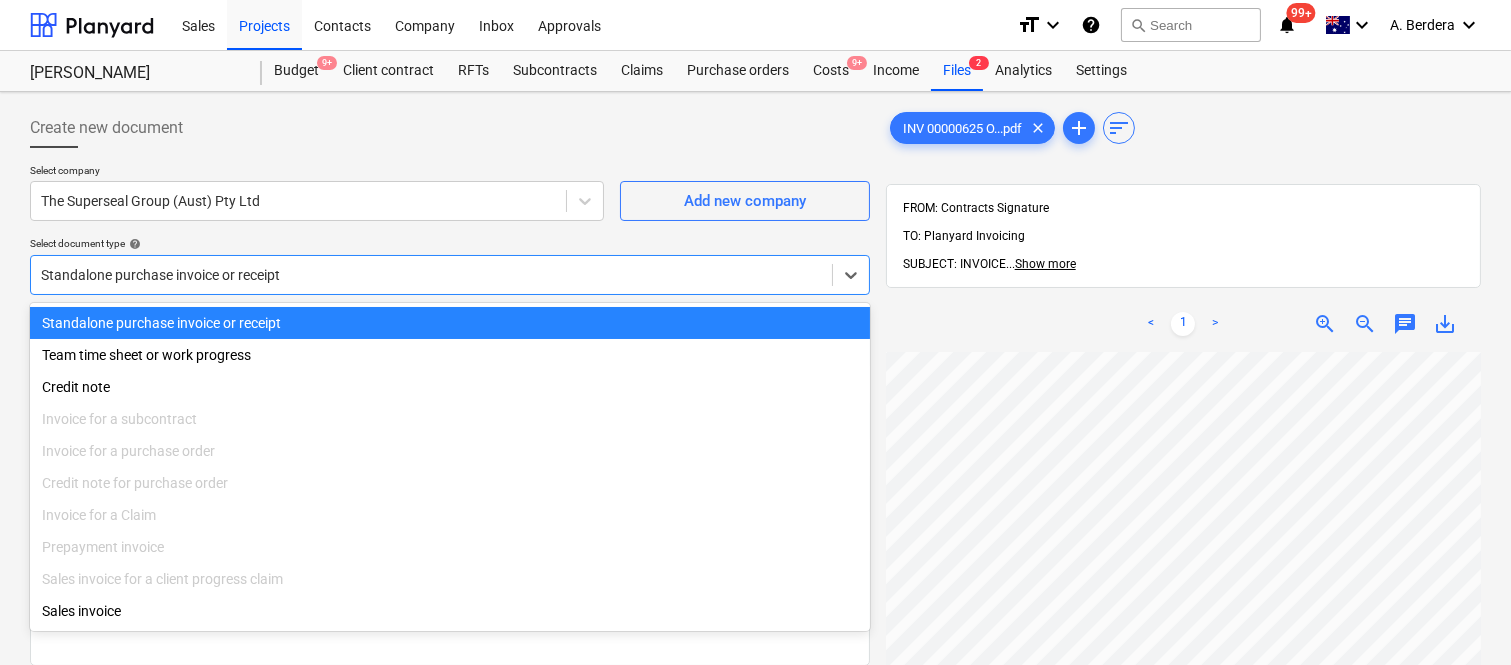 click at bounding box center [431, 275] 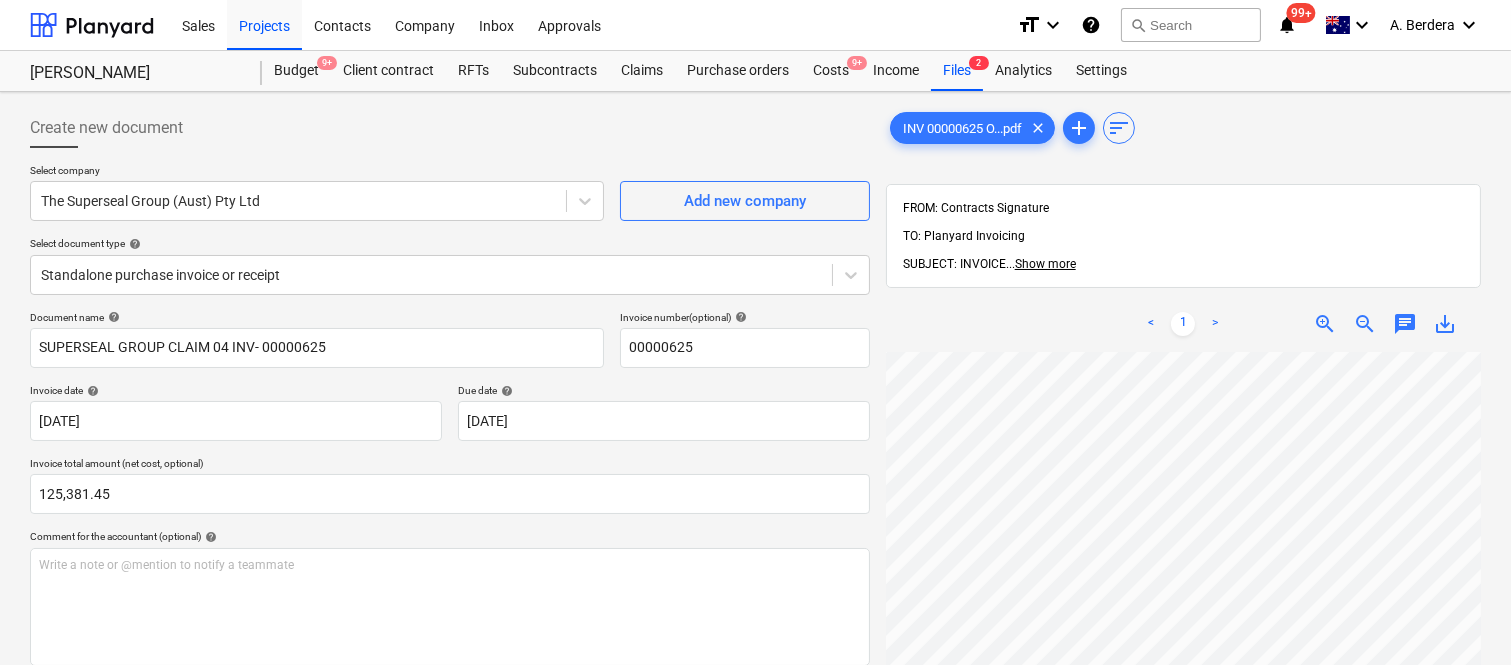 scroll, scrollTop: 667, scrollLeft: 307, axis: both 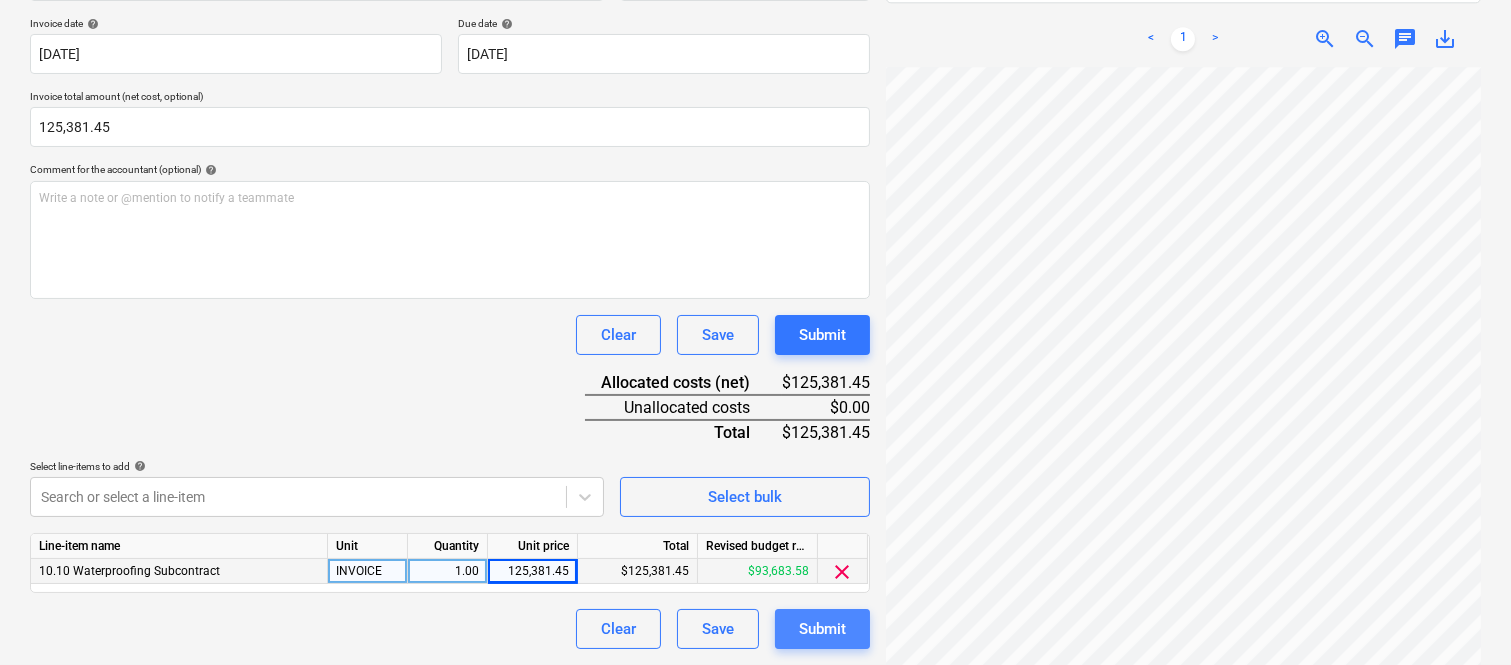click on "Submit" at bounding box center (822, 629) 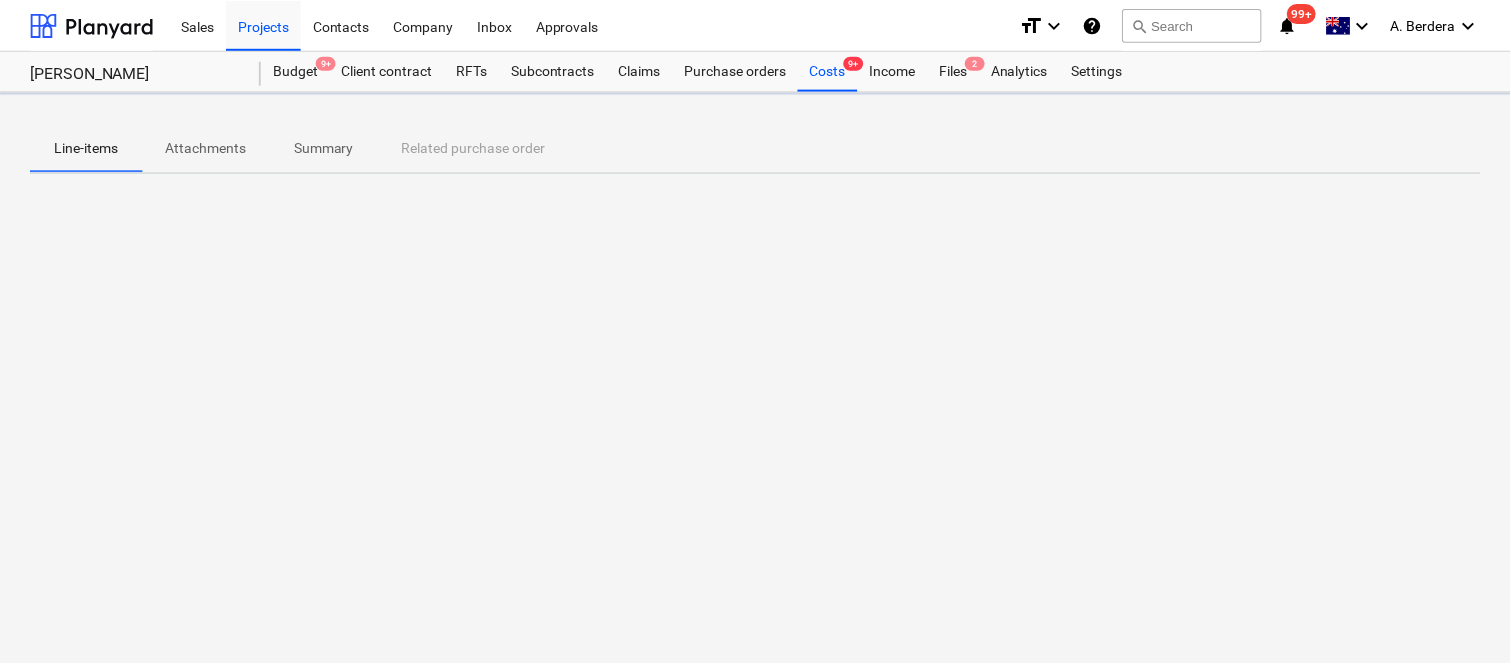 scroll, scrollTop: 0, scrollLeft: 0, axis: both 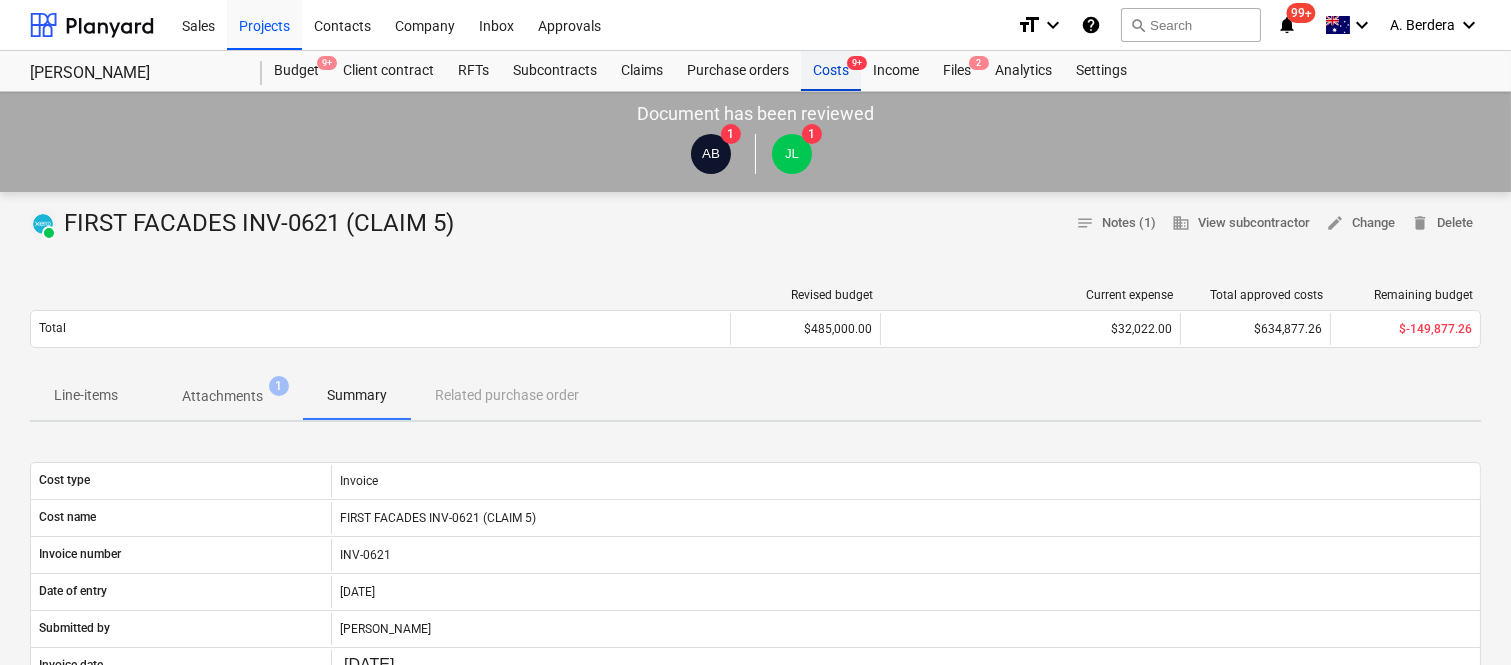 click on "Costs 9+" at bounding box center (831, 71) 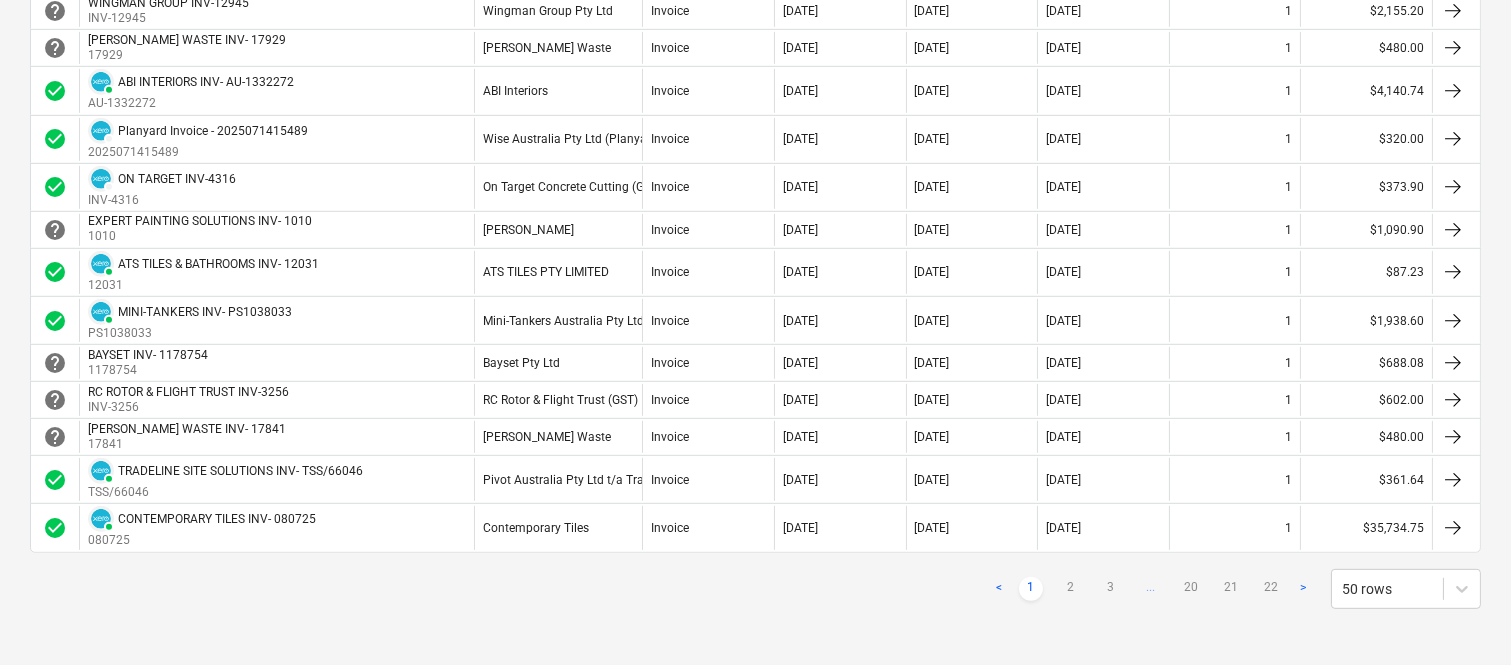 scroll, scrollTop: 1858, scrollLeft: 0, axis: vertical 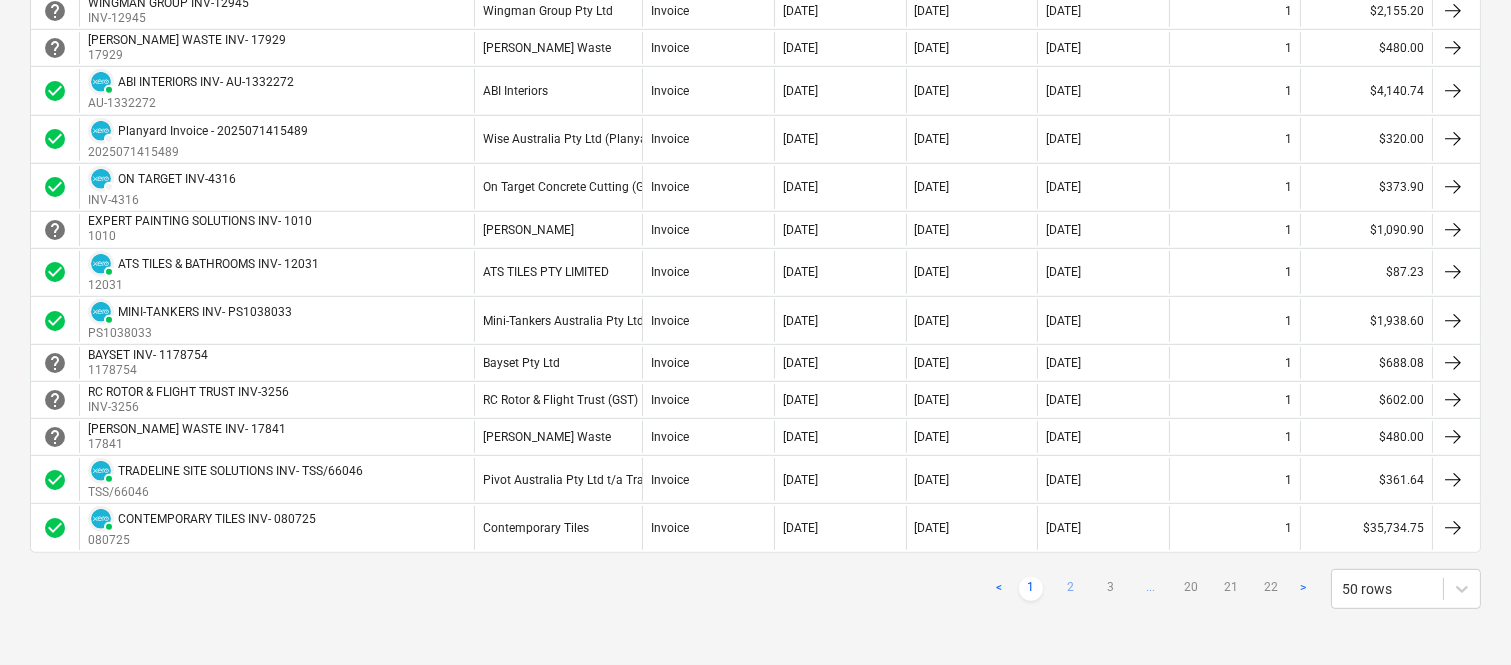 click on "2" at bounding box center [1071, 589] 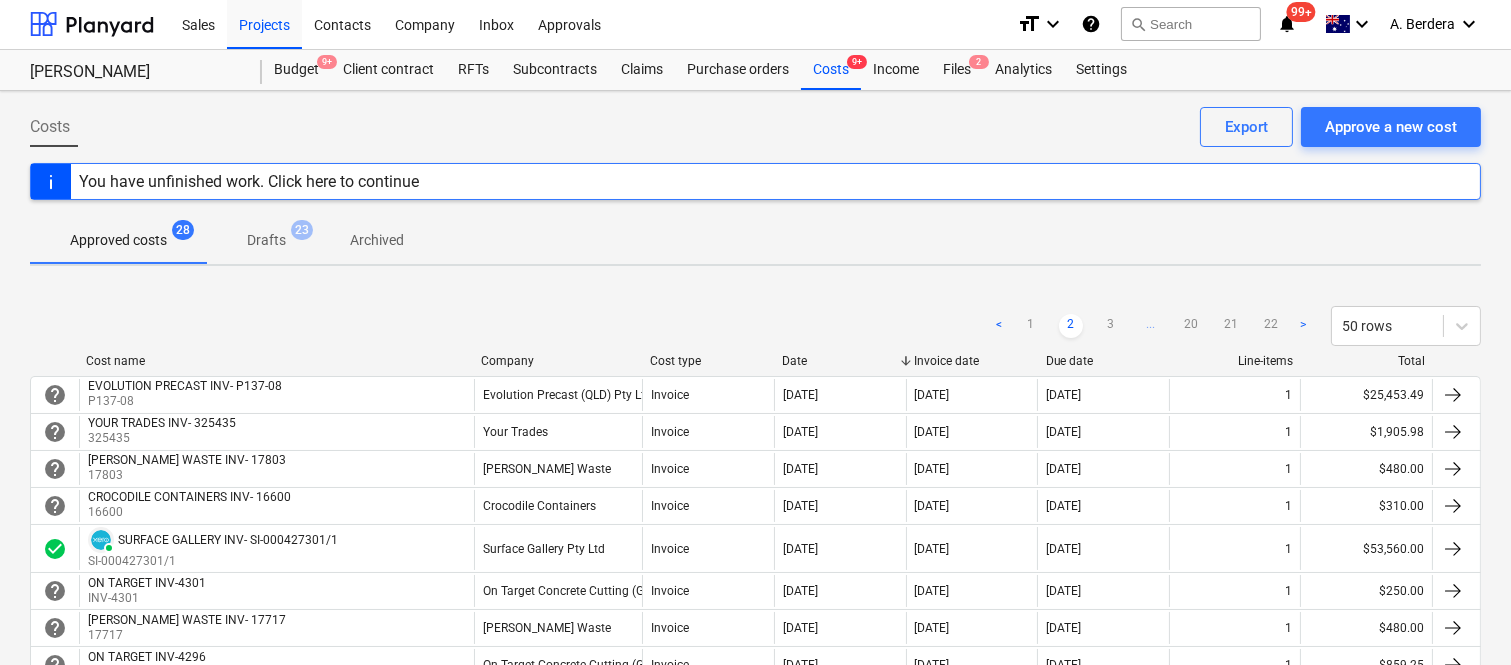 scroll, scrollTop: 0, scrollLeft: 0, axis: both 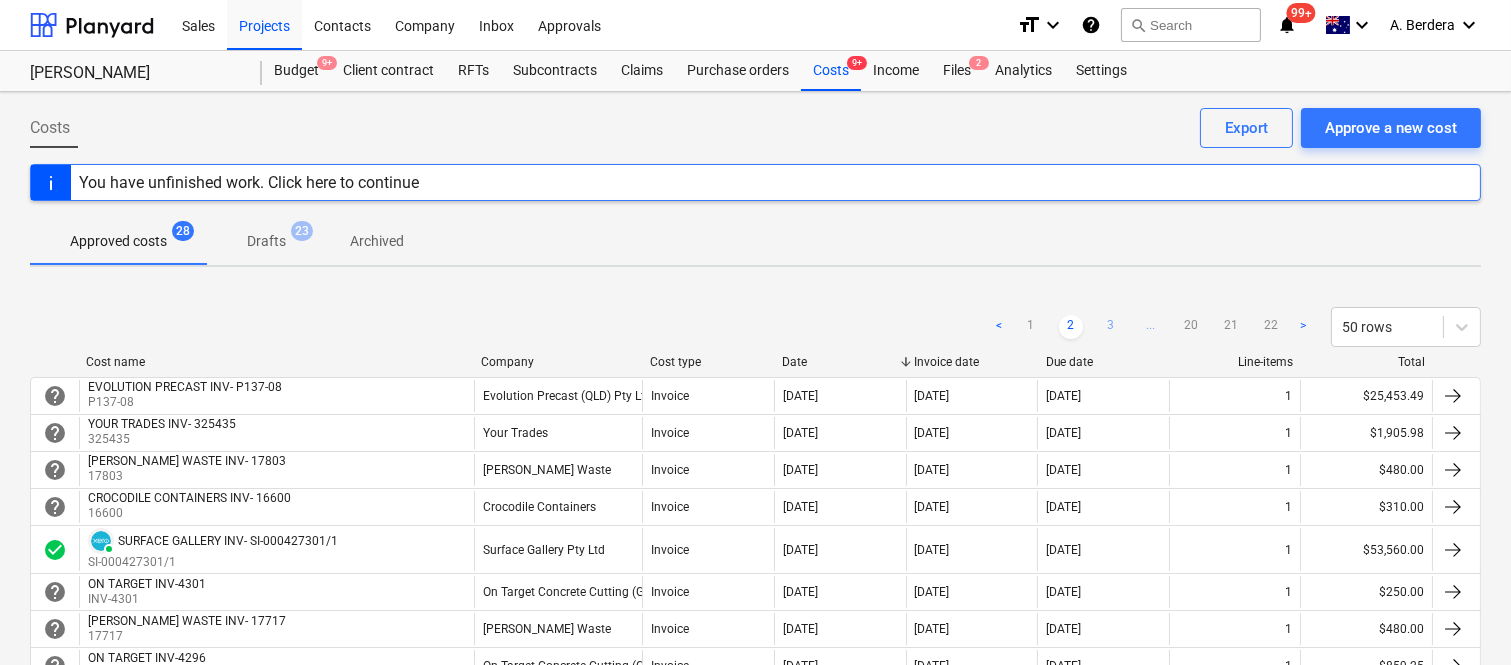 click on "3" at bounding box center (1111, 327) 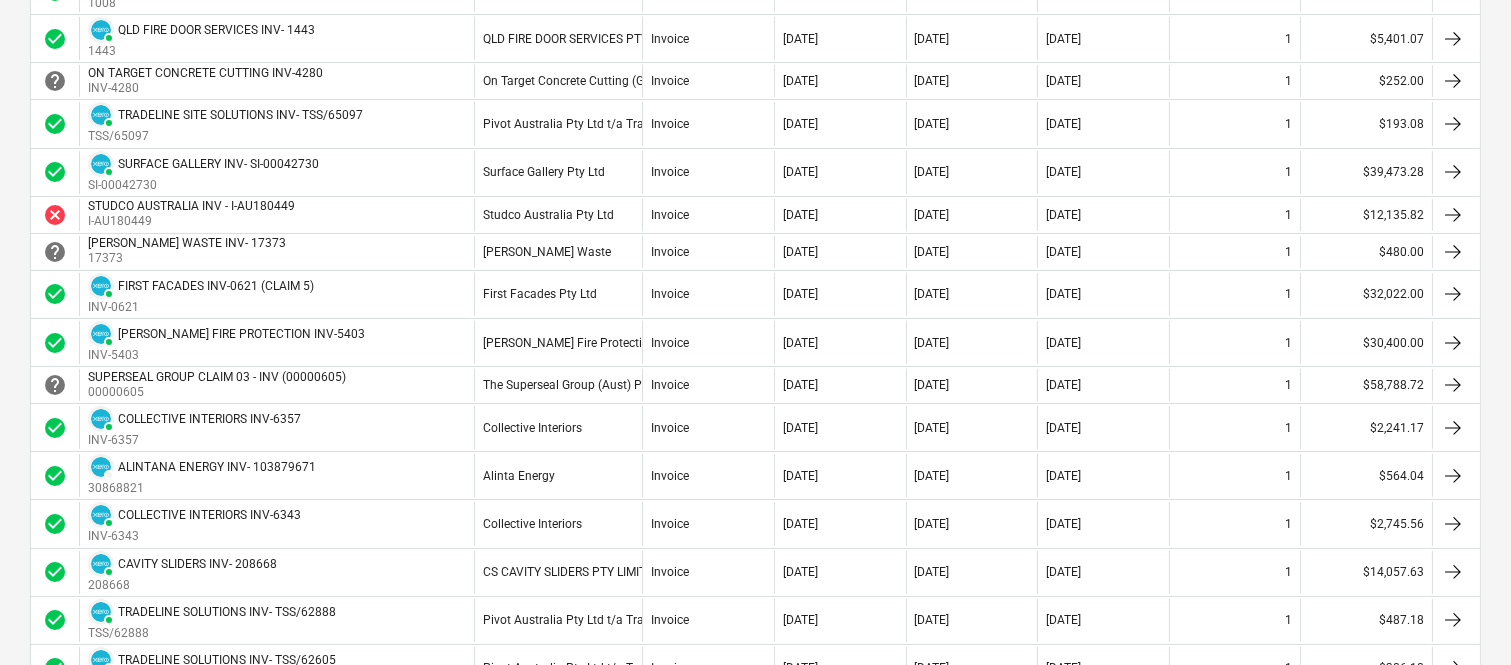 scroll, scrollTop: 577, scrollLeft: 0, axis: vertical 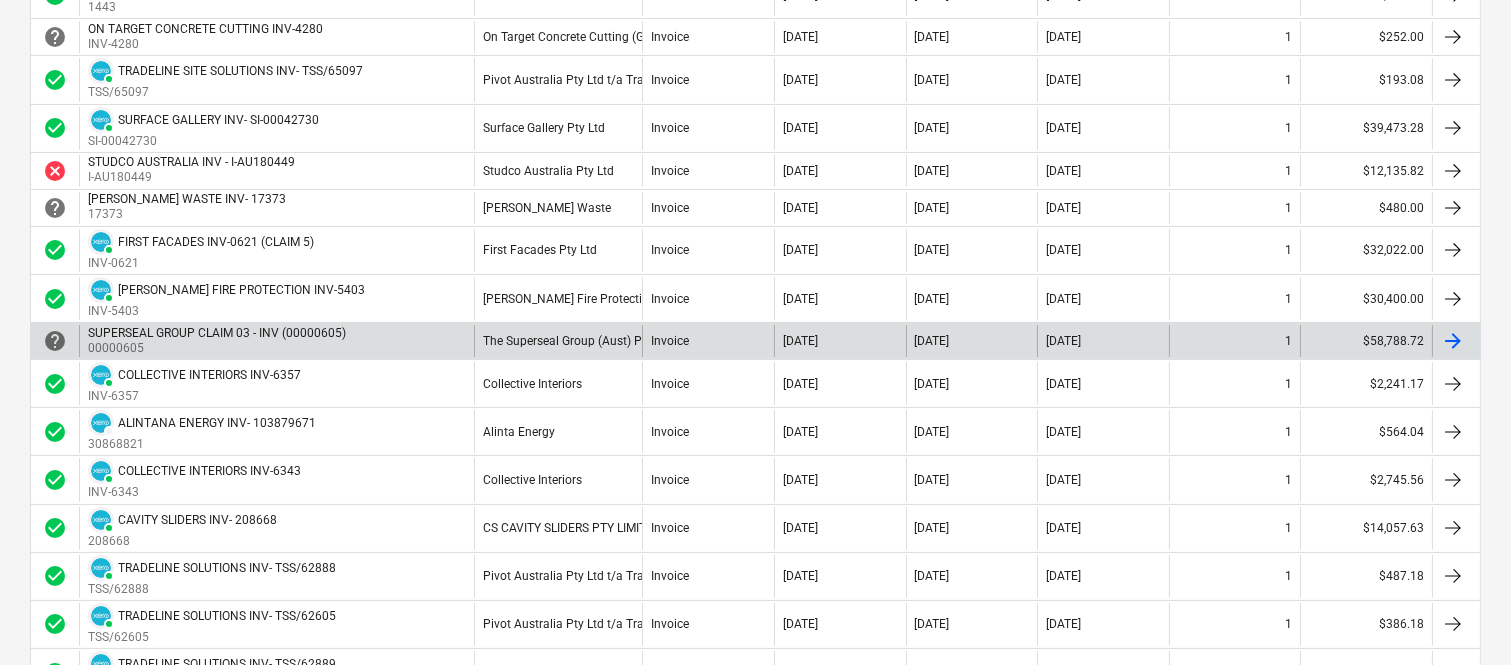 click on "[DATE]" at bounding box center [1103, 341] 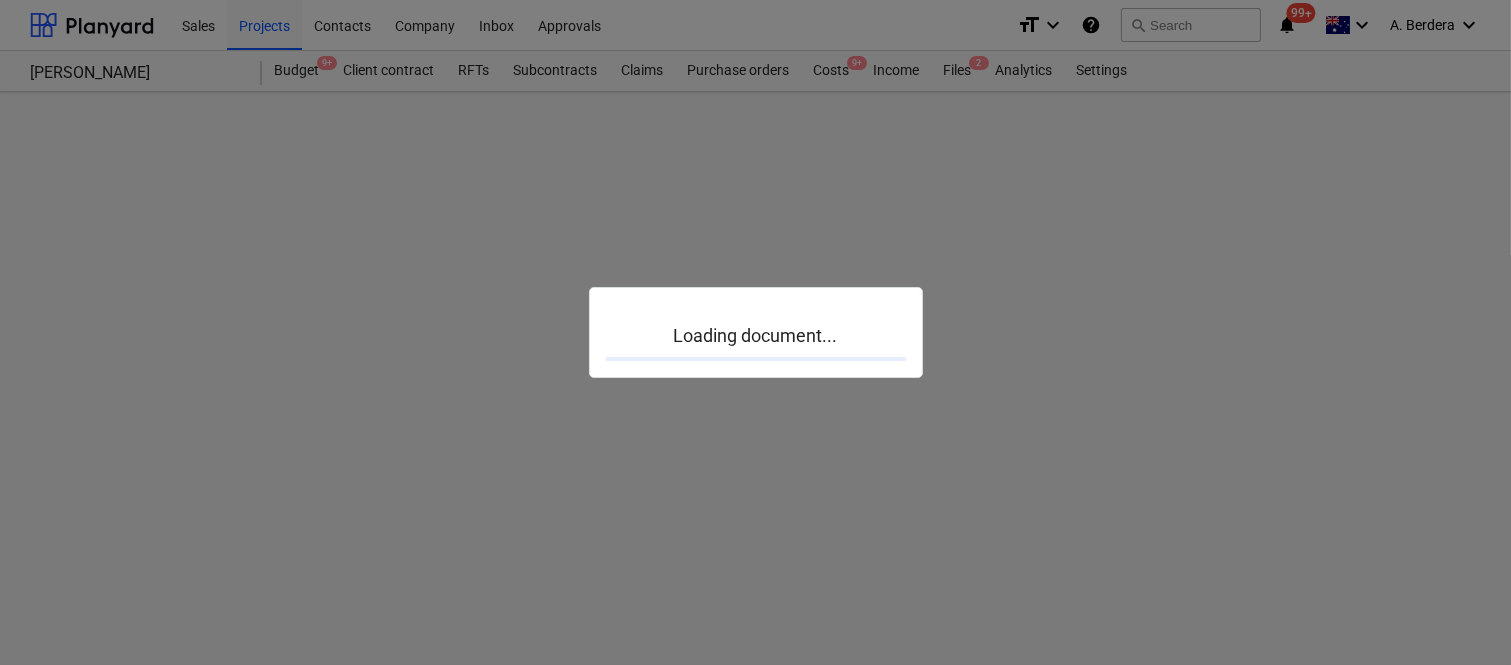 scroll, scrollTop: 0, scrollLeft: 0, axis: both 